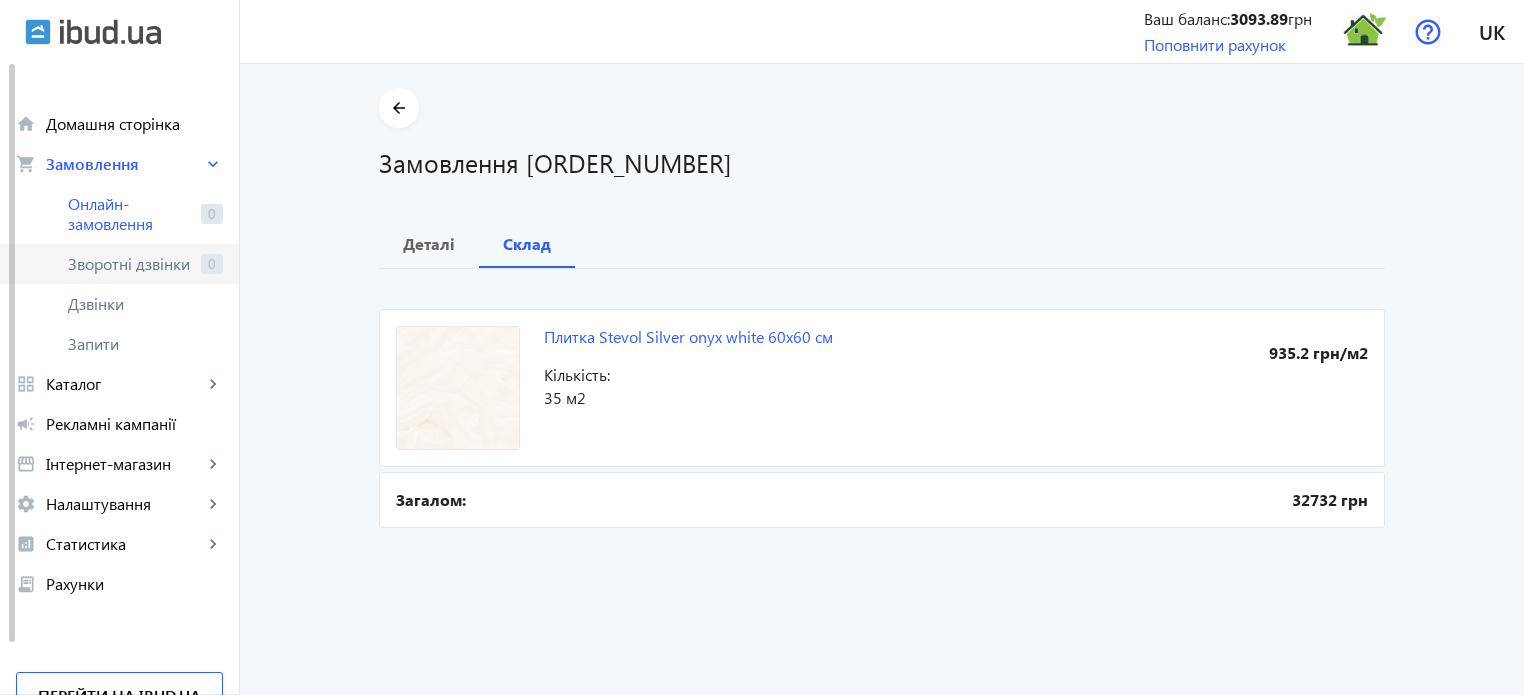 scroll, scrollTop: 0, scrollLeft: 0, axis: both 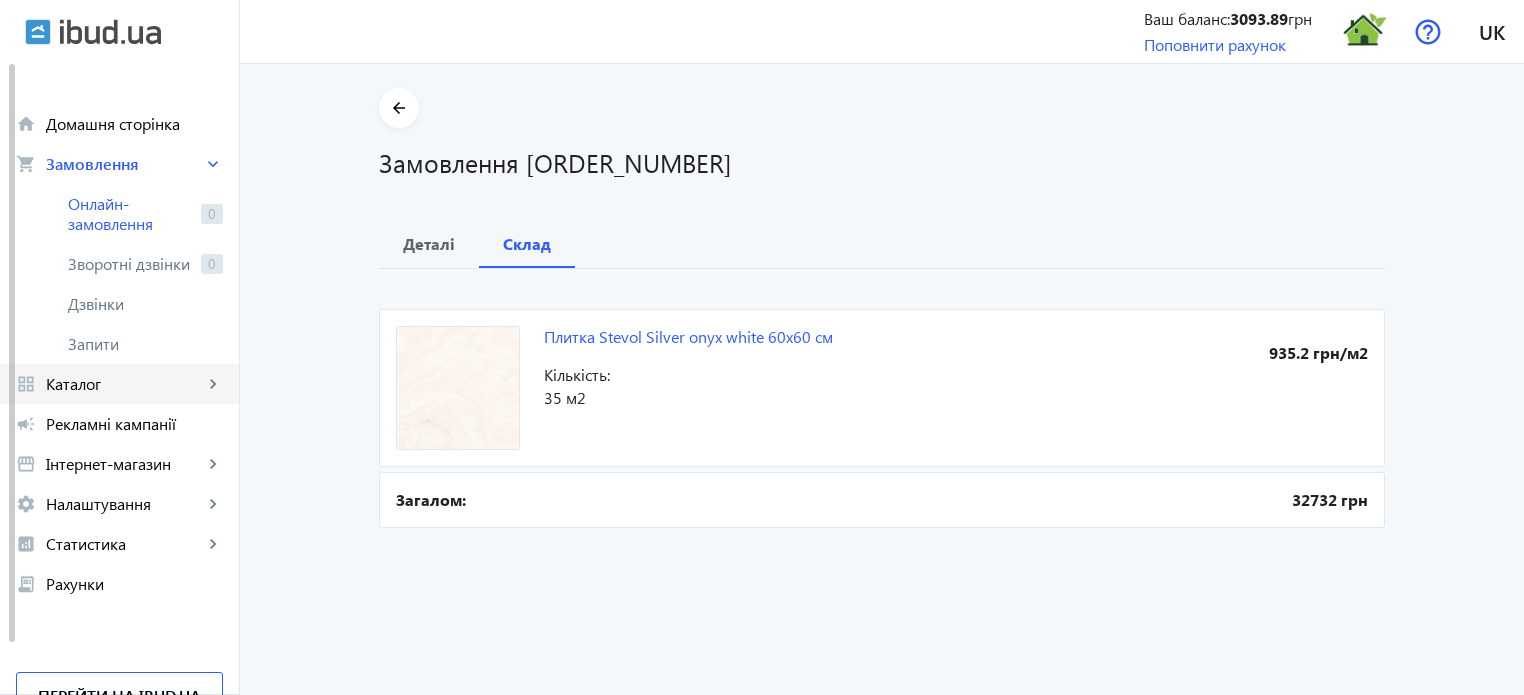 click on "Каталог" 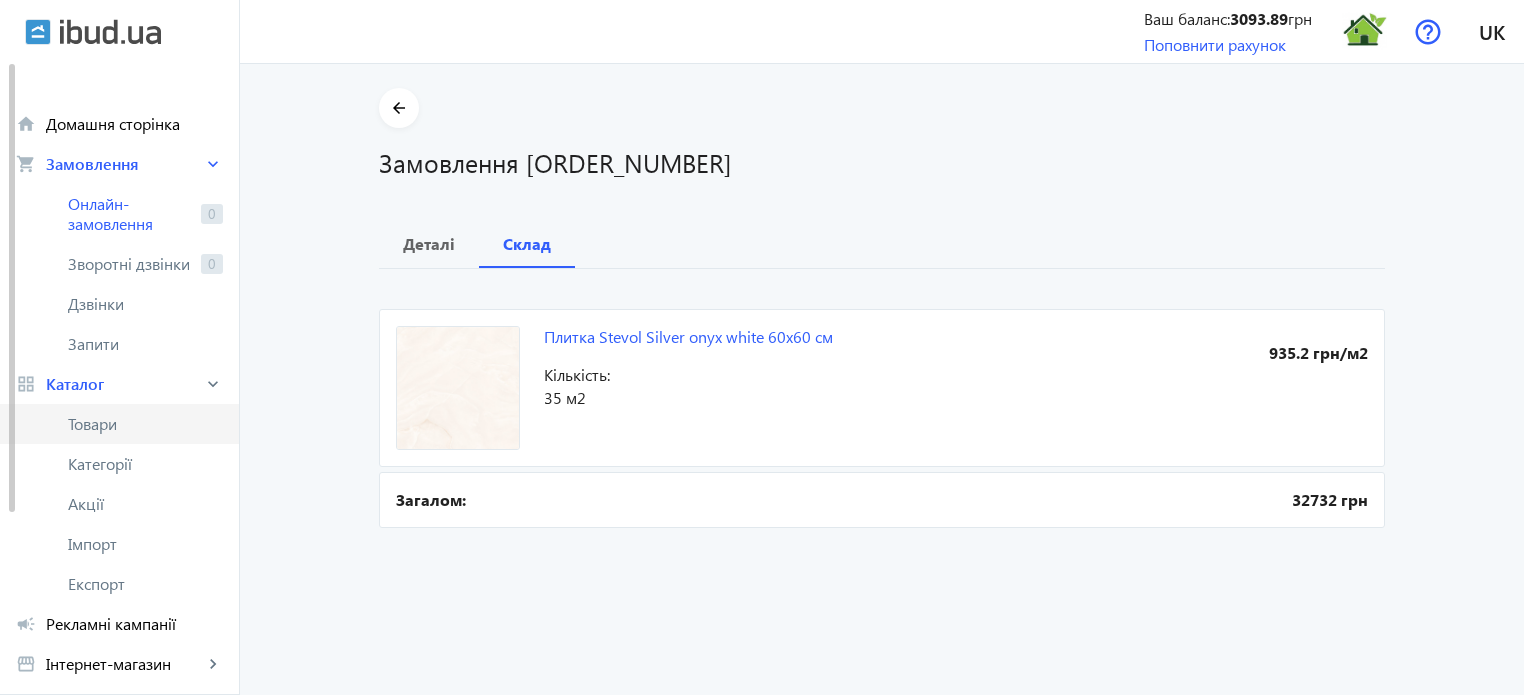 click on "Товари" 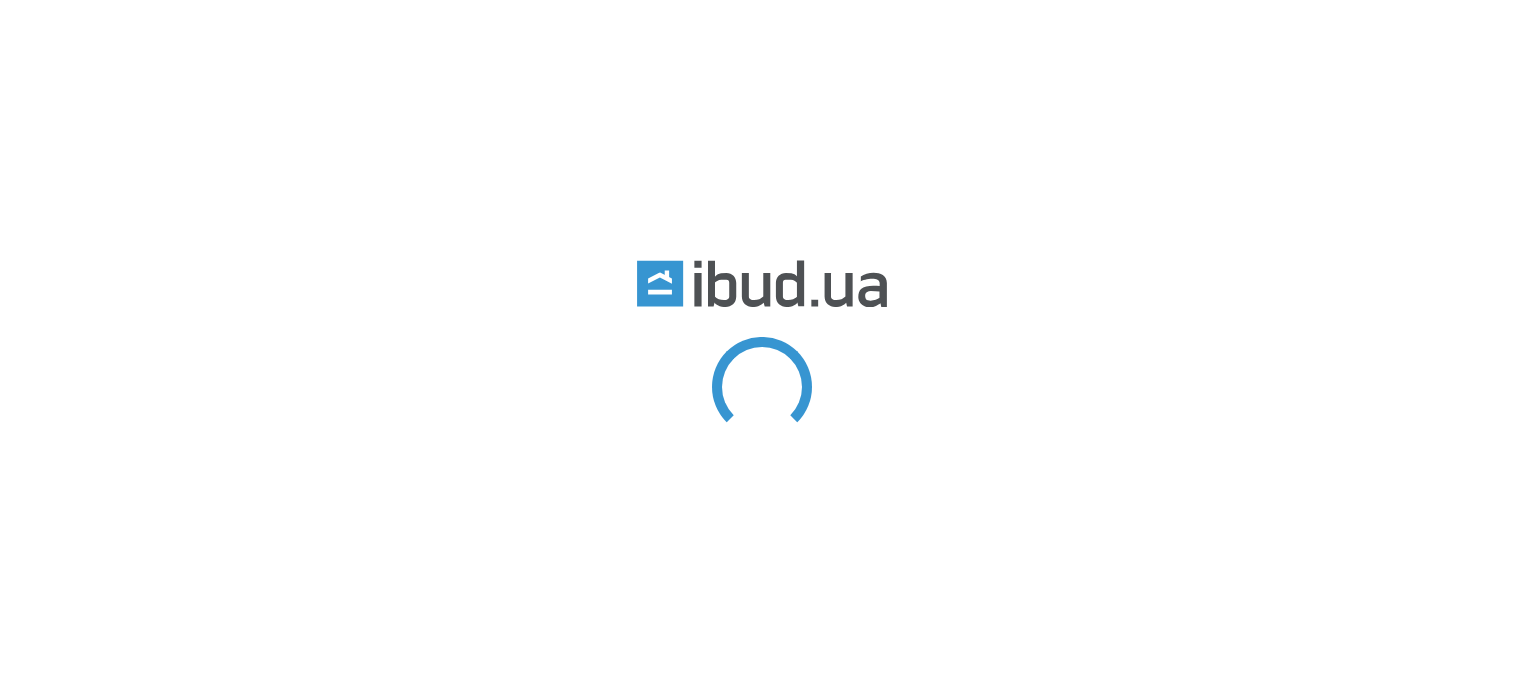 scroll, scrollTop: 0, scrollLeft: 0, axis: both 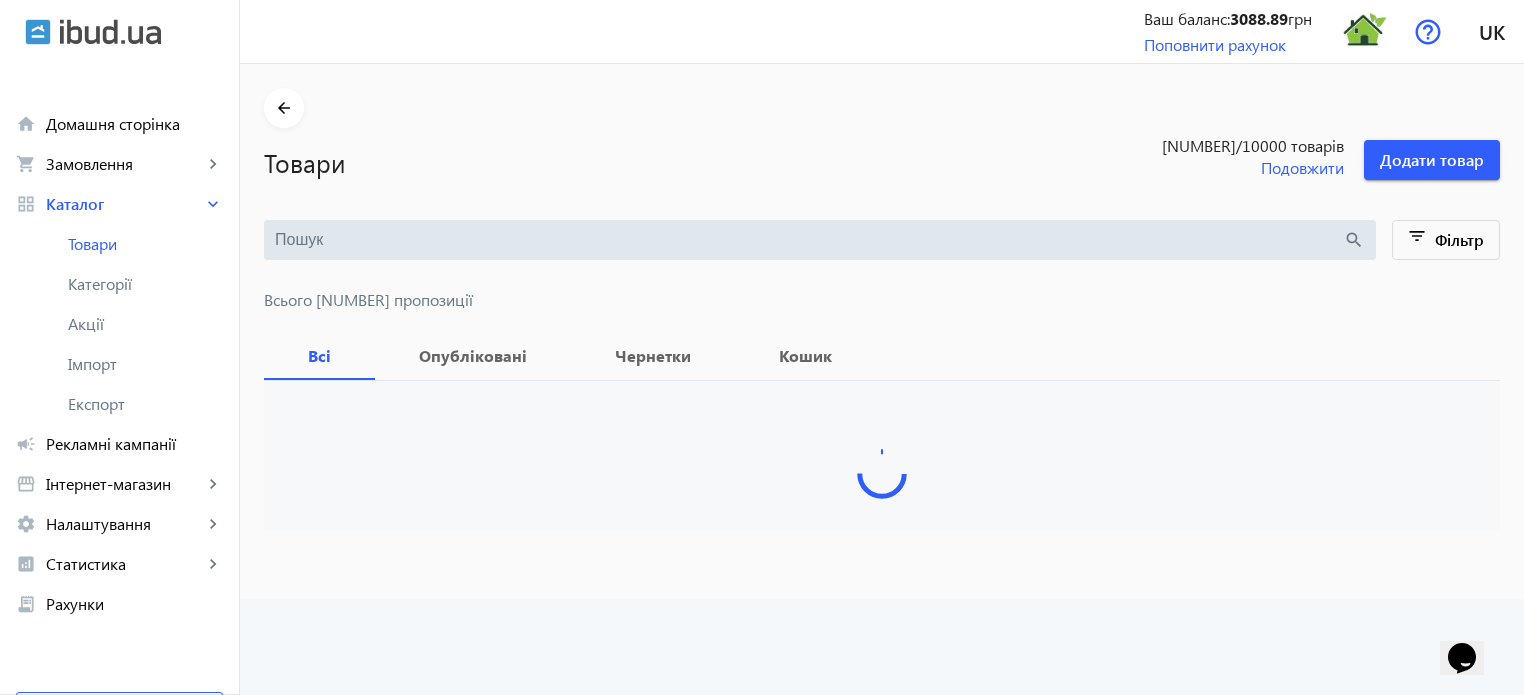 click at bounding box center (809, 240) 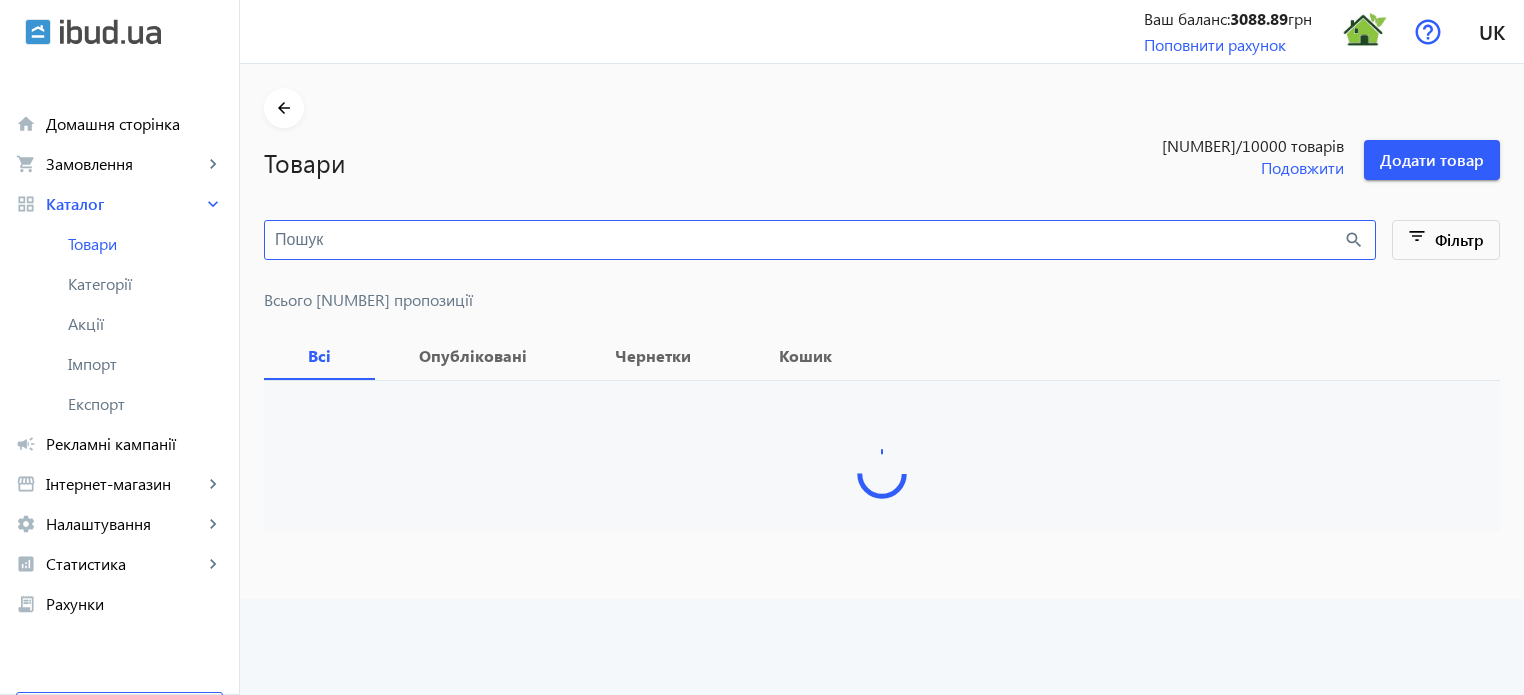 paste on "Stone Story" 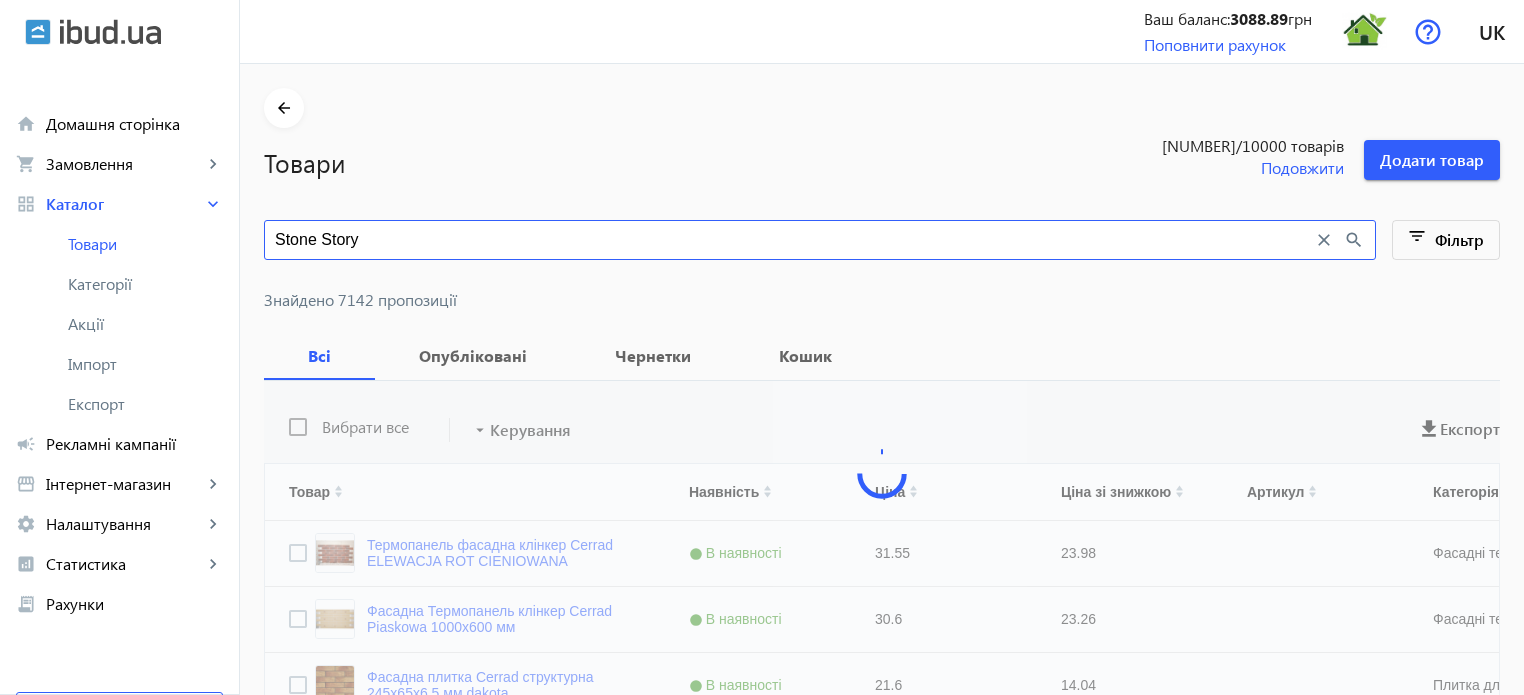 type on "Stone Story" 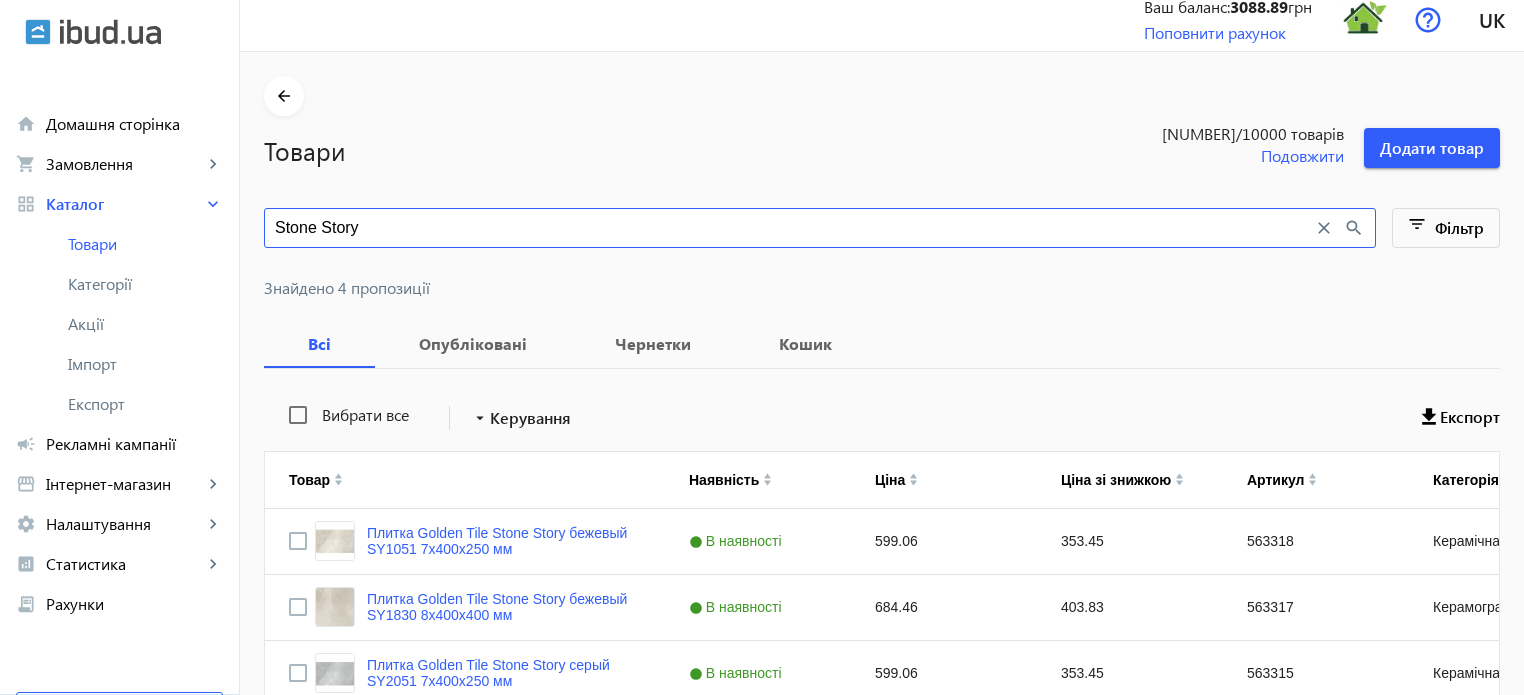 scroll, scrollTop: 193, scrollLeft: 0, axis: vertical 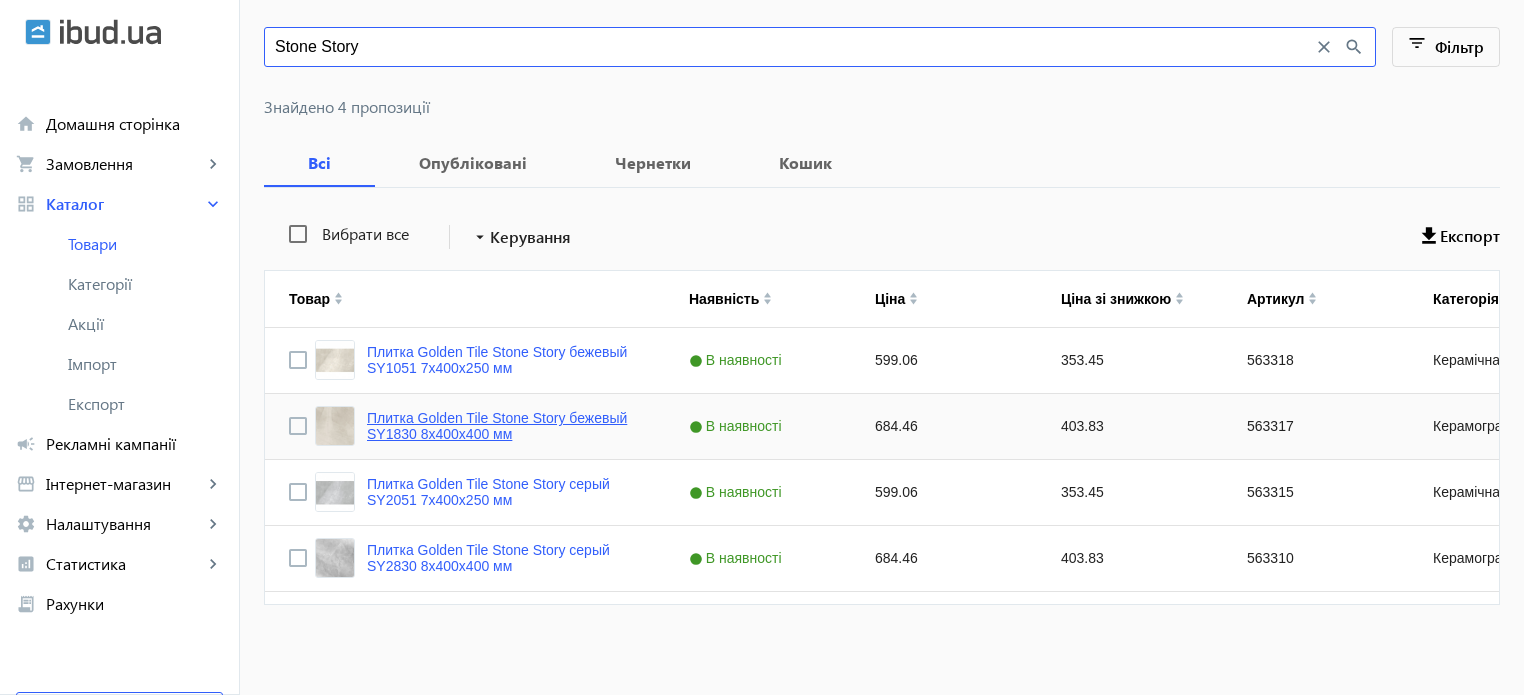 click on "Плитка Golden Tile Stone Story бежевый SY1830 8х400х400 мм" 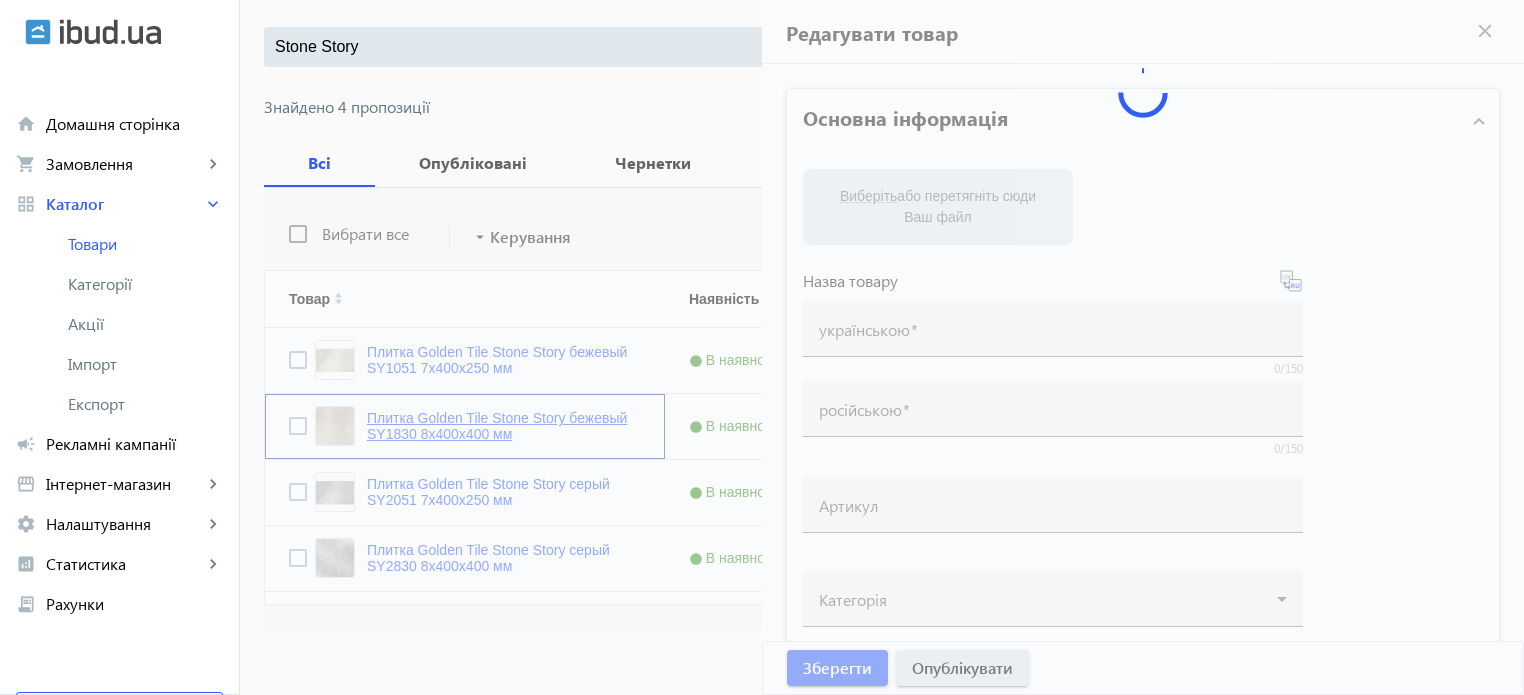 type on "Плитка Golden Tile Stone Story бежевый SY1830 8х400х400 мм" 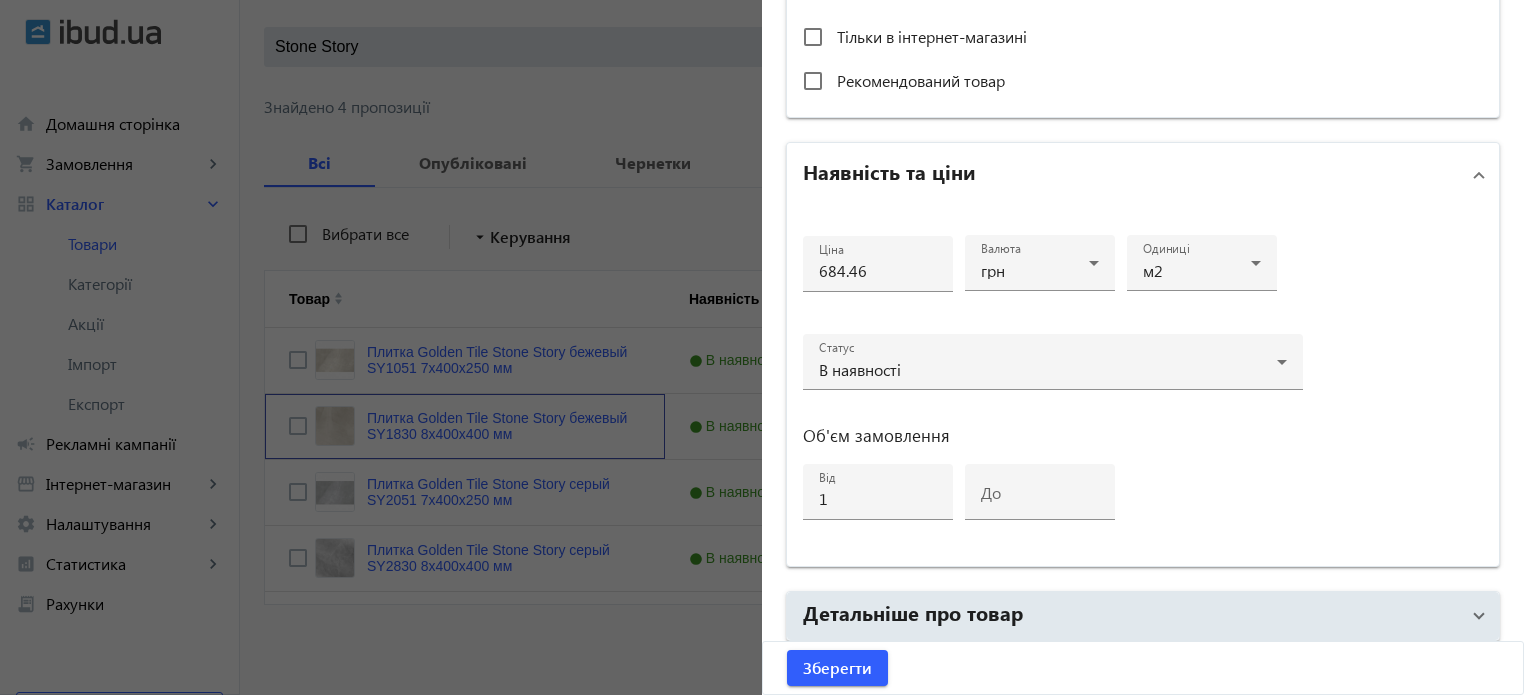 scroll, scrollTop: 968, scrollLeft: 0, axis: vertical 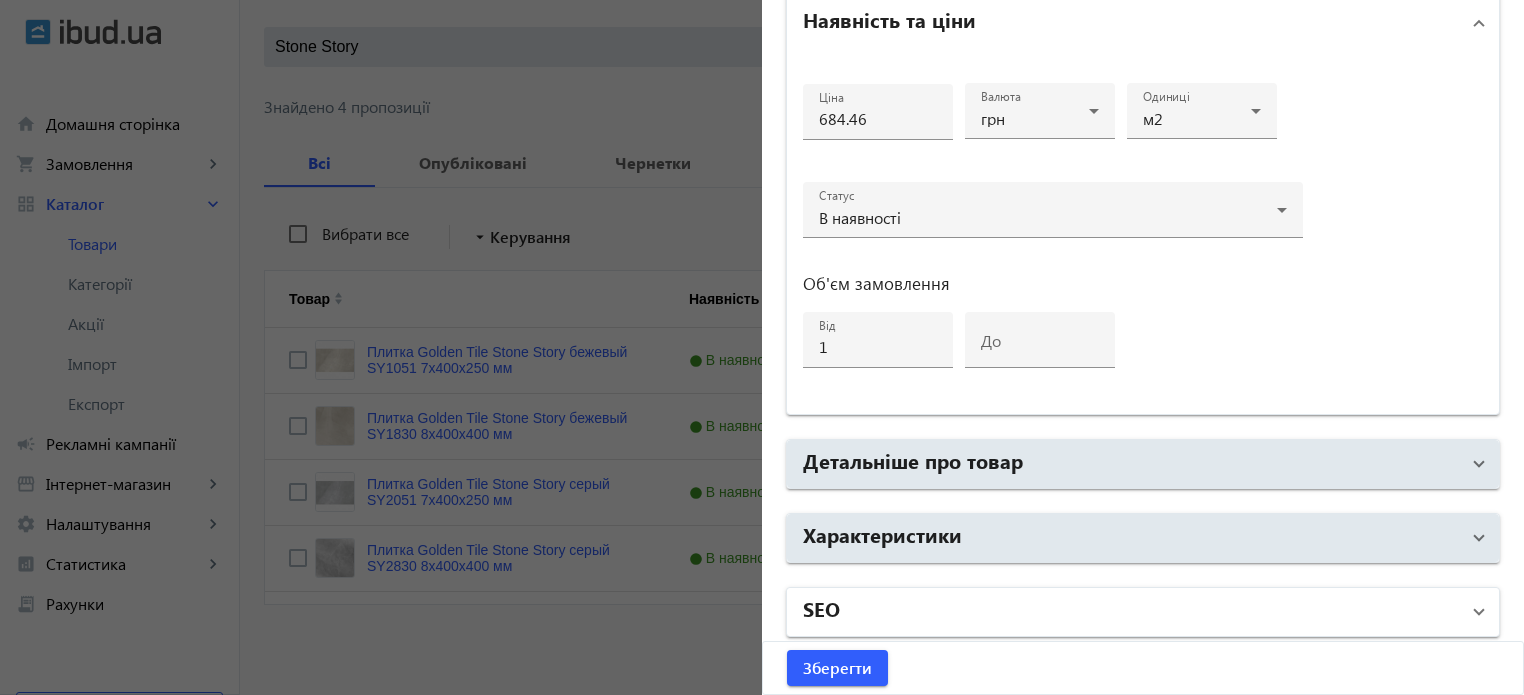 click on "SEO" at bounding box center [1131, 612] 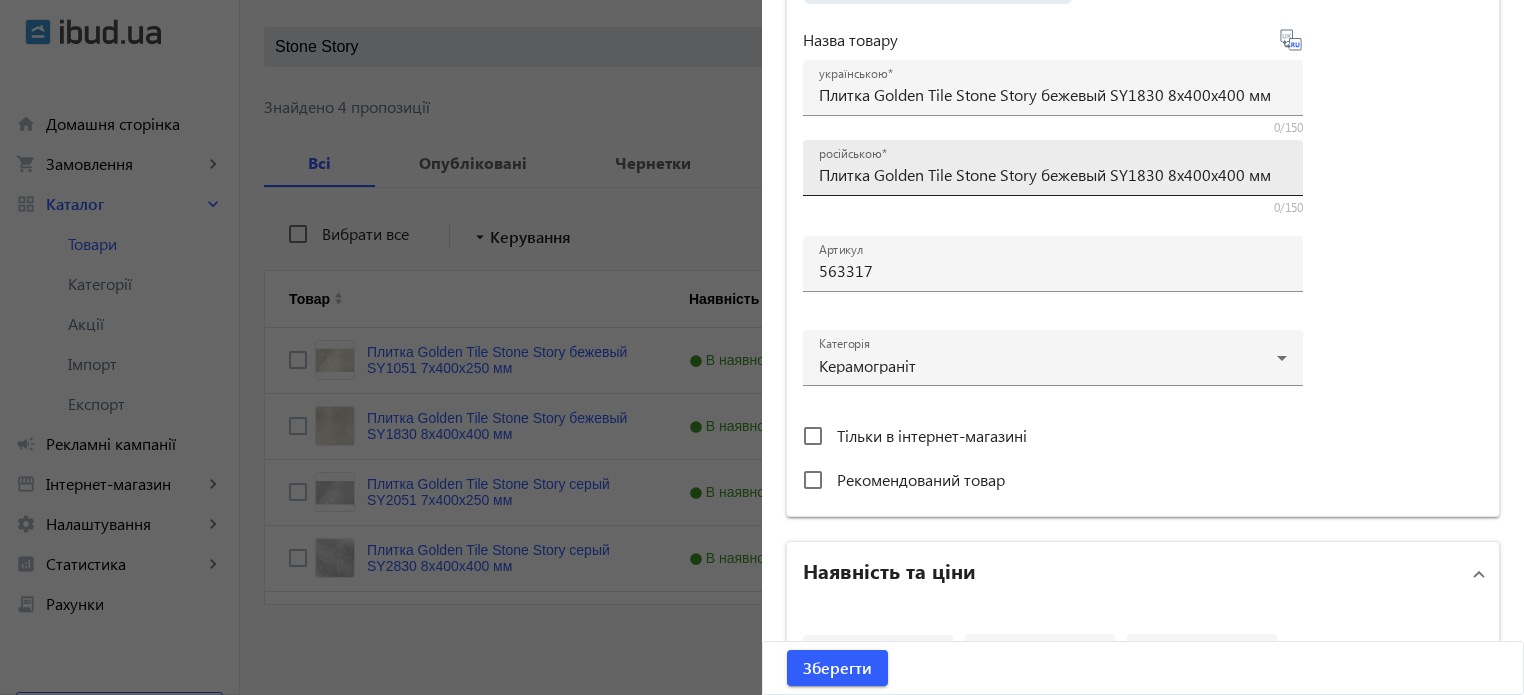 scroll, scrollTop: 600, scrollLeft: 0, axis: vertical 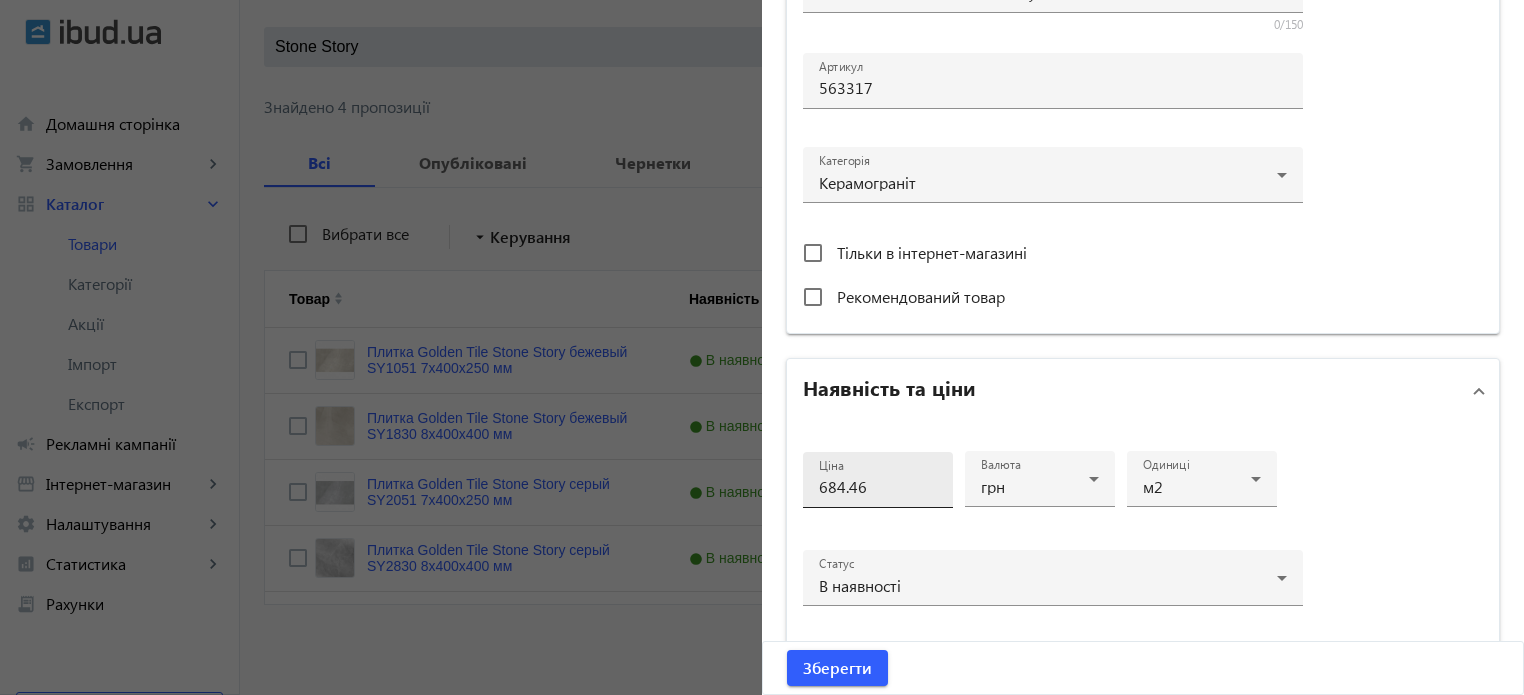 click on "684.46" at bounding box center (878, 486) 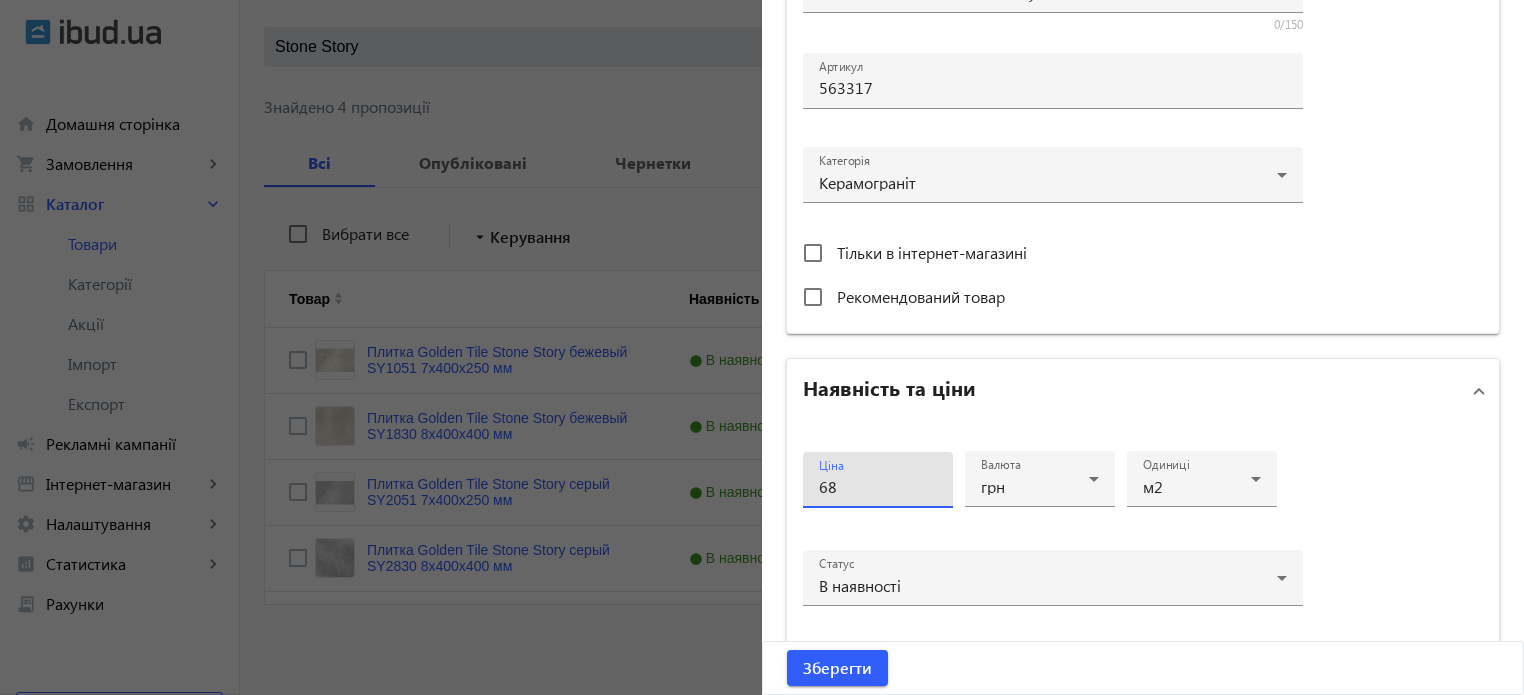 type on "6" 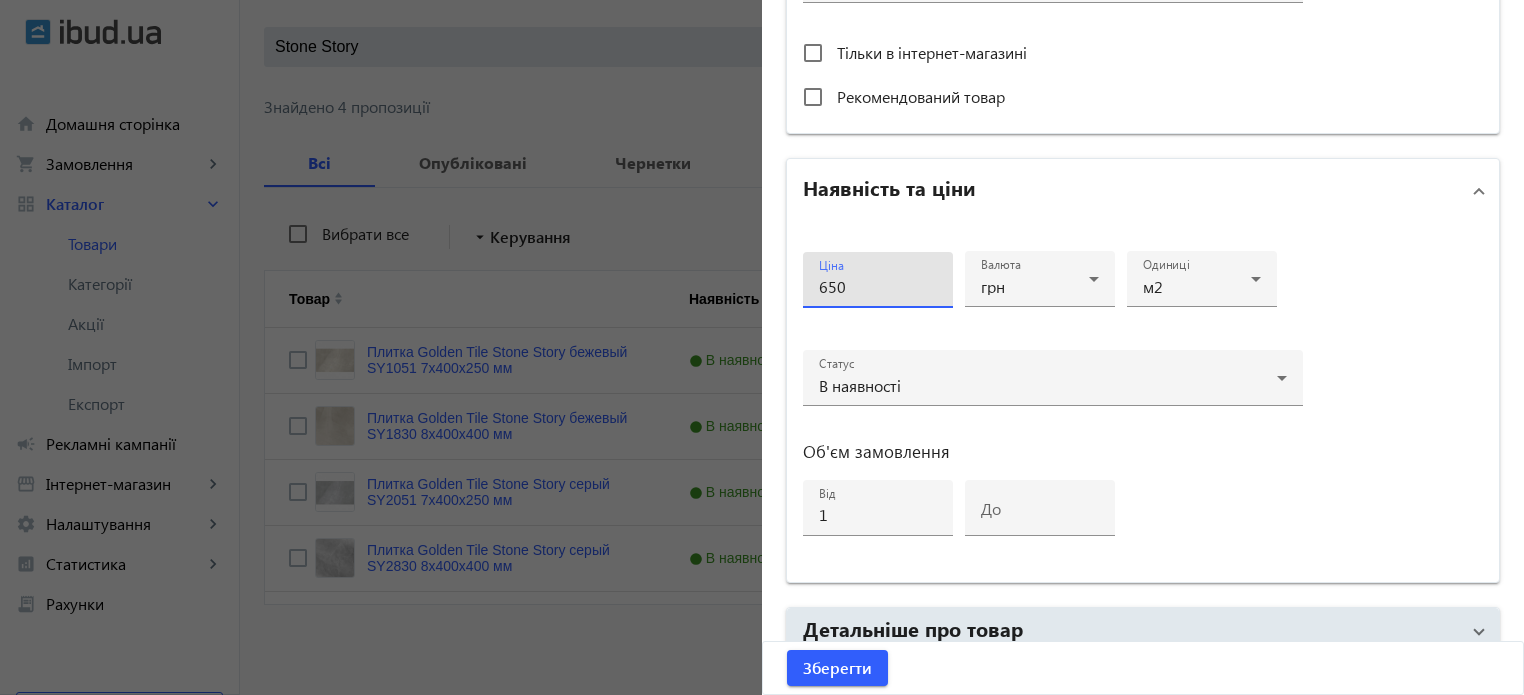 scroll, scrollTop: 200, scrollLeft: 0, axis: vertical 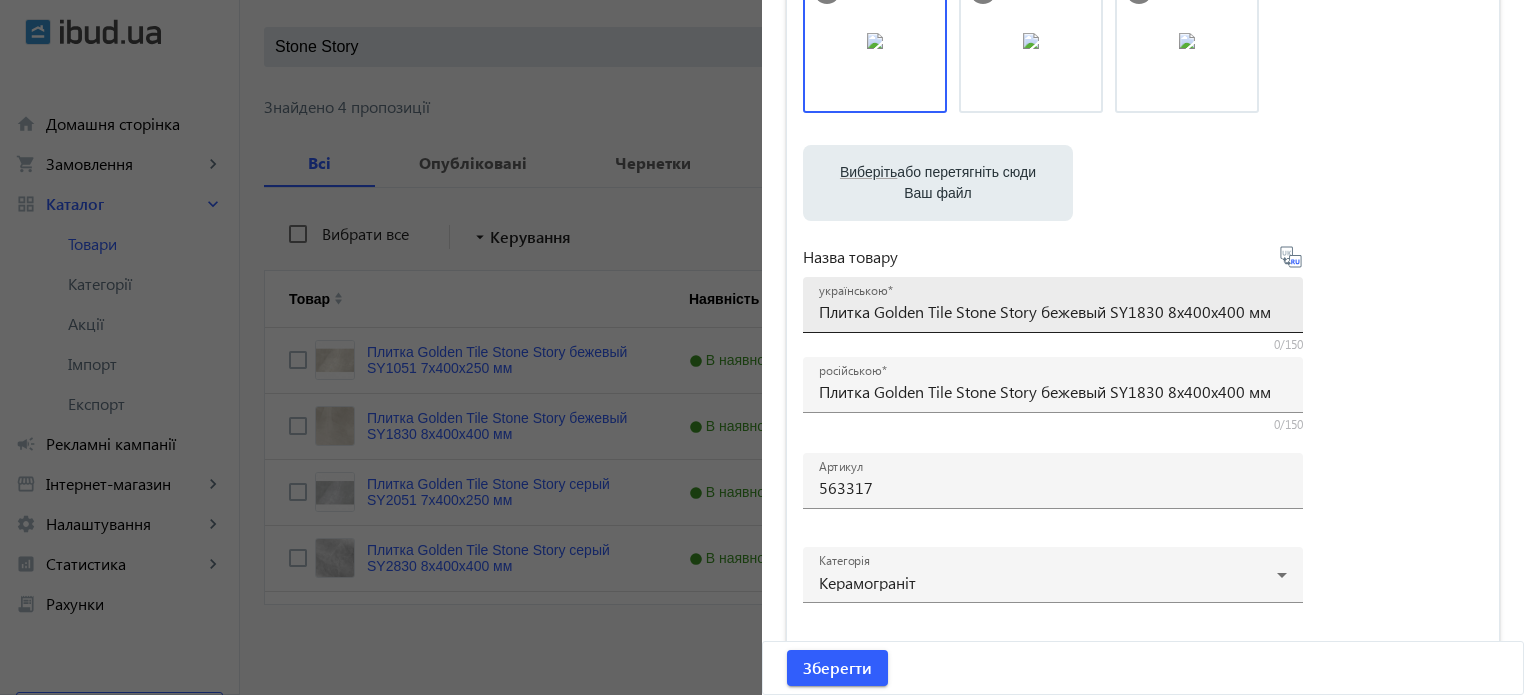 type on "650" 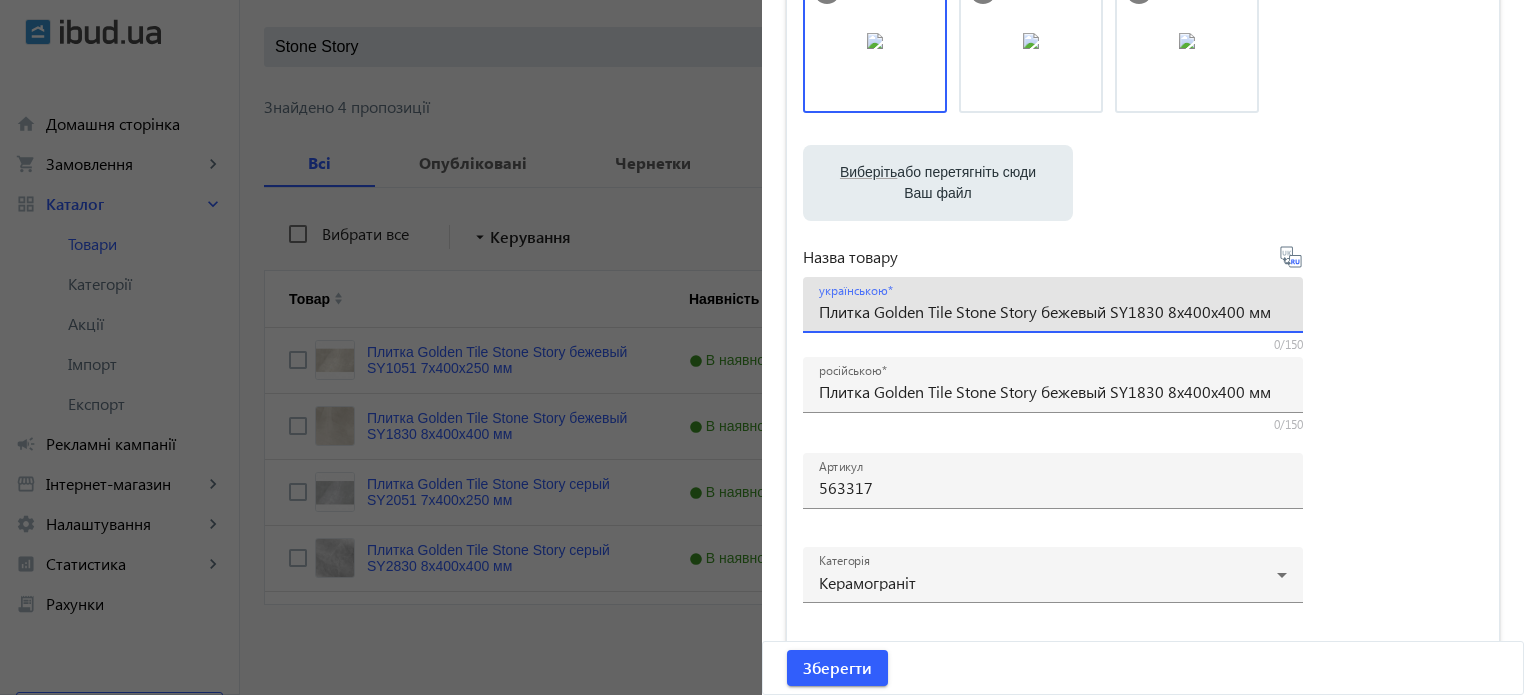 drag, startPoint x: 813, startPoint y: 310, endPoint x: 1535, endPoint y: 307, distance: 722.0062 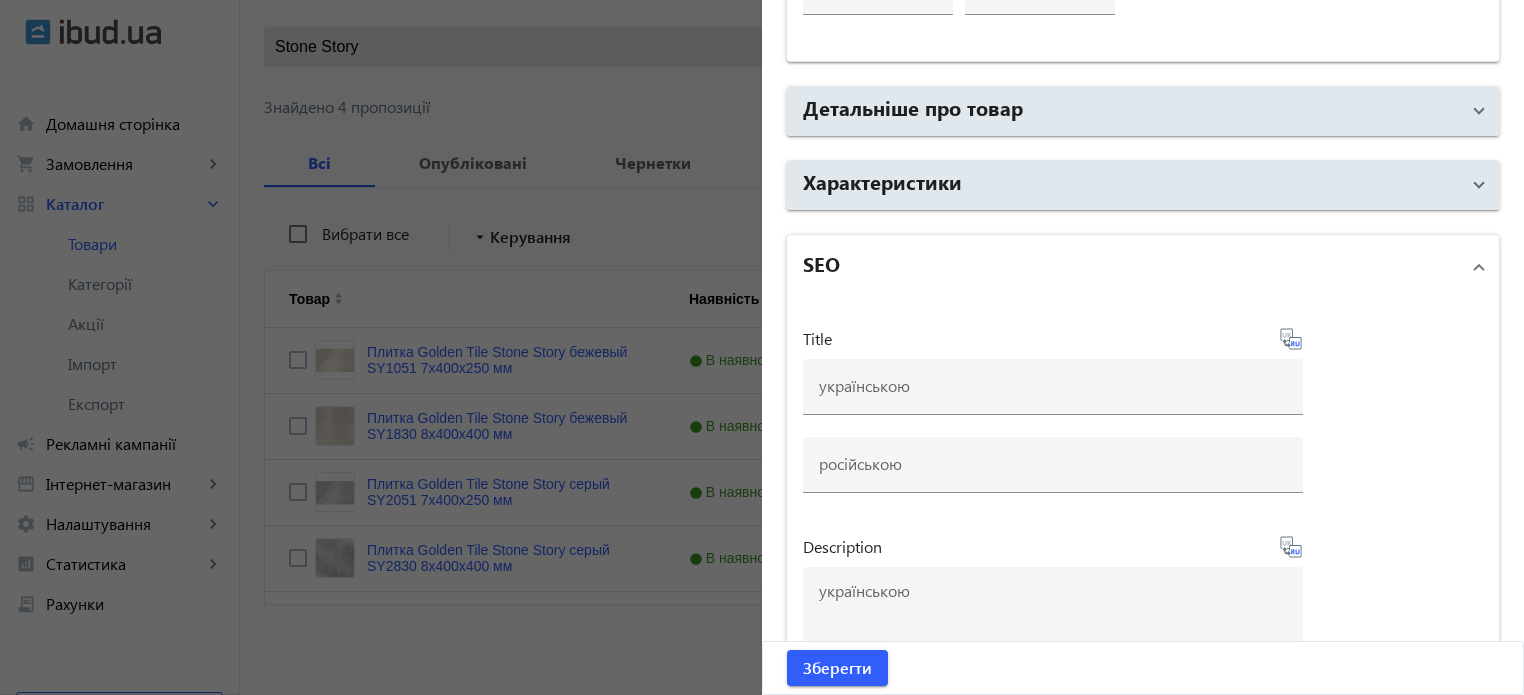 scroll, scrollTop: 1400, scrollLeft: 0, axis: vertical 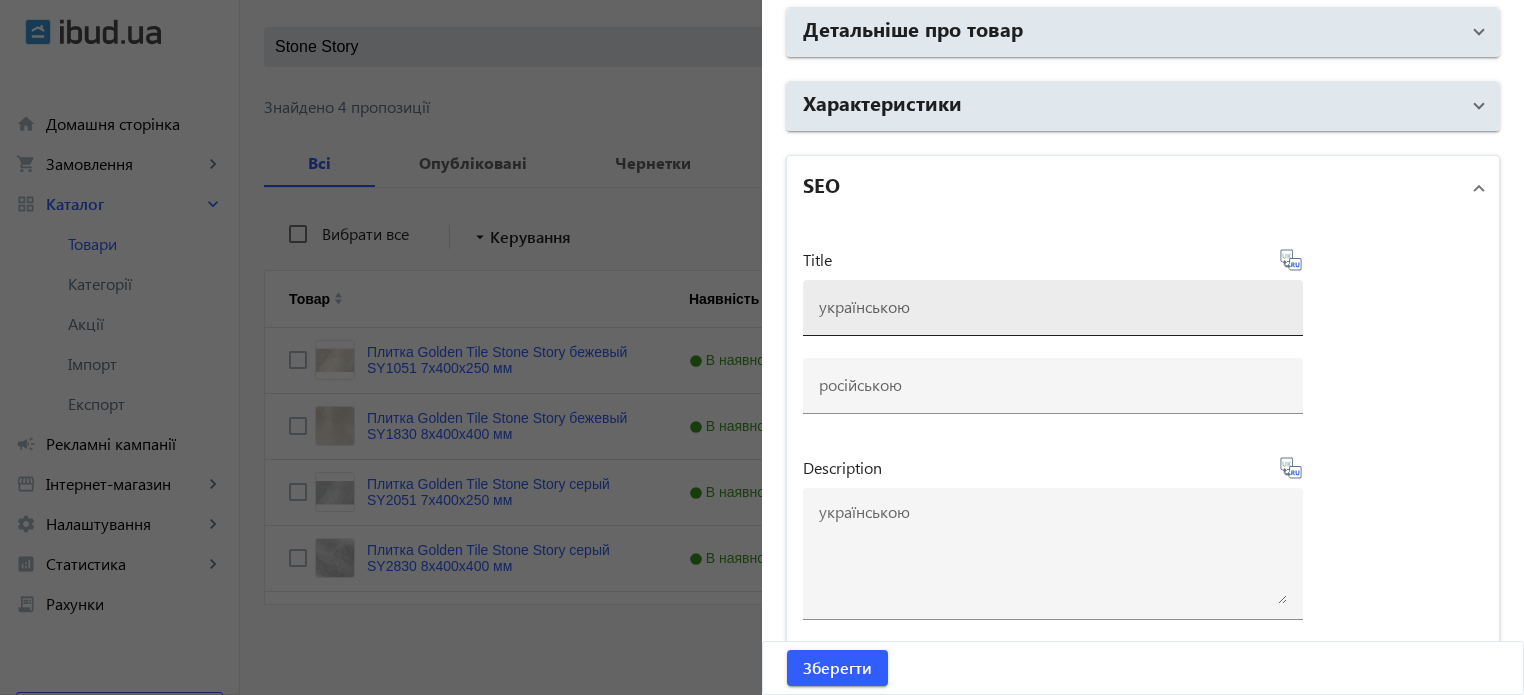 click at bounding box center [1053, 306] 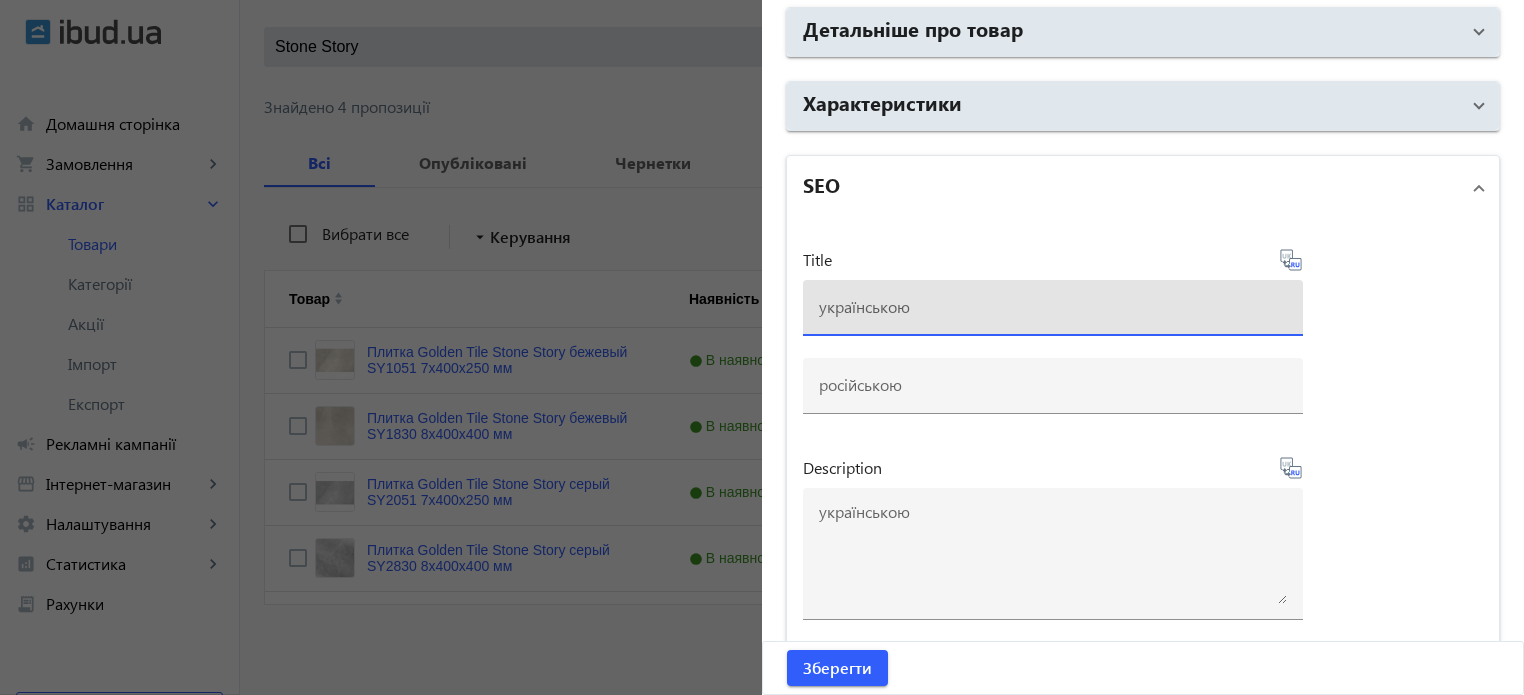 paste on "Плитка Golden Tile Stone Story бежевый SY1830 8х400х400 мм" 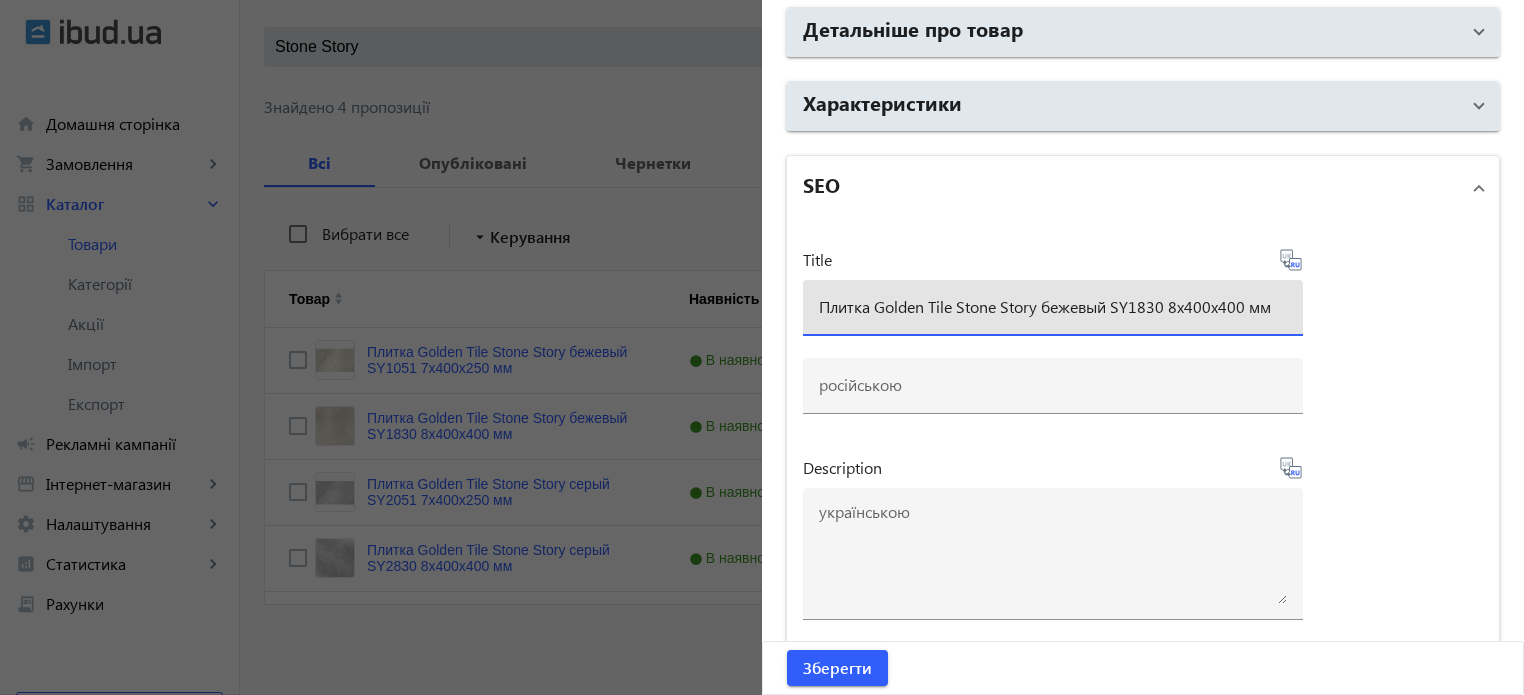 type on "Плитка Golden Tile Stone Story бежевый SY1830 8х400х400 мм" 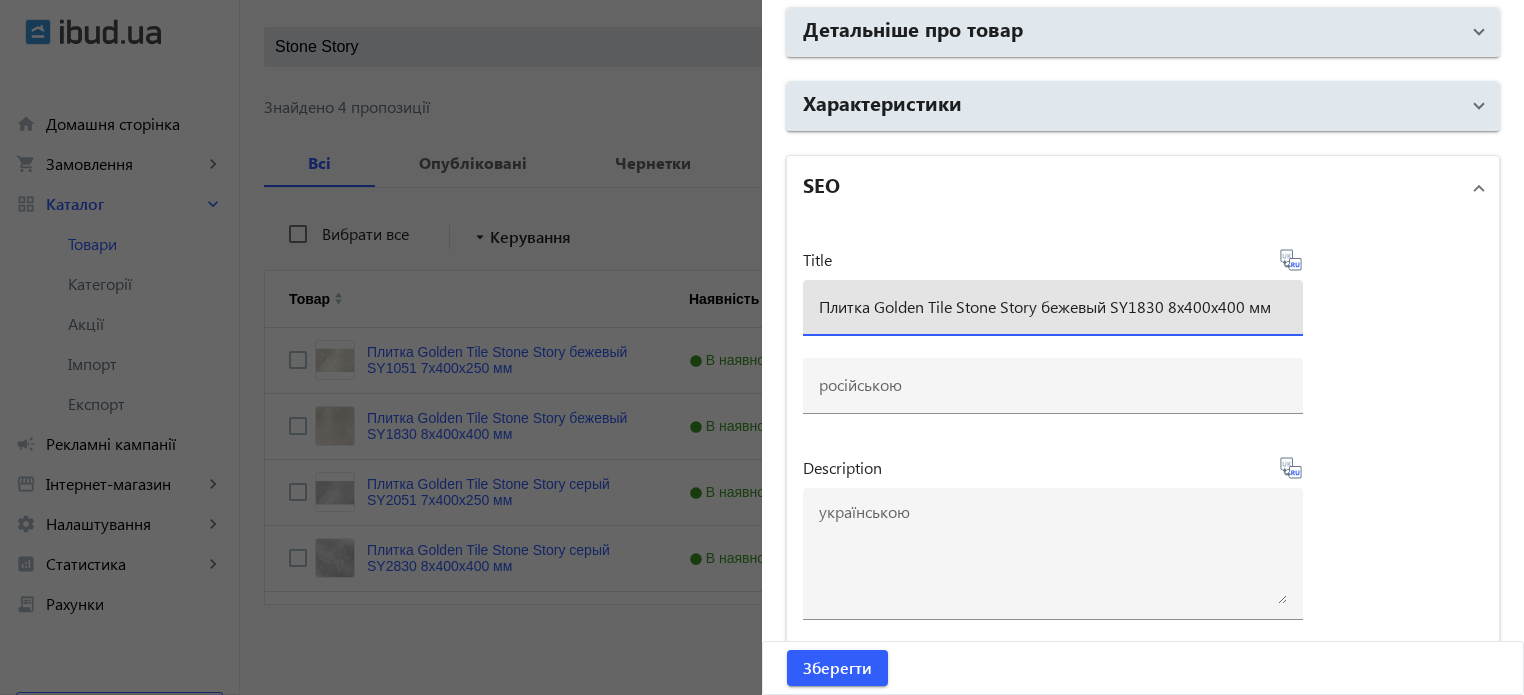 click 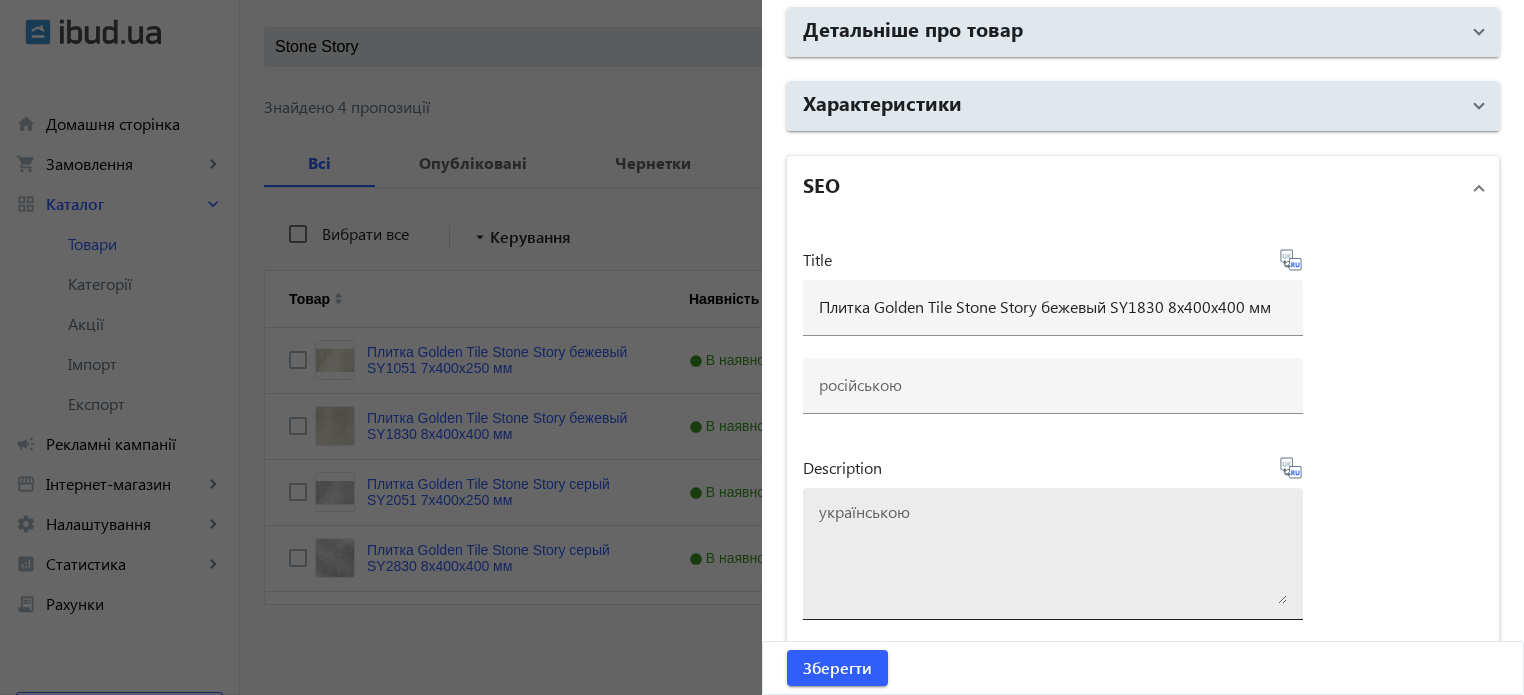 type on "Плитка Golden Tile Stone Story бежевый SY1830 8х400х400 мм" 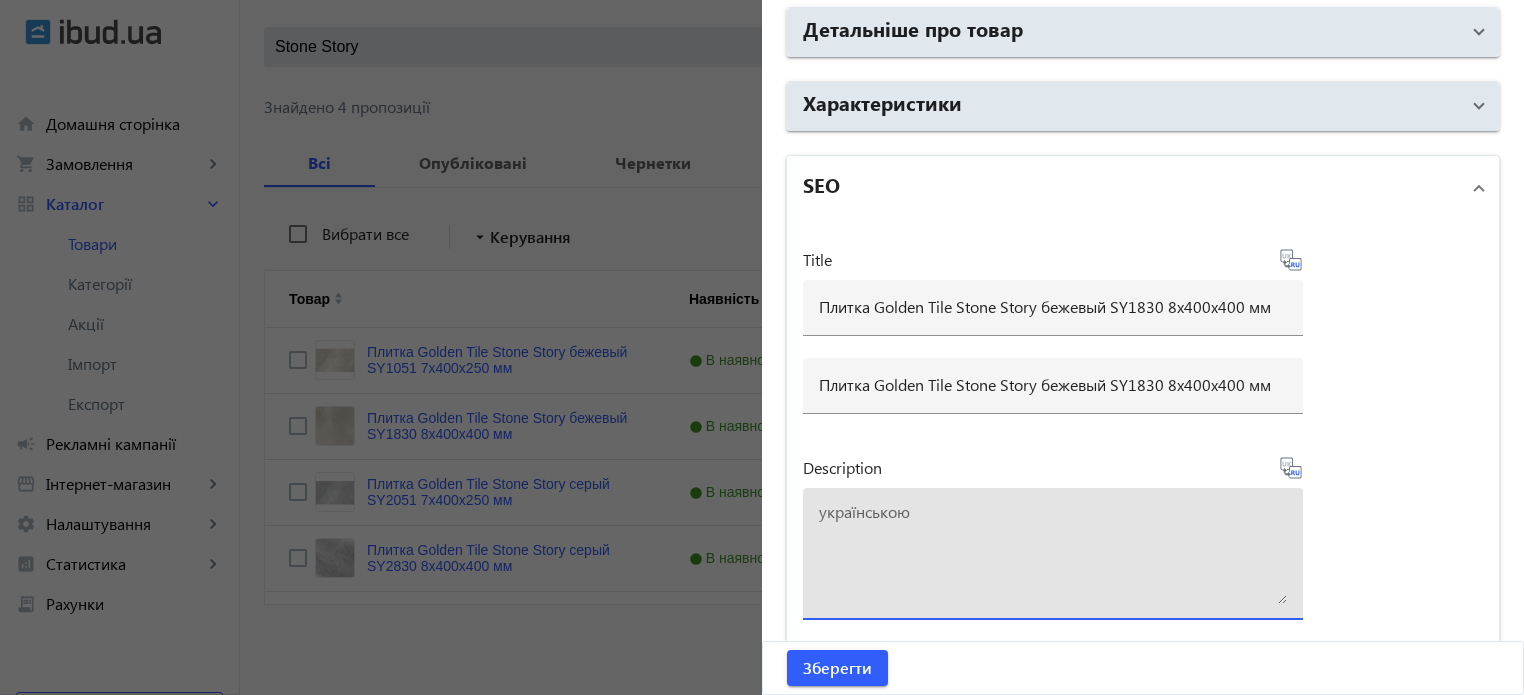 click at bounding box center (1053, 554) 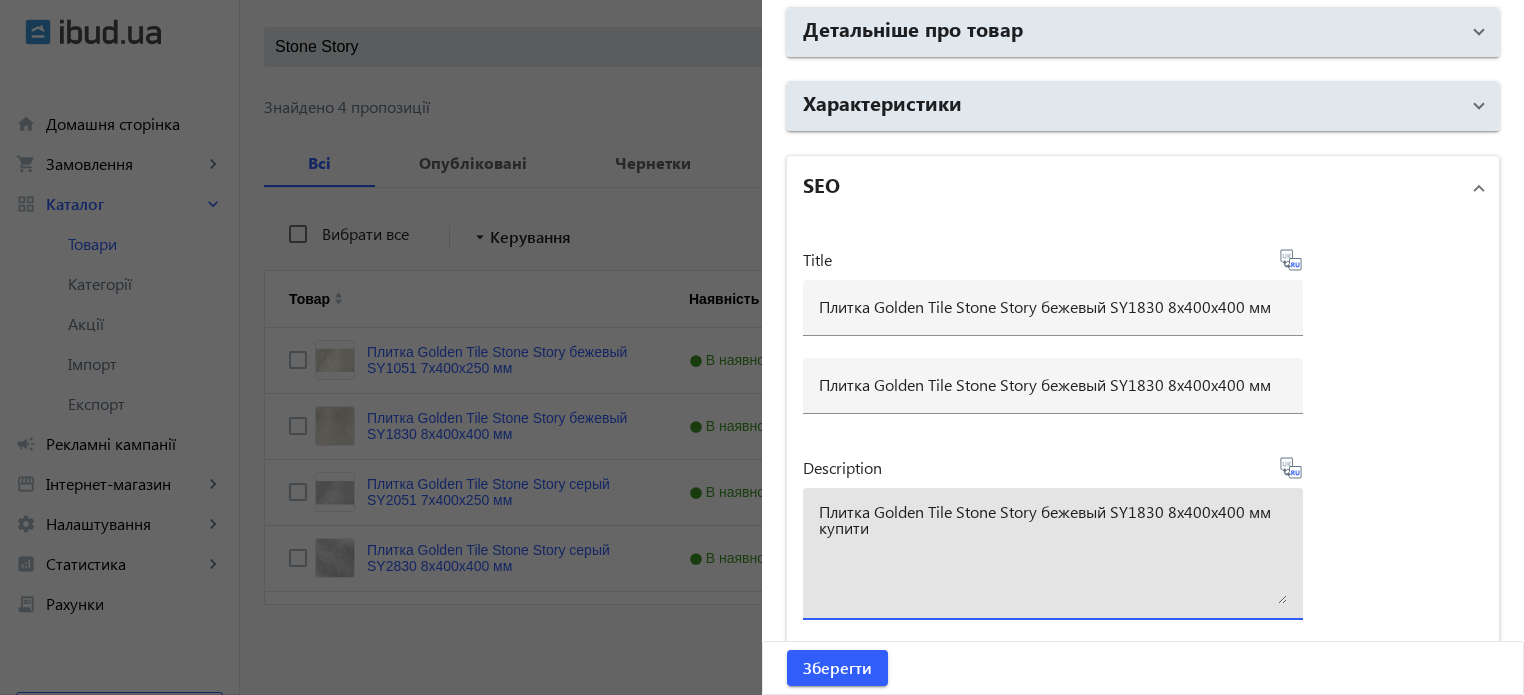 type on "Плитка Golden Tile Stone Story бежевый SY1830 8х400х400 мм купити" 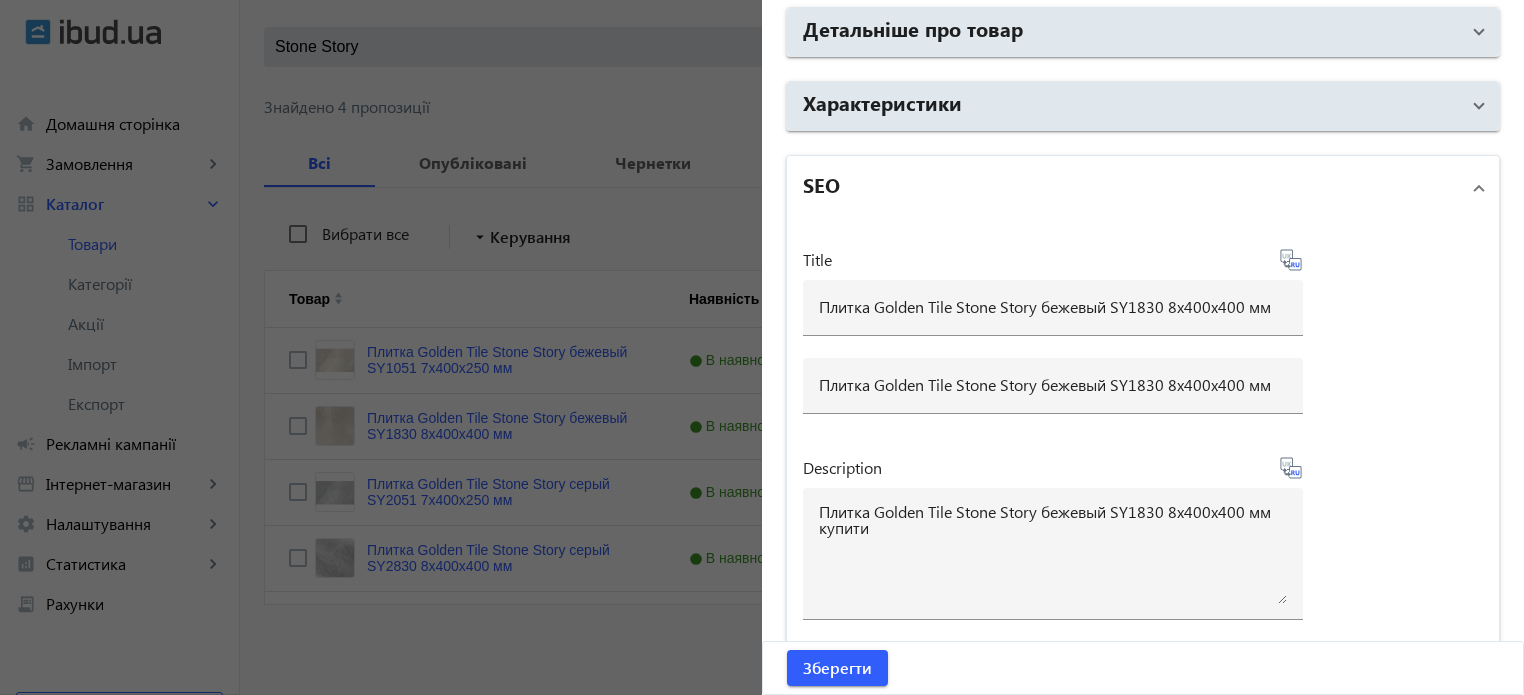 type on "Плитка Golden Tile Stone Story бежевый SY1830 8х400х400 мм купить" 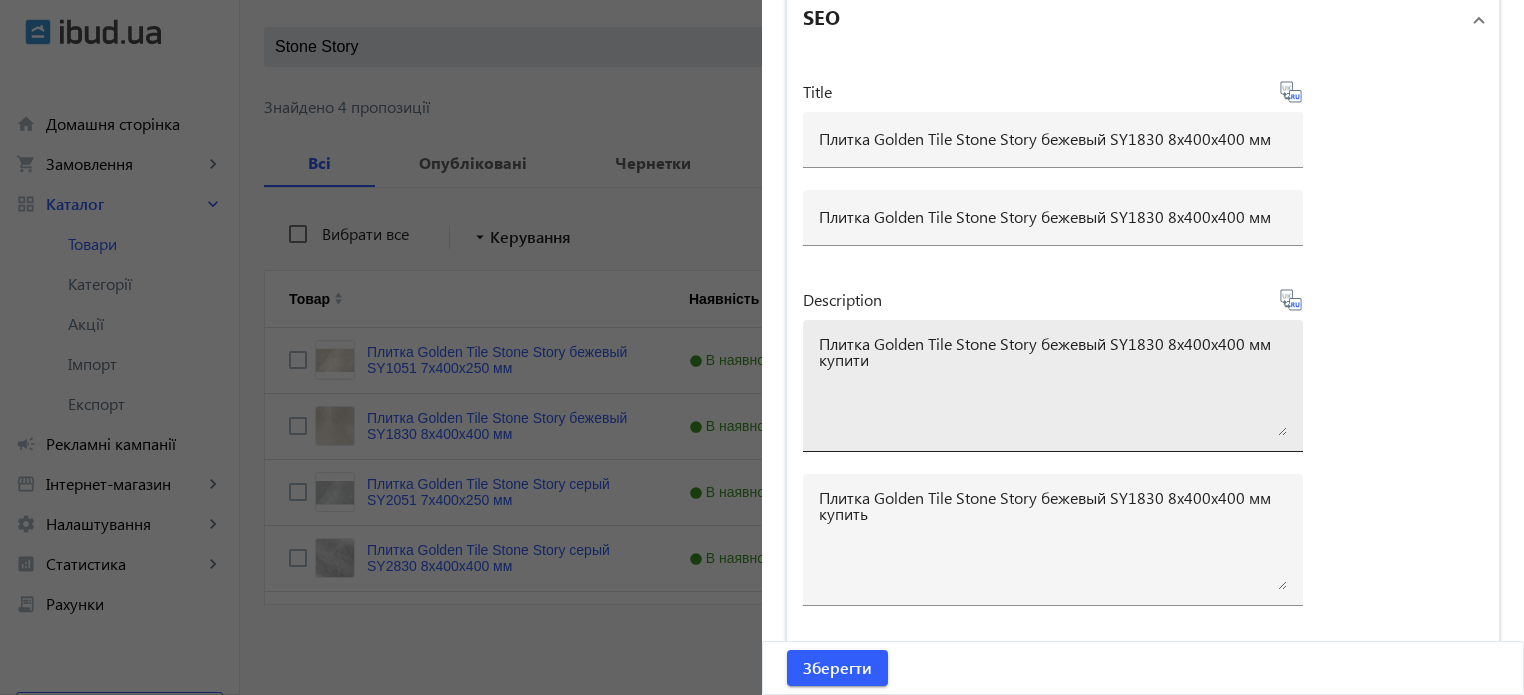 scroll, scrollTop: 1766, scrollLeft: 0, axis: vertical 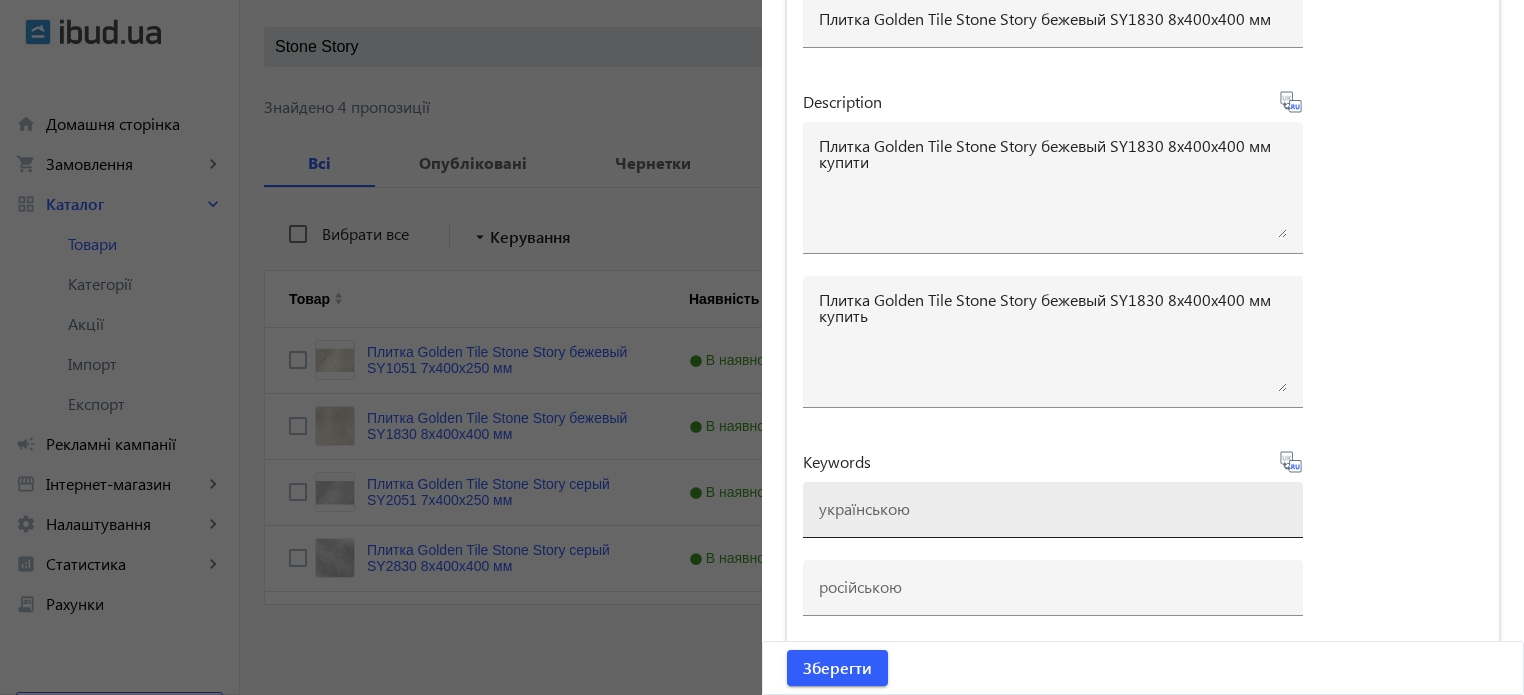 click at bounding box center (1053, 508) 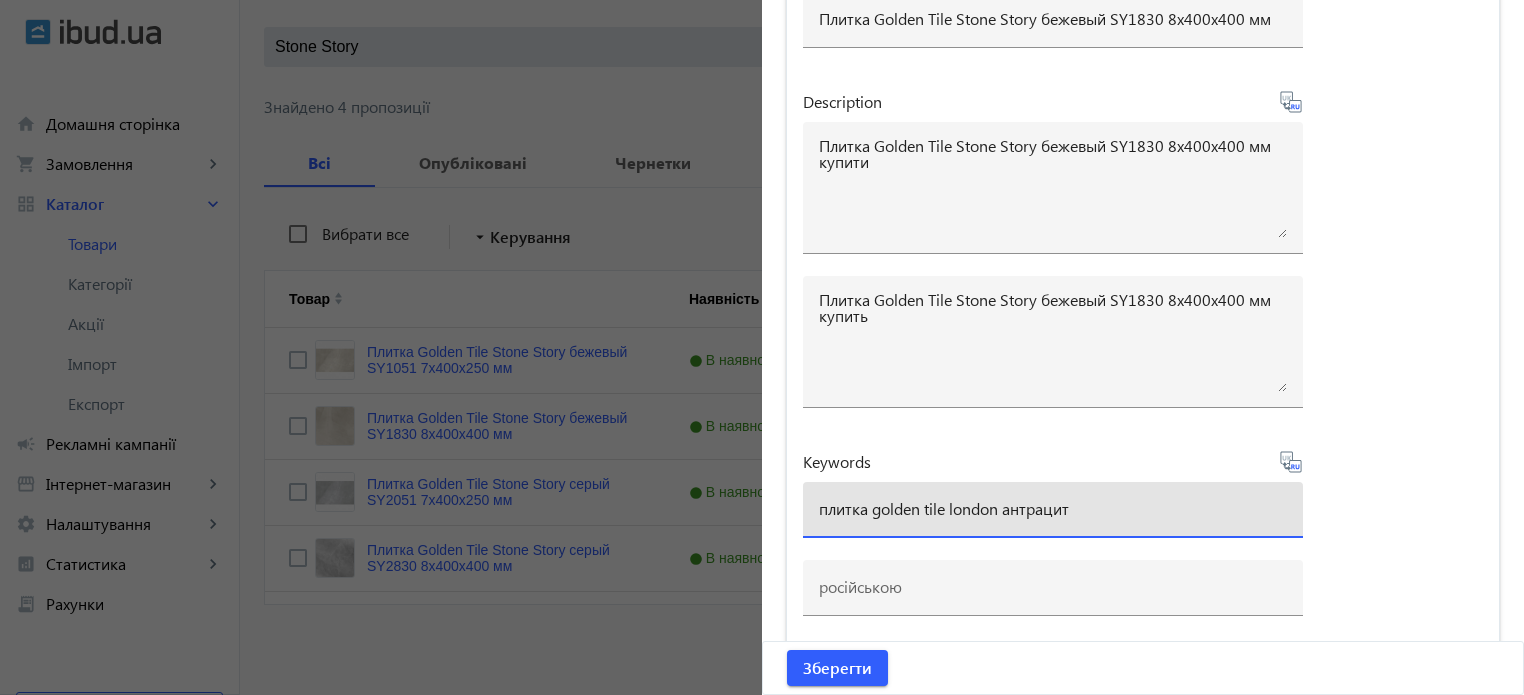 drag, startPoint x: 1072, startPoint y: 500, endPoint x: 948, endPoint y: 507, distance: 124.197426 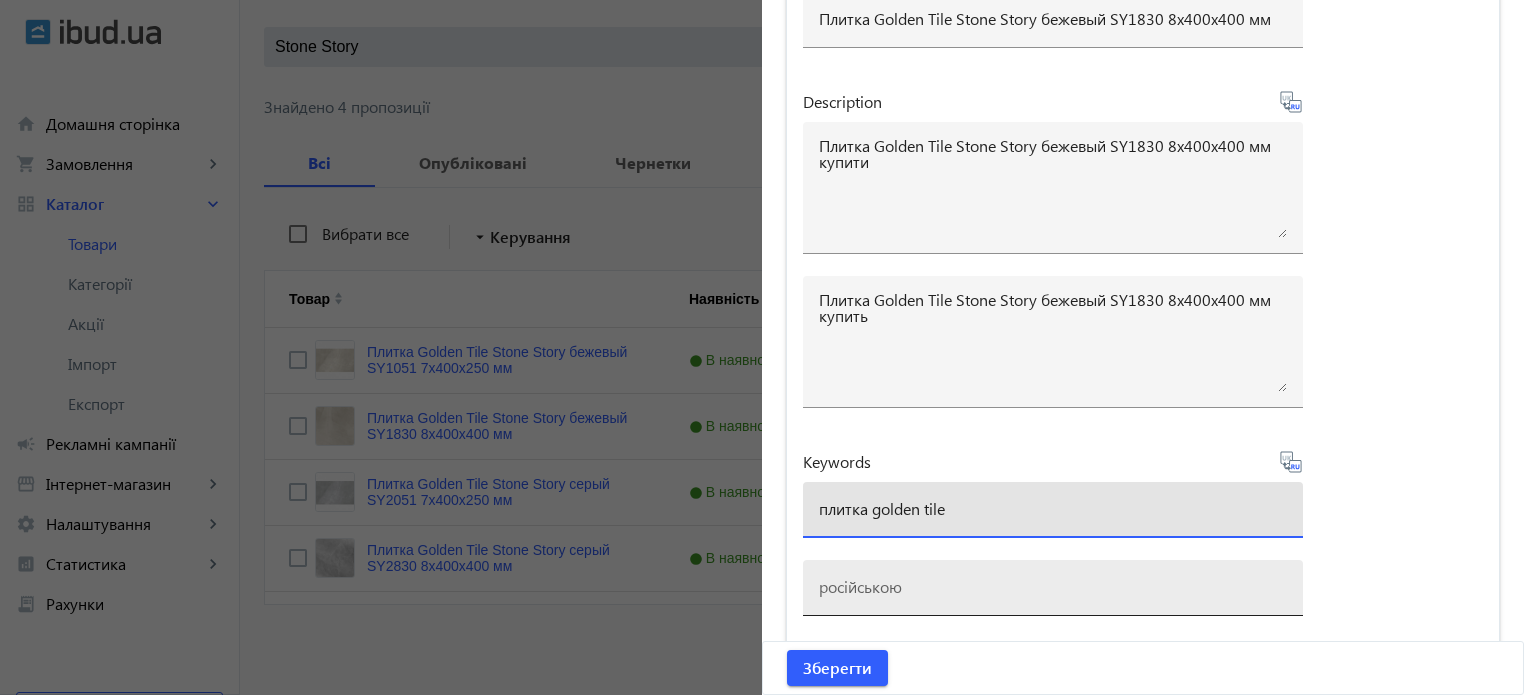 paste on "stone-story" 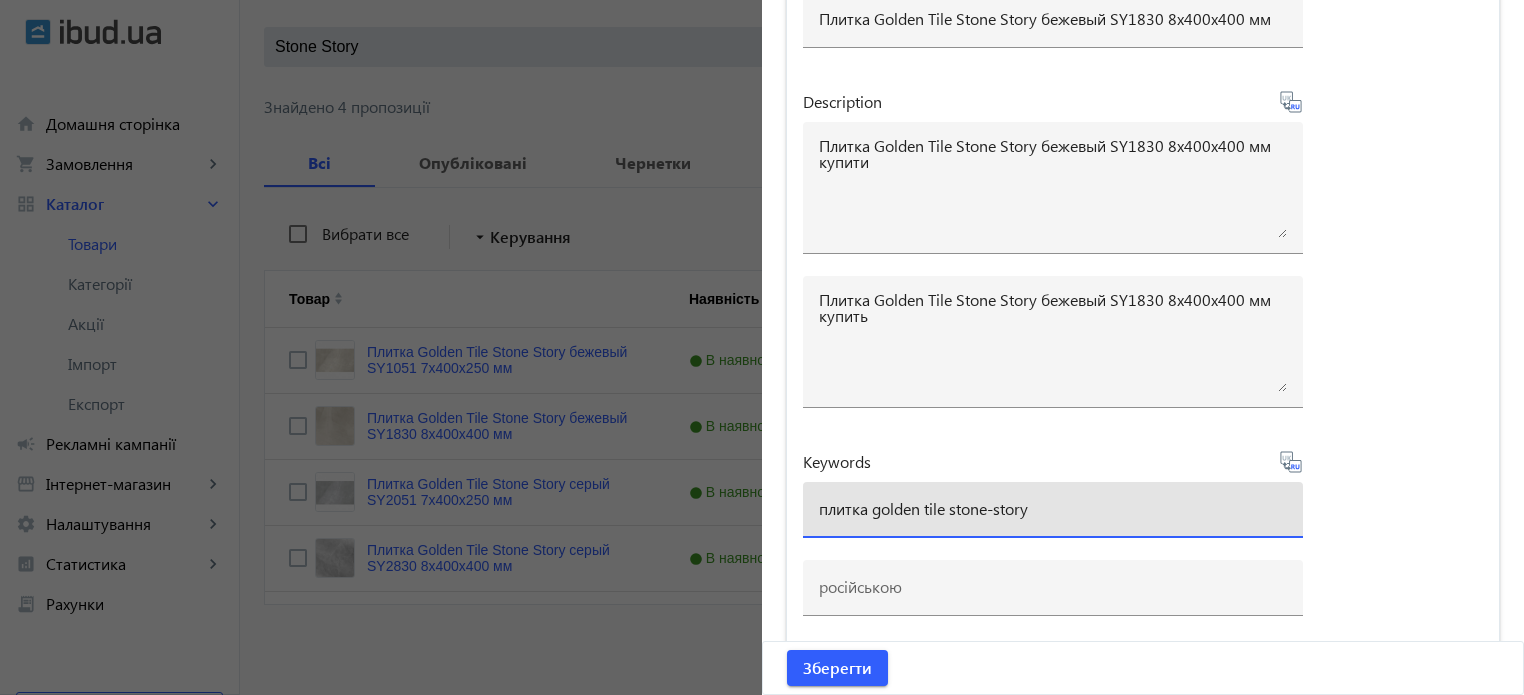 click on "плитка golden tile stone-story" at bounding box center [1053, 508] 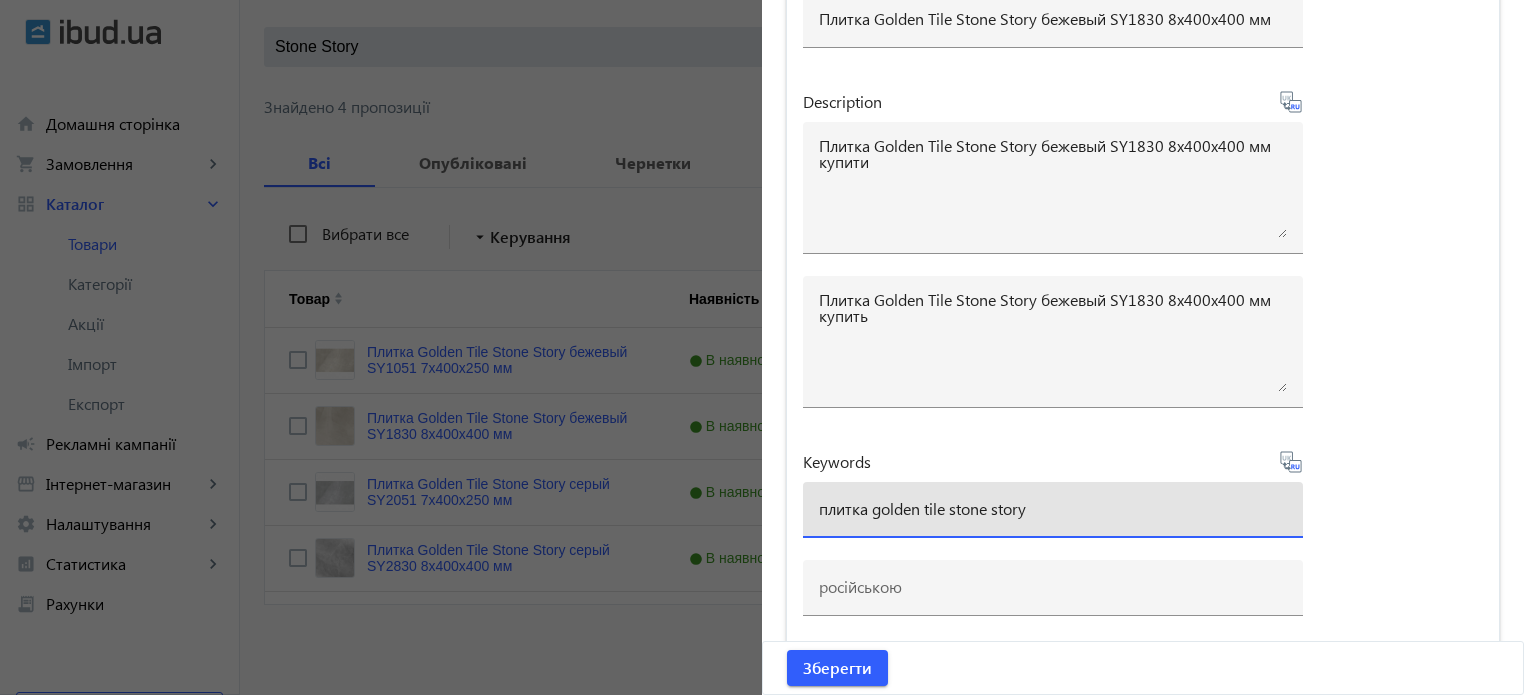 type on "плитка golden tile stone story" 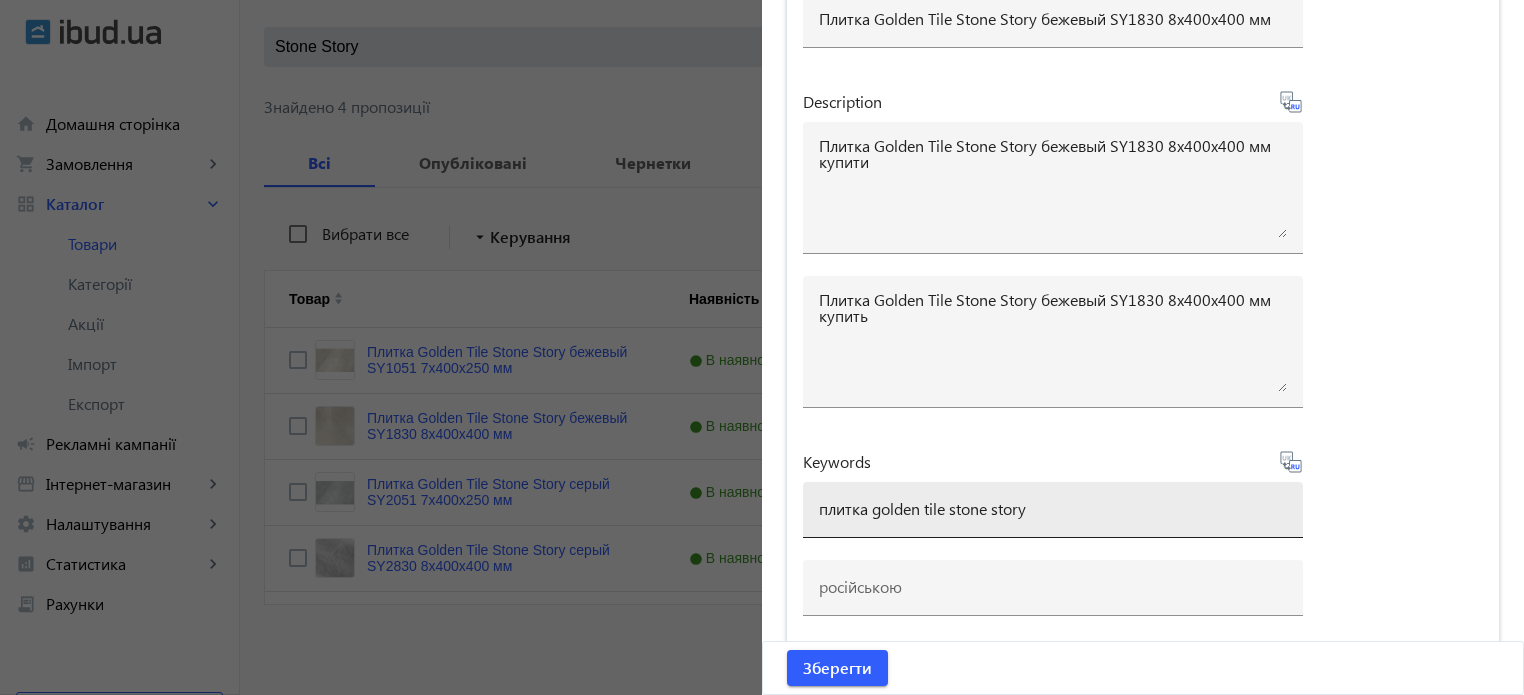 type on "плитка golden tile stone story" 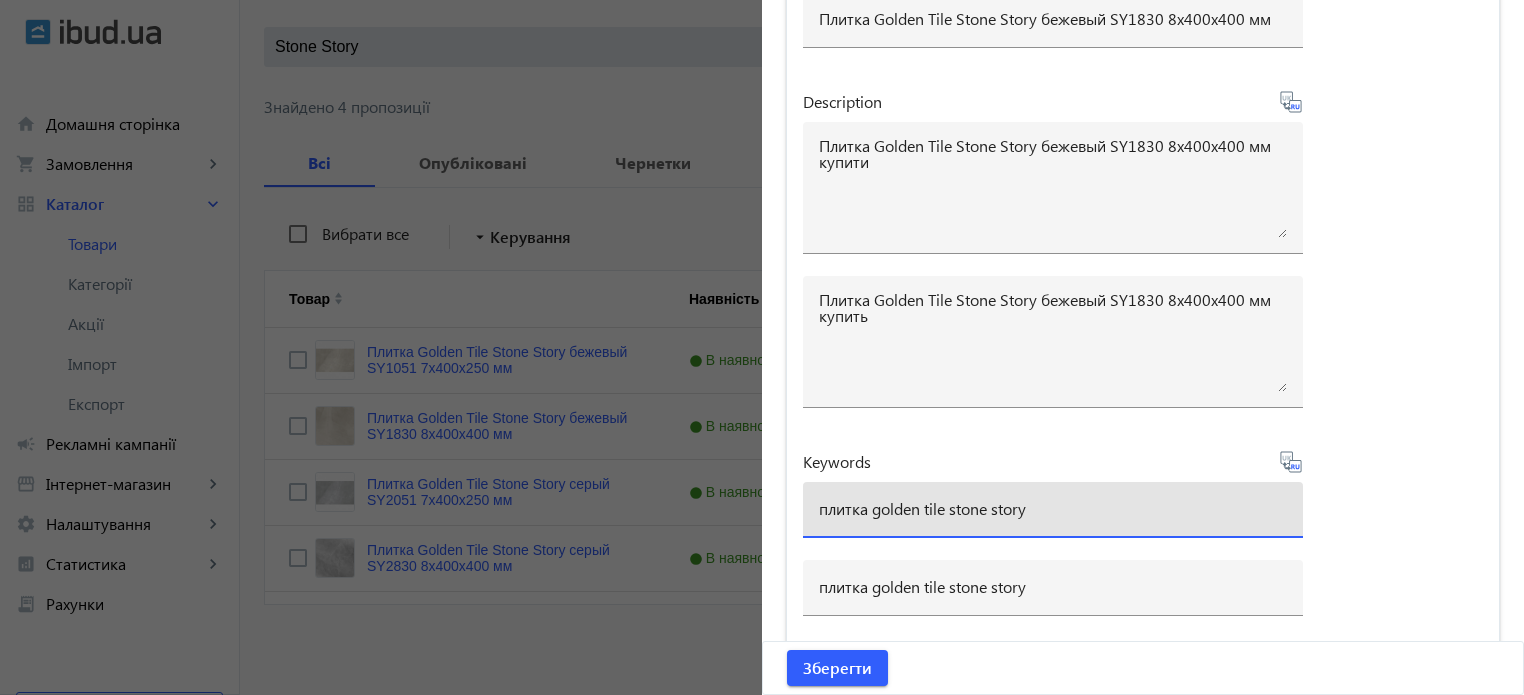 drag, startPoint x: 1046, startPoint y: 506, endPoint x: 501, endPoint y: 479, distance: 545.6684 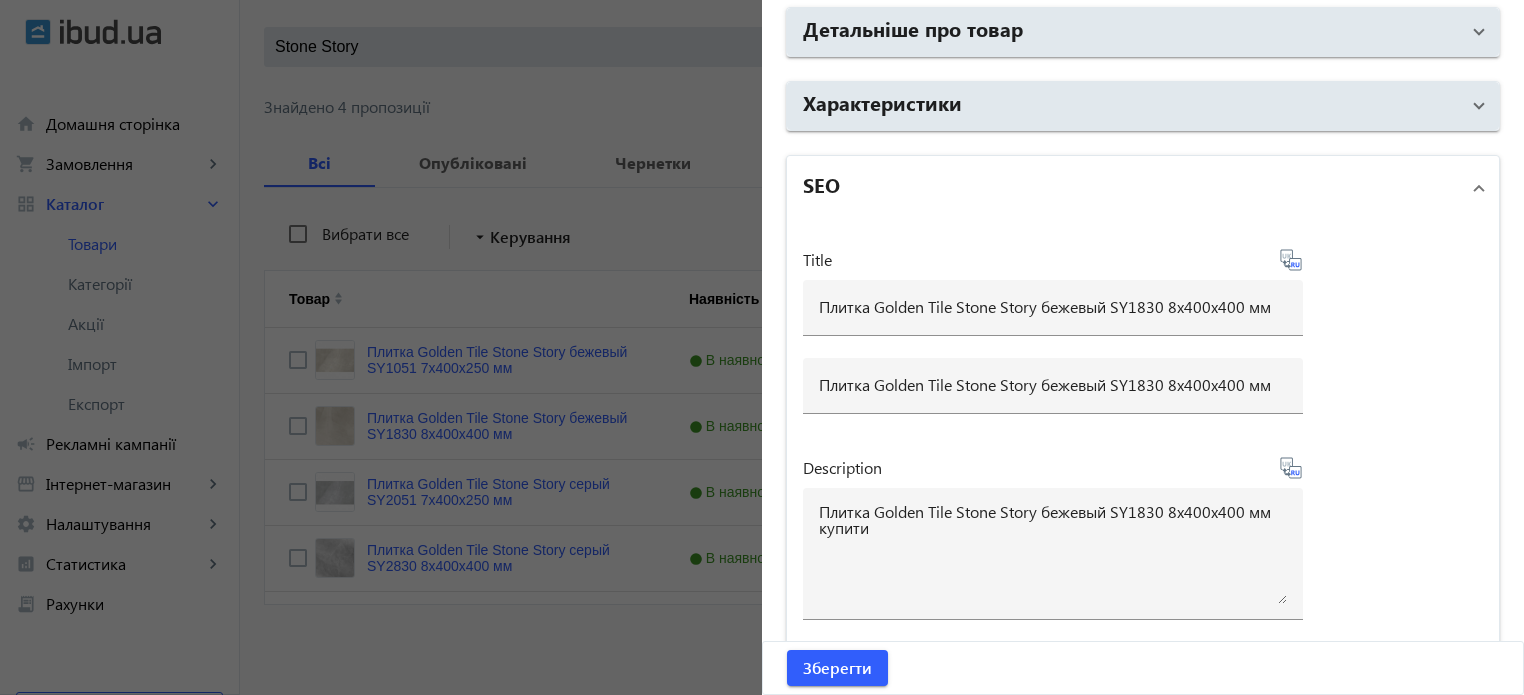 scroll, scrollTop: 1766, scrollLeft: 0, axis: vertical 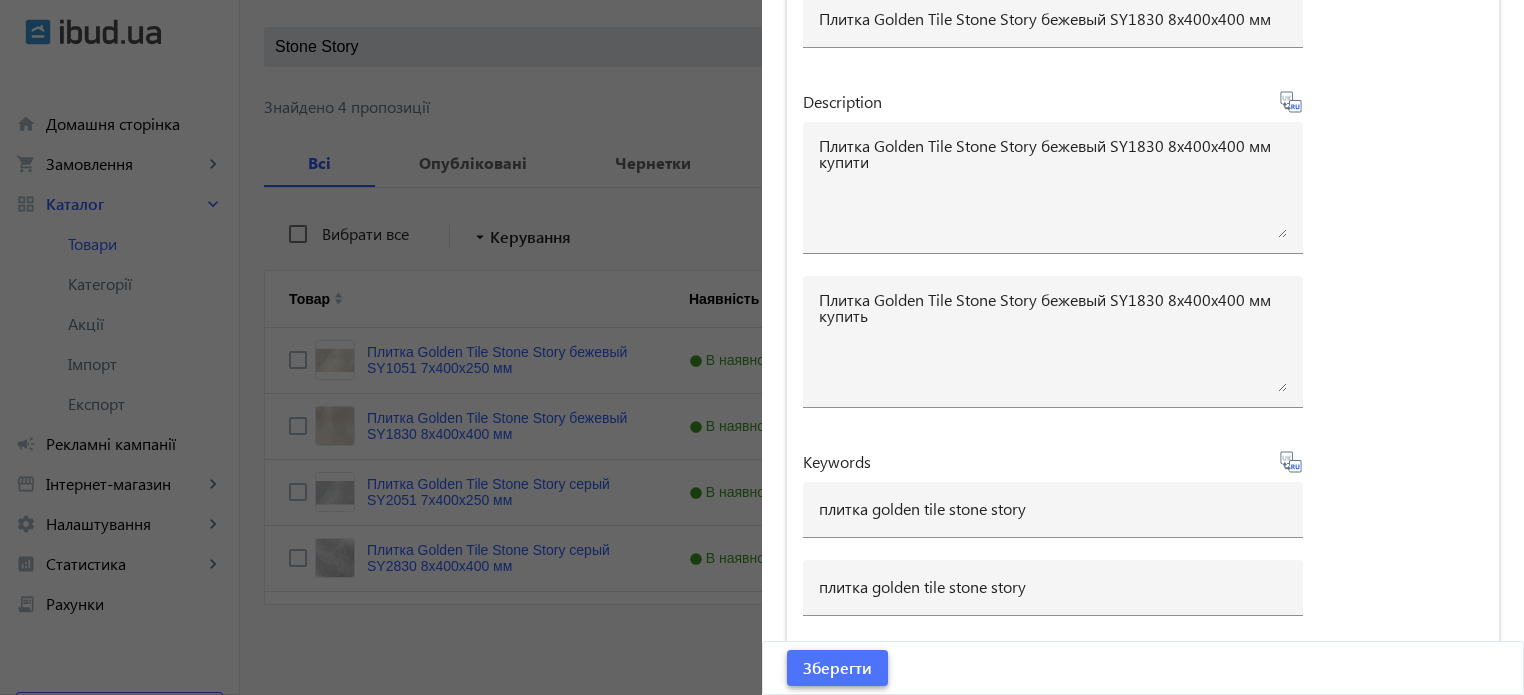 click on "Зберегти" 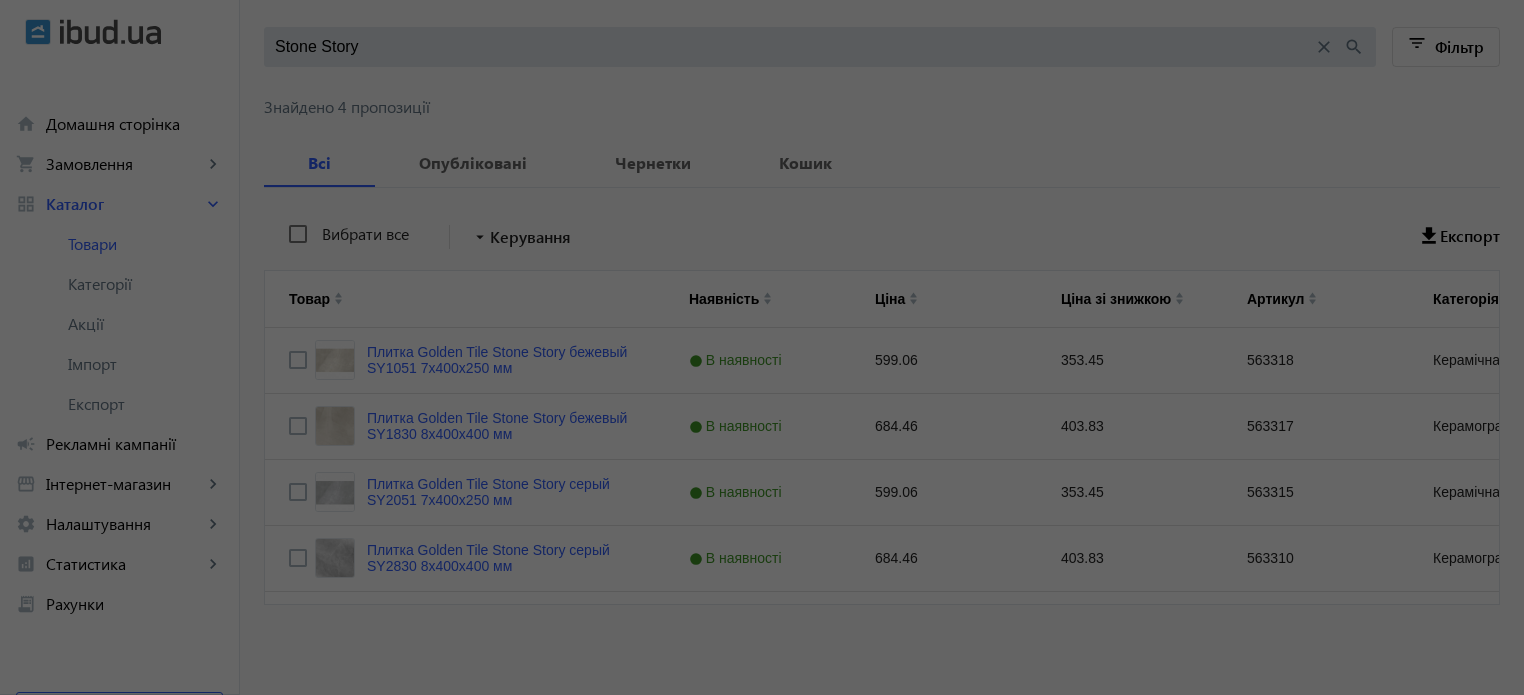 scroll, scrollTop: 0, scrollLeft: 0, axis: both 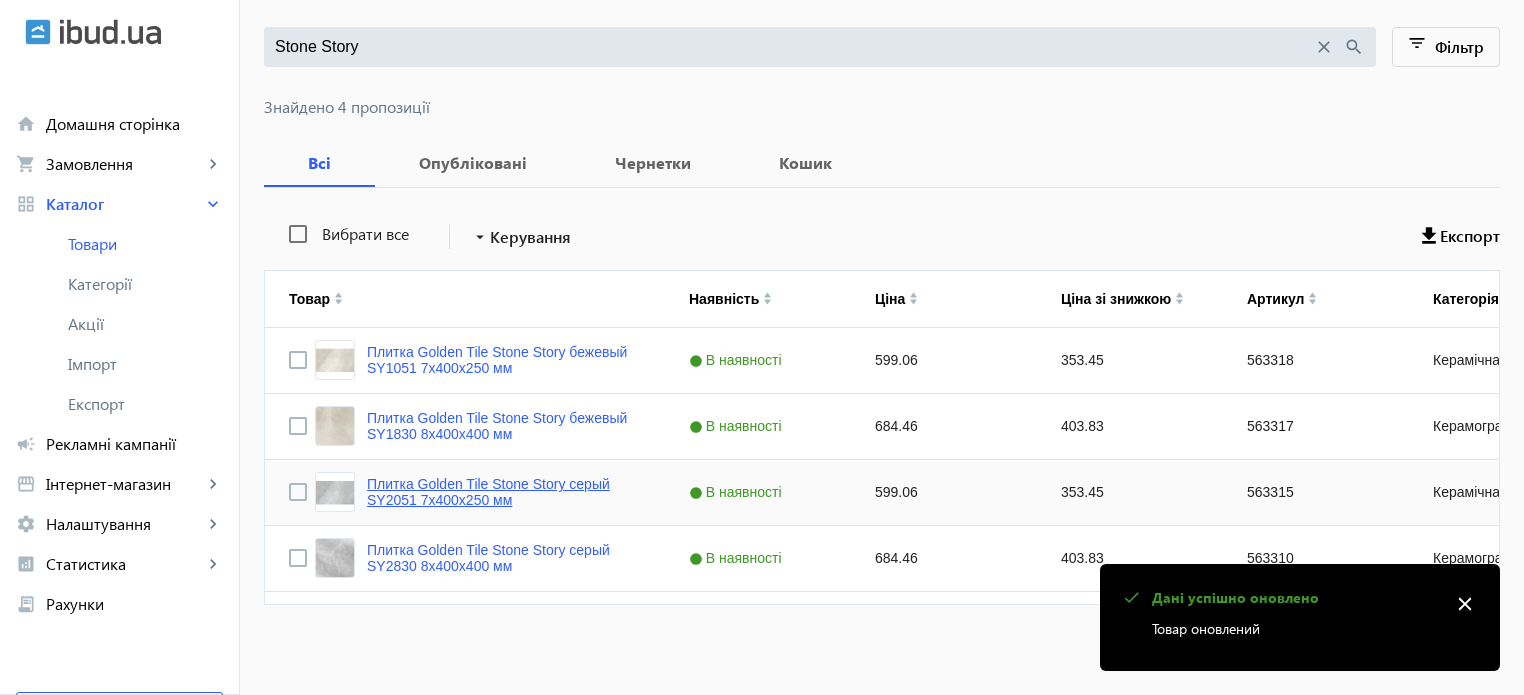 click on "Плитка Golden Tile Stone Story серый SY2051 7х400х250 мм" 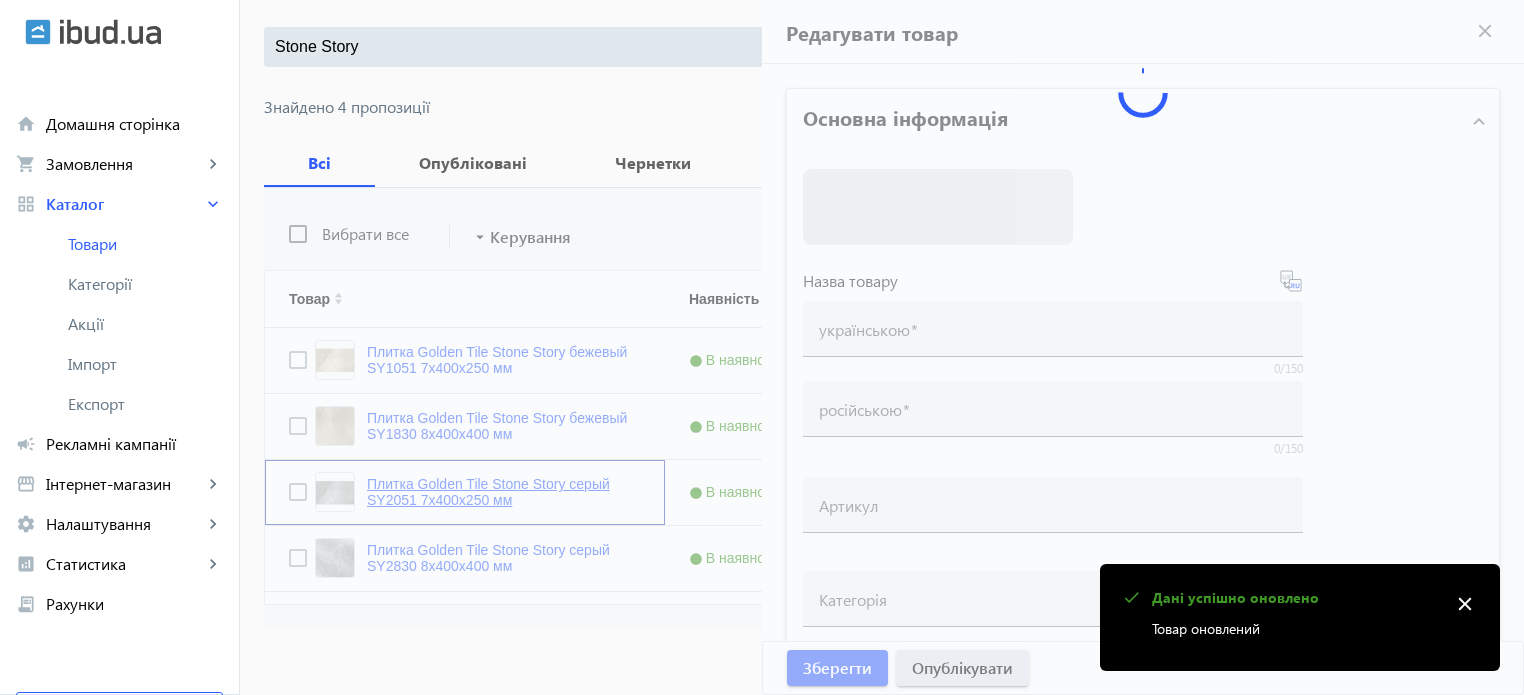 type on "Плитка Golden Tile Stone Story серый SY2051 7х400х250 мм" 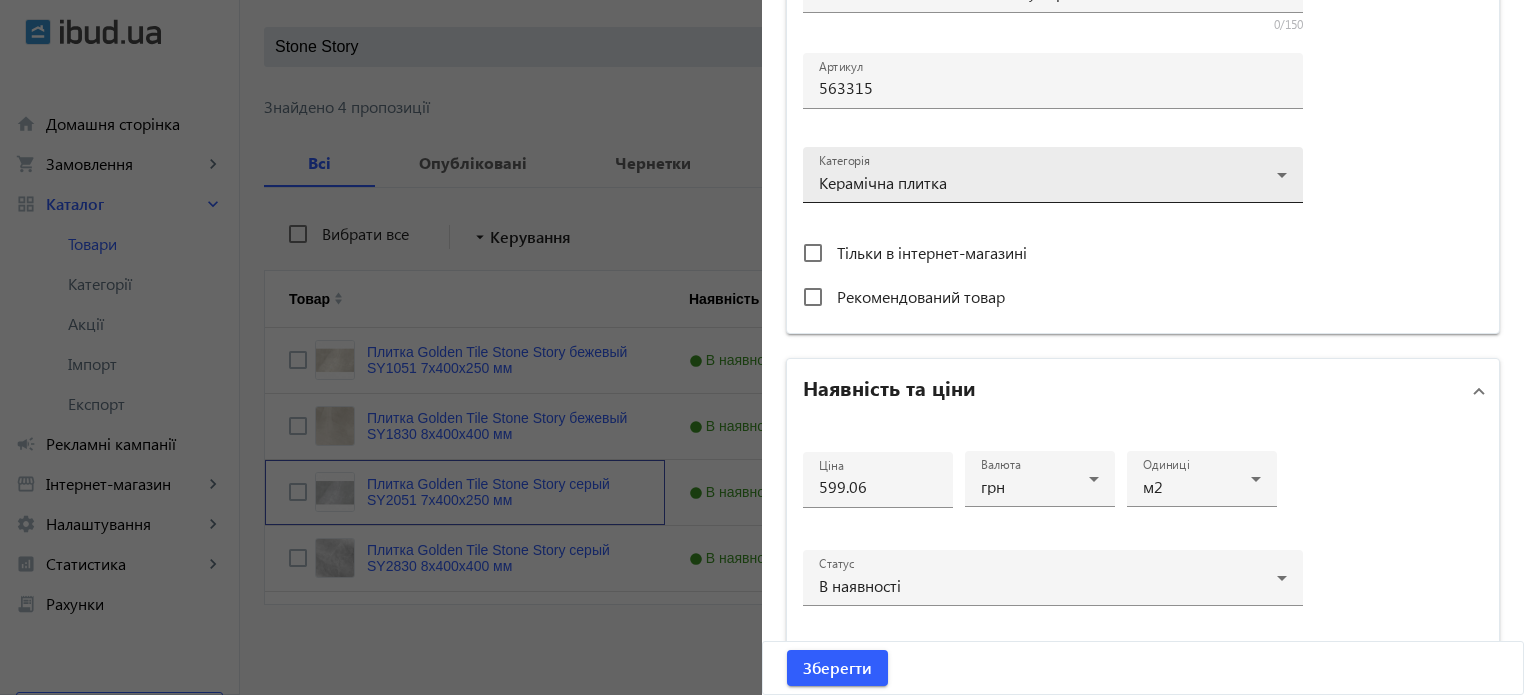 scroll, scrollTop: 700, scrollLeft: 0, axis: vertical 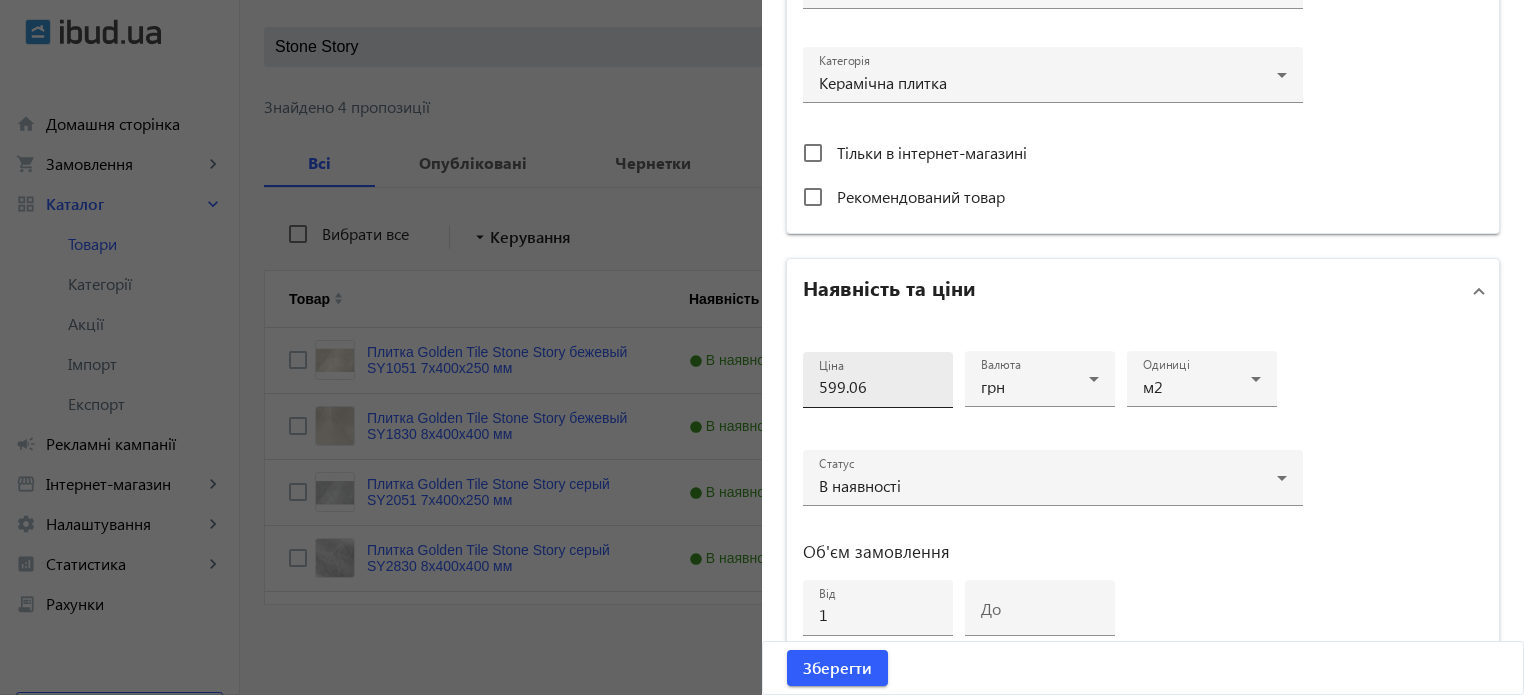 click on "599.06" at bounding box center [878, 386] 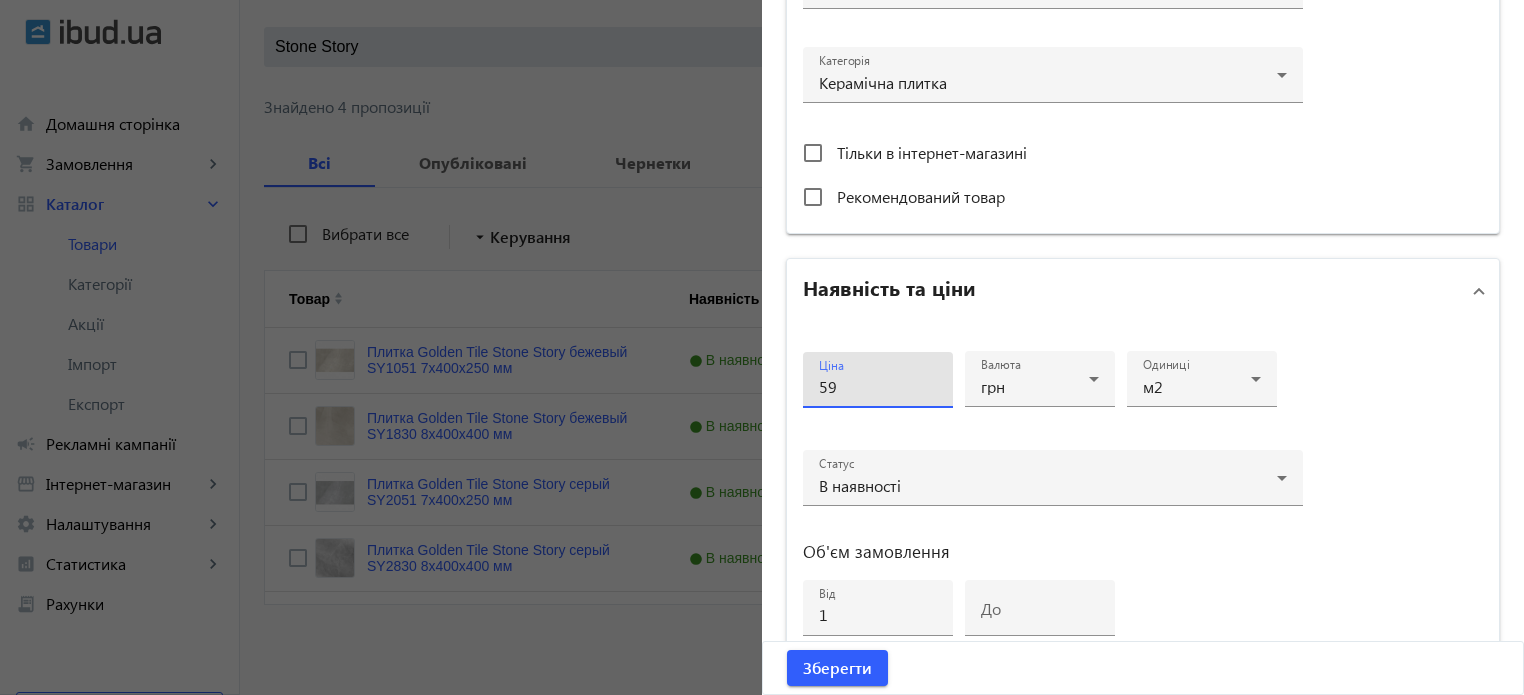 type on "5" 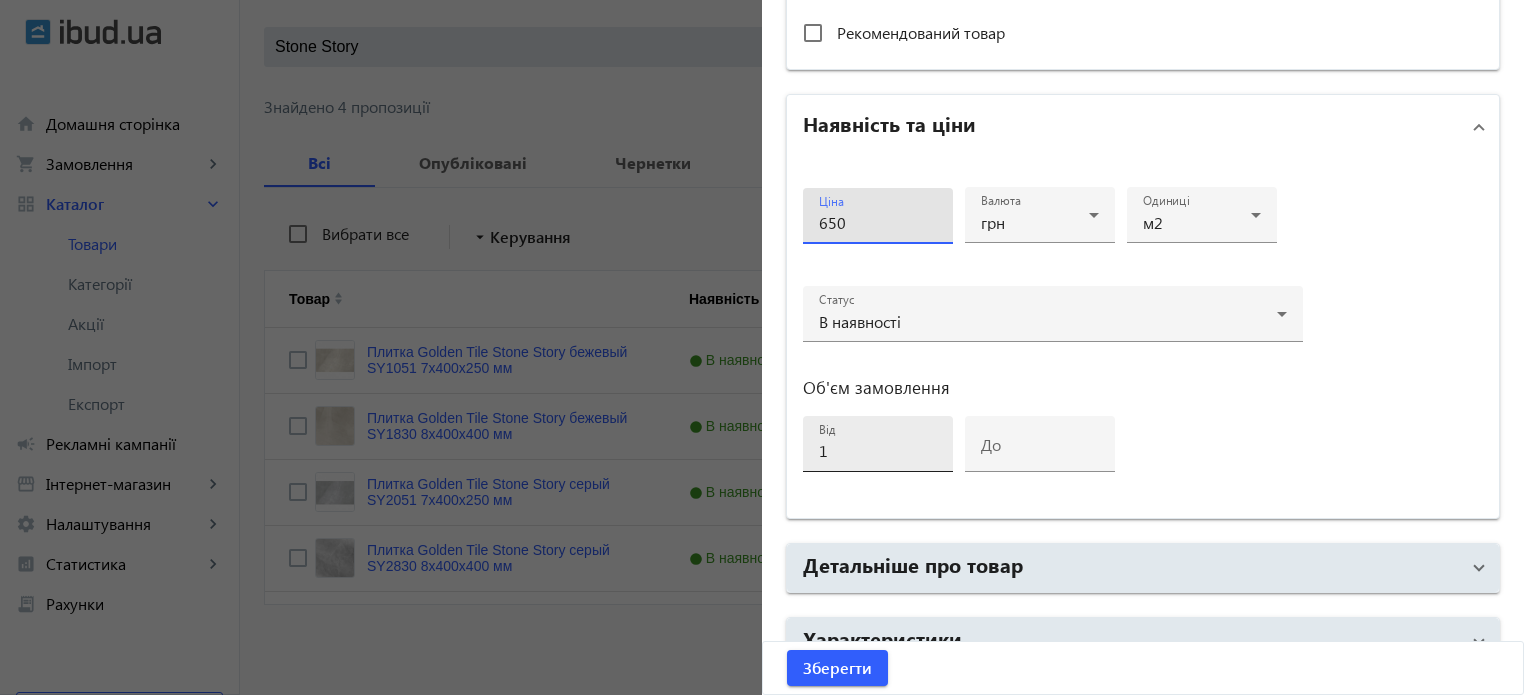 scroll, scrollTop: 968, scrollLeft: 0, axis: vertical 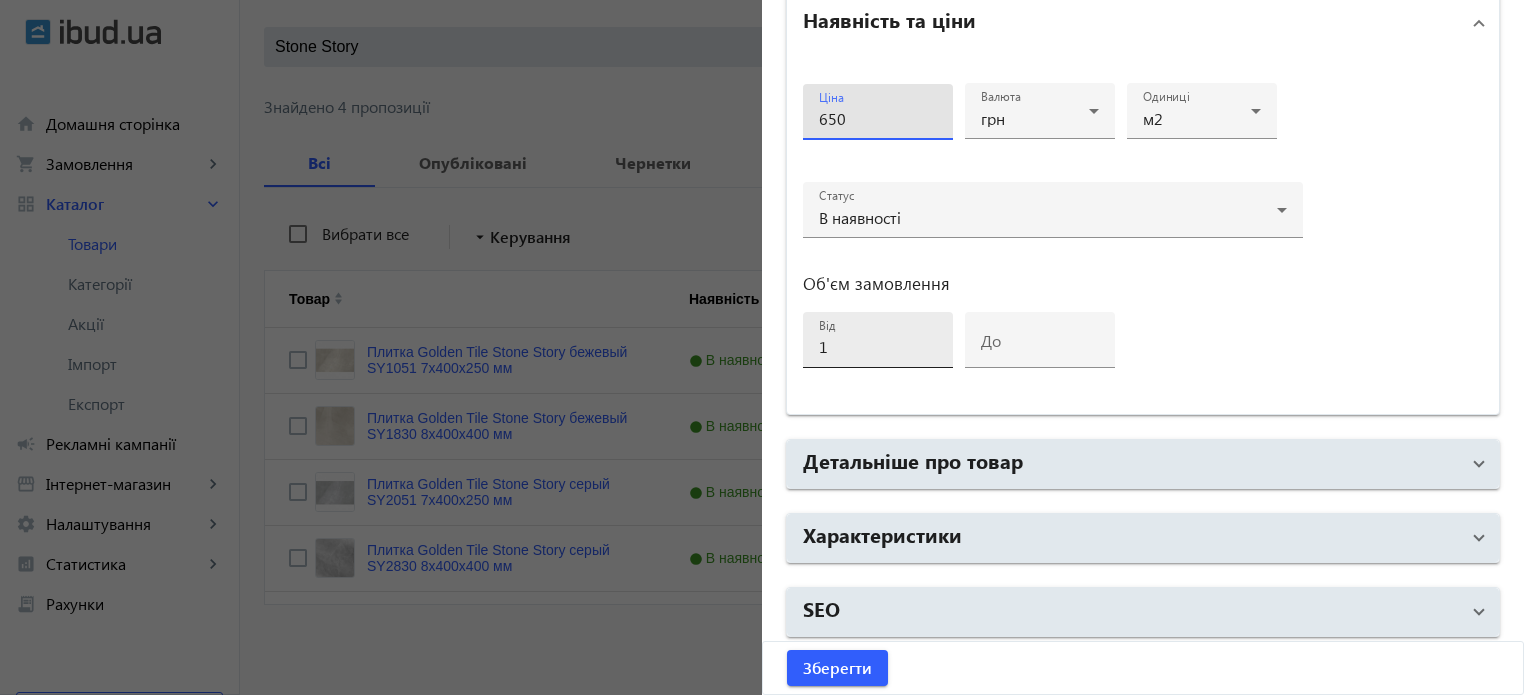 type on "650" 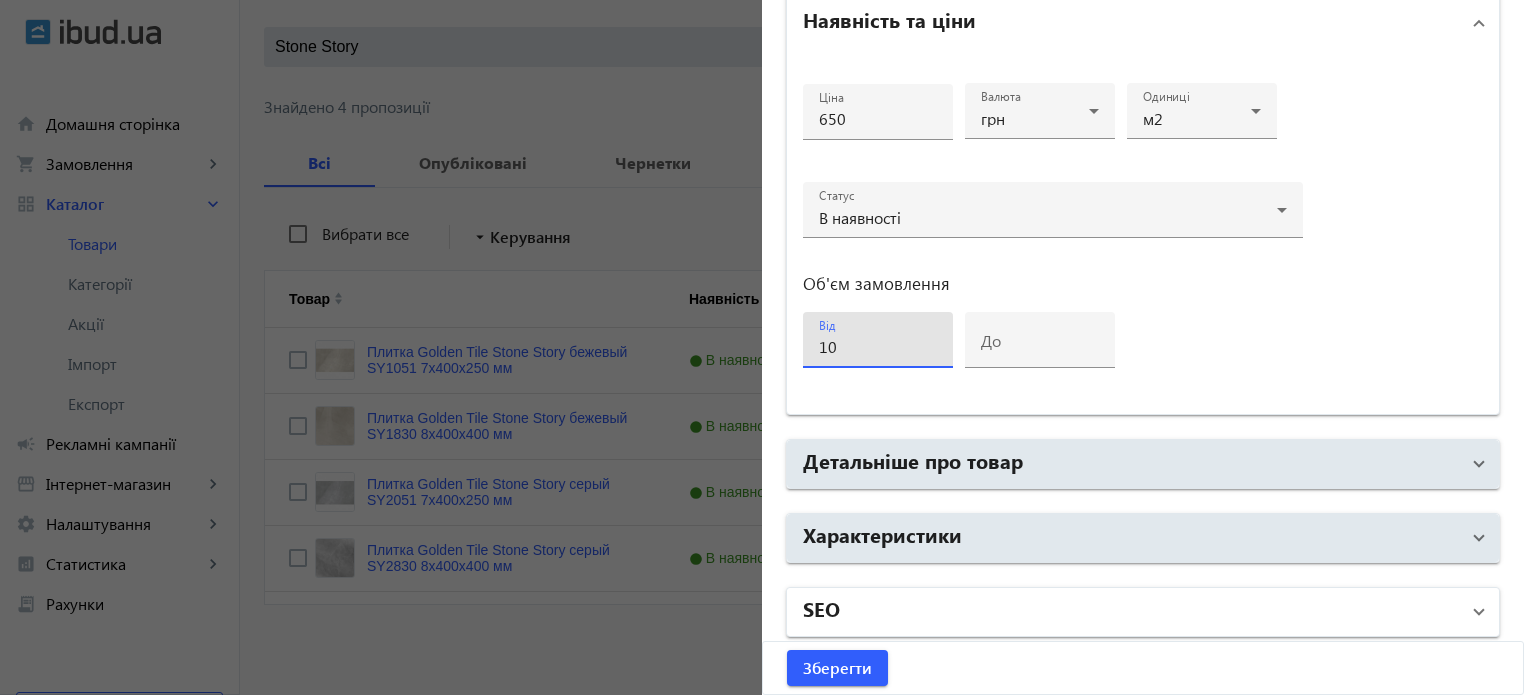 type on "10" 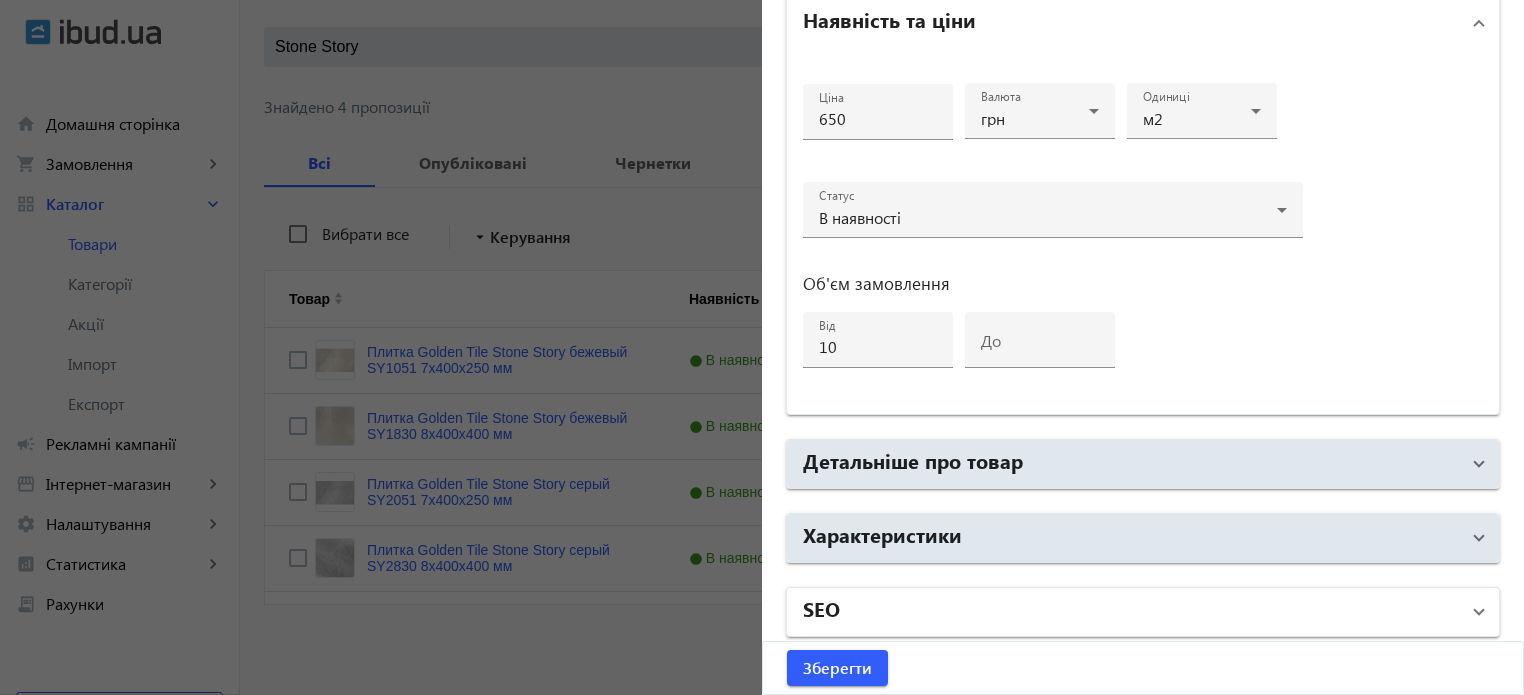 click on "SEO" at bounding box center [1131, 612] 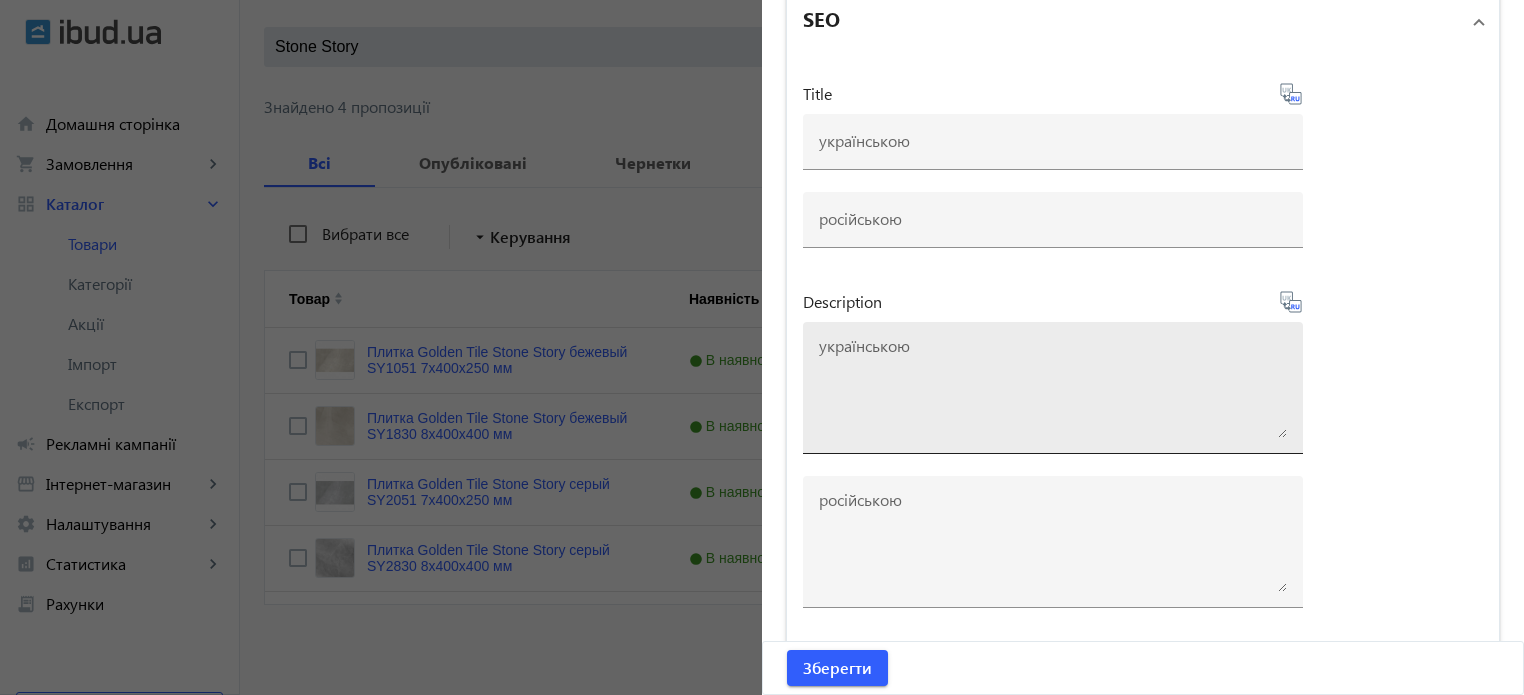 scroll, scrollTop: 1366, scrollLeft: 0, axis: vertical 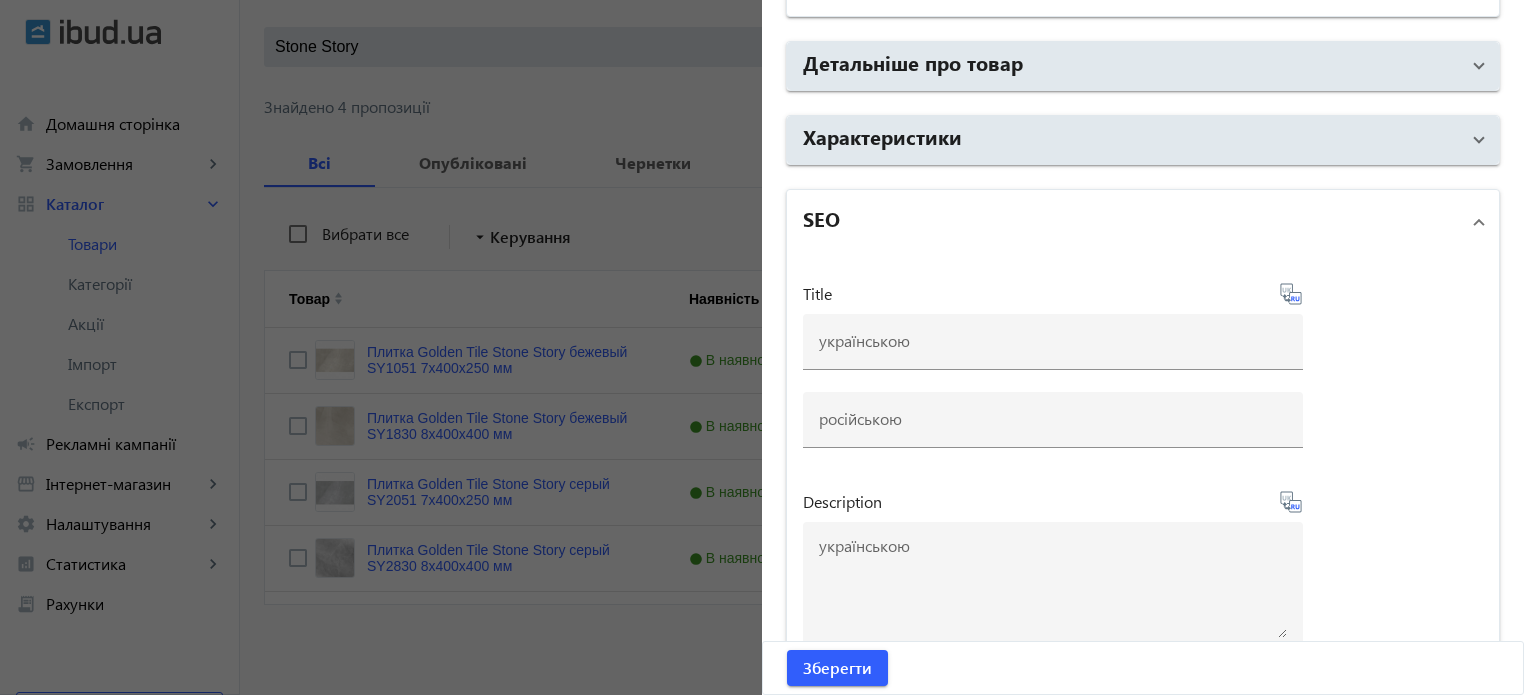 click on "SEO" at bounding box center (1143, 222) 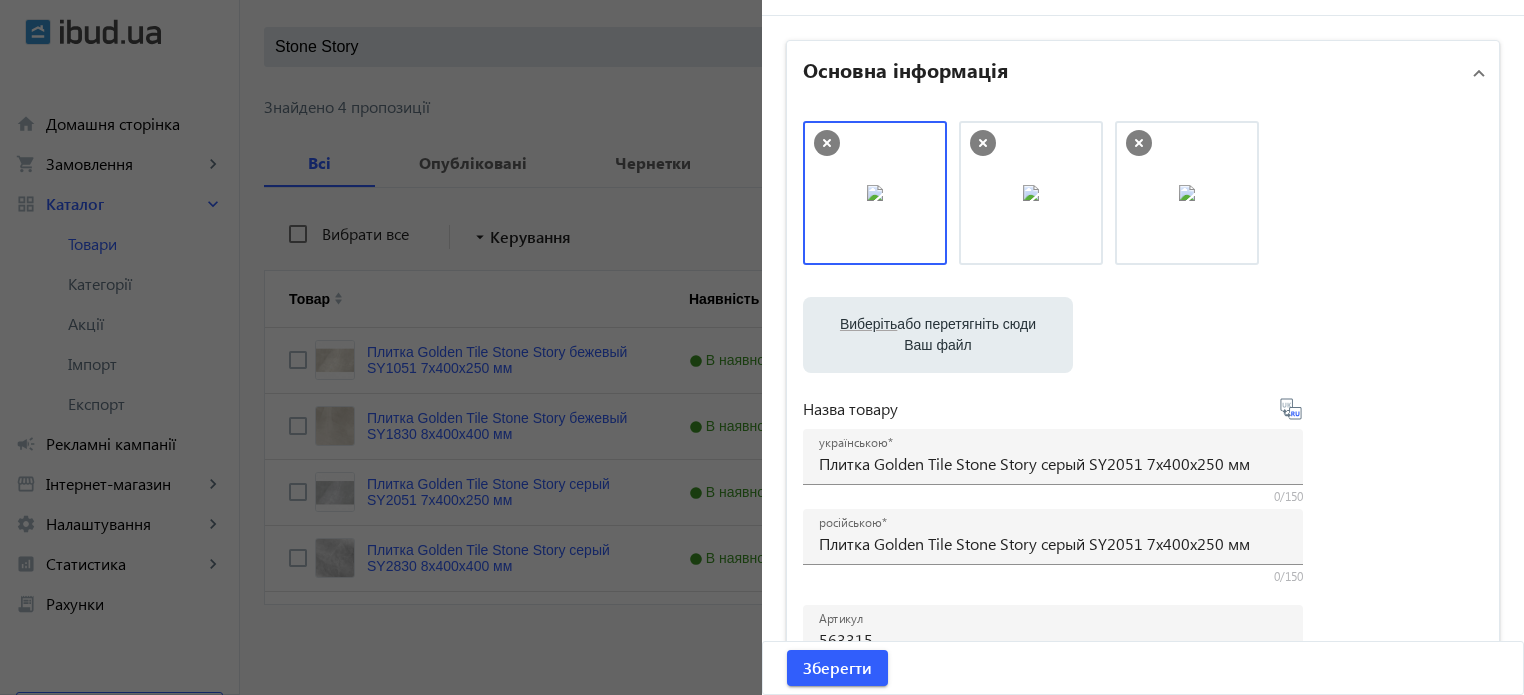scroll, scrollTop: 0, scrollLeft: 0, axis: both 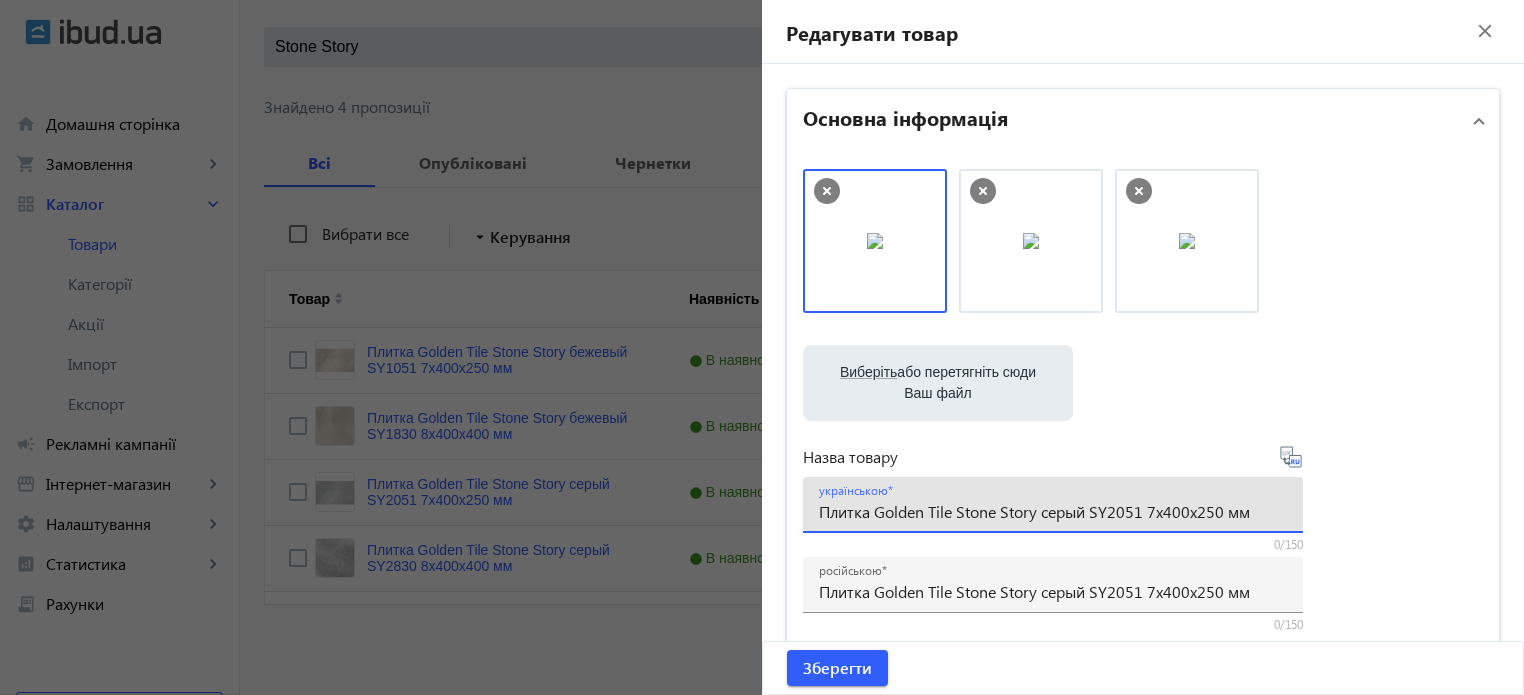 drag, startPoint x: 1256, startPoint y: 515, endPoint x: 175, endPoint y: 469, distance: 1081.9783 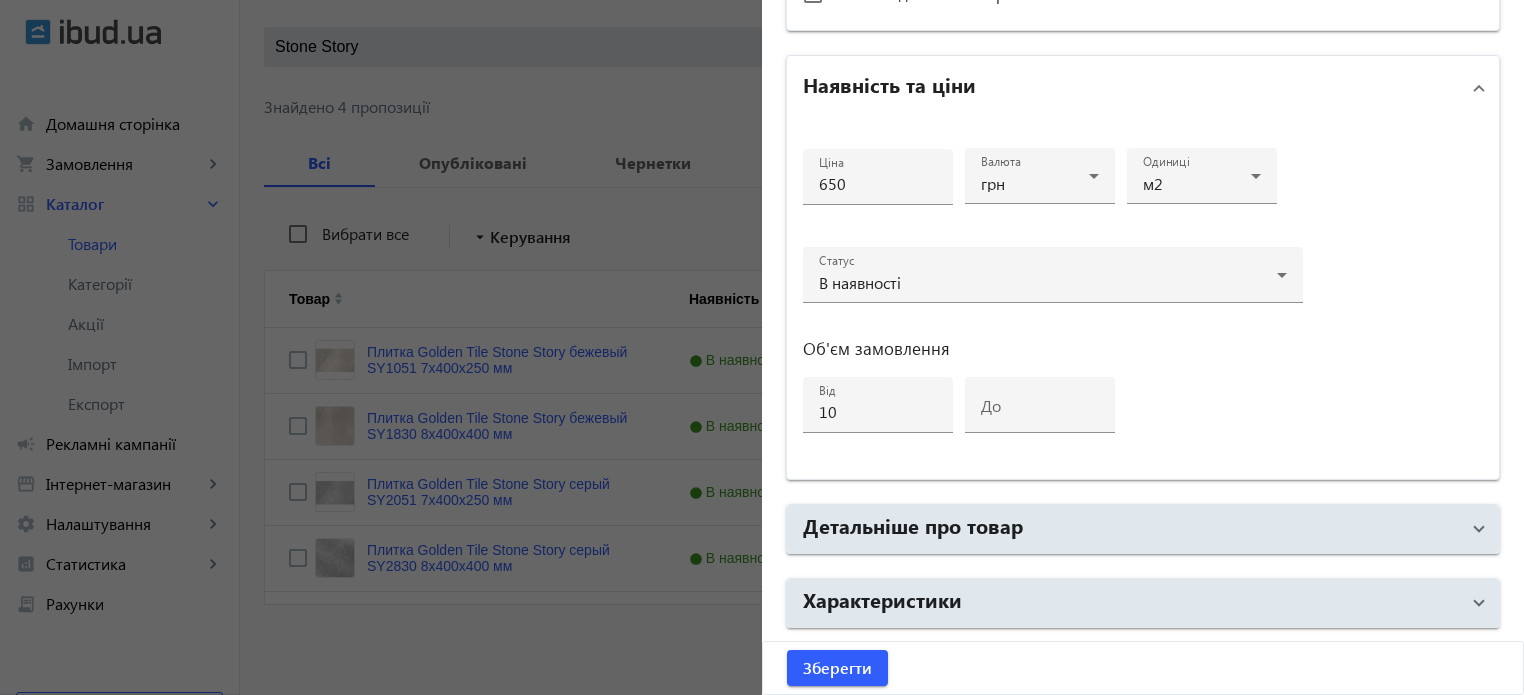 scroll, scrollTop: 968, scrollLeft: 0, axis: vertical 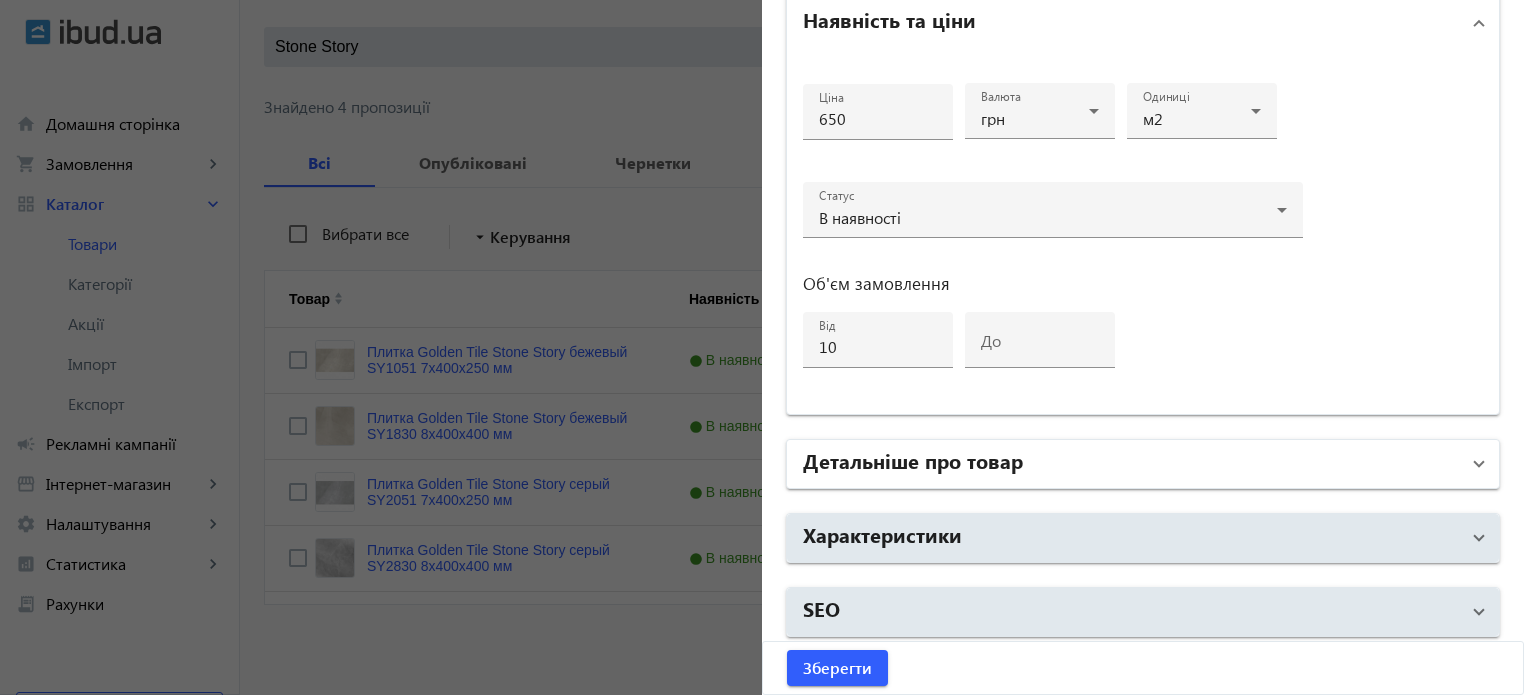 click on "Детальніше про товар" at bounding box center (913, 460) 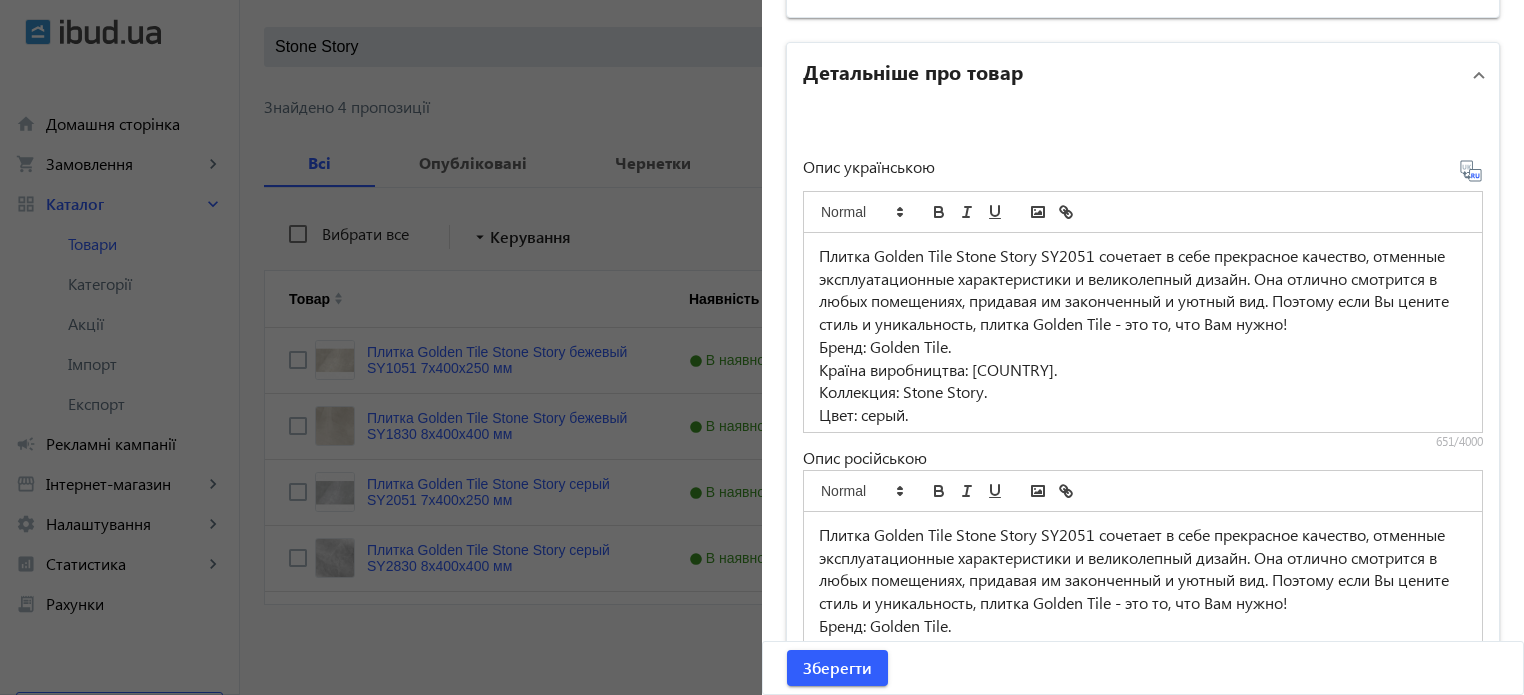 scroll, scrollTop: 1368, scrollLeft: 0, axis: vertical 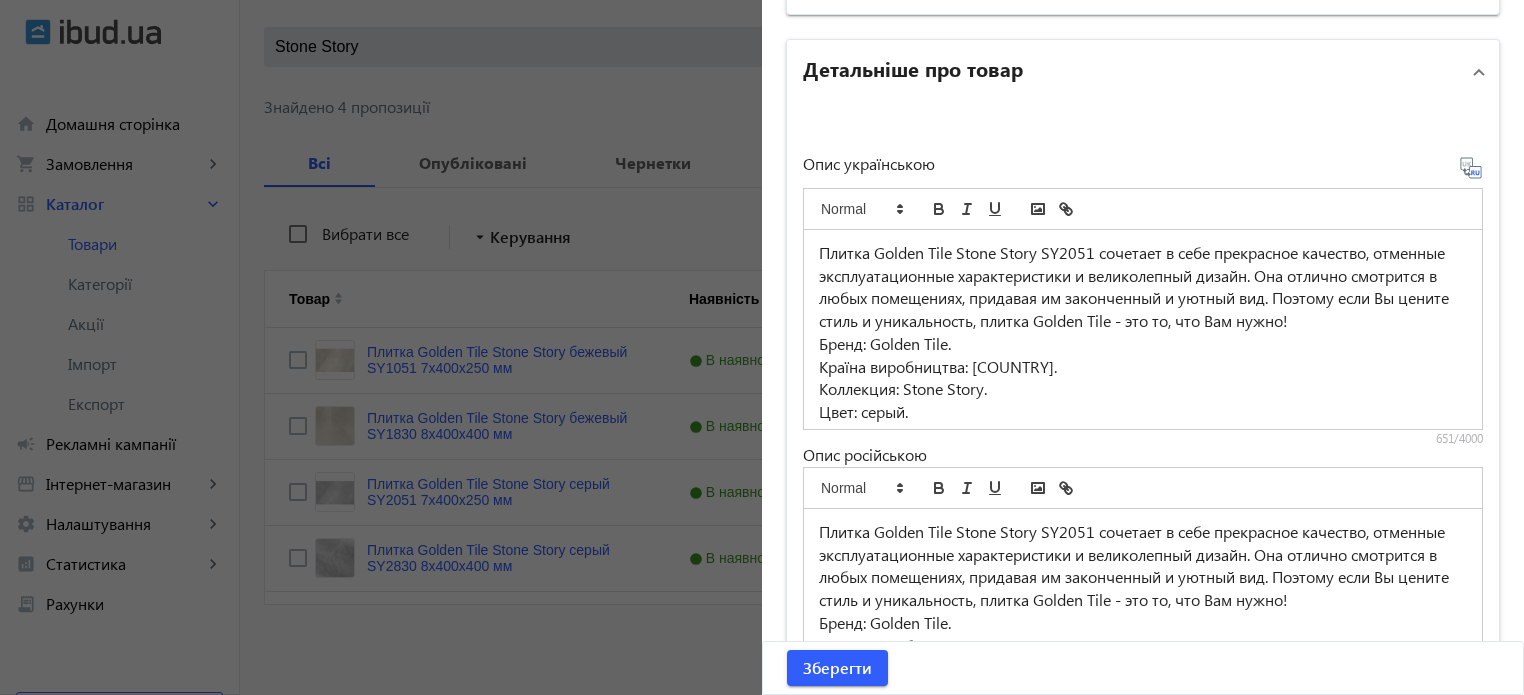 click on "Детальніше про товар" at bounding box center [913, 68] 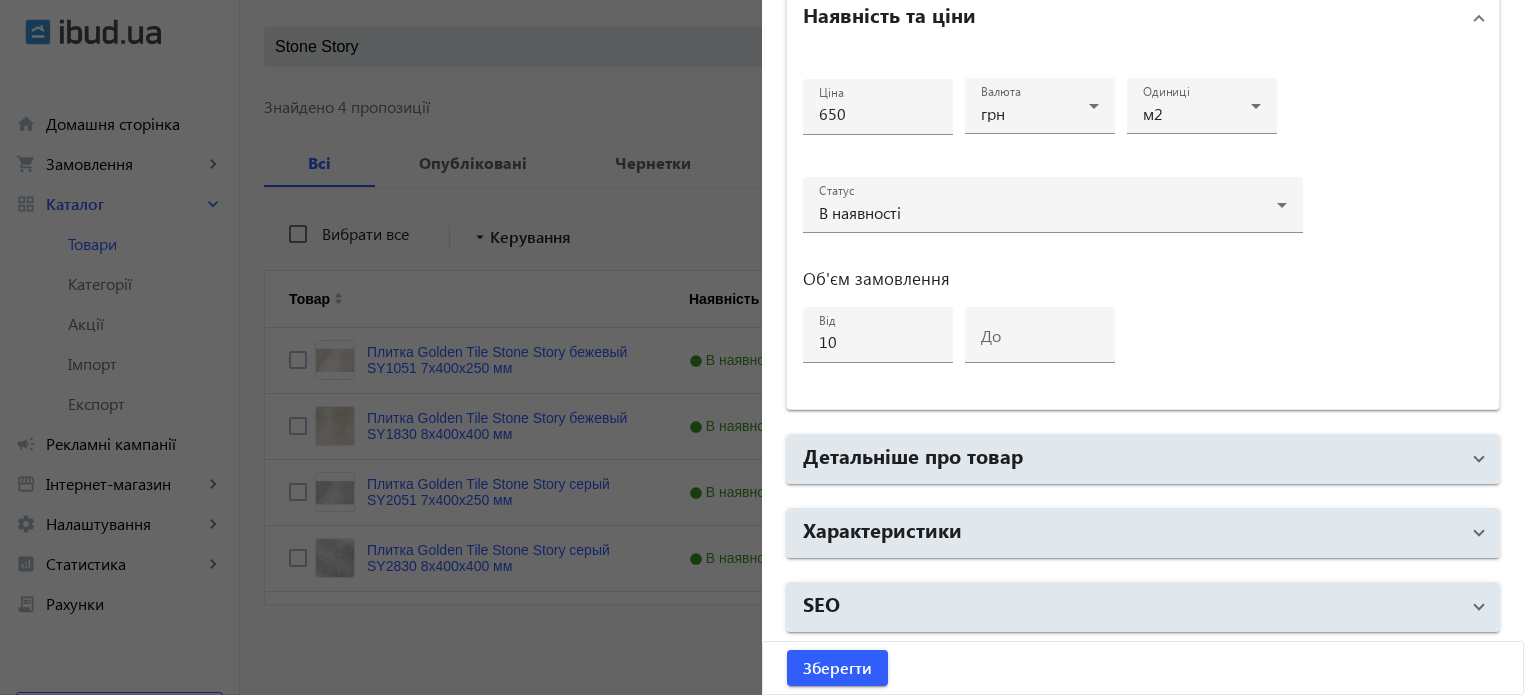 scroll, scrollTop: 968, scrollLeft: 0, axis: vertical 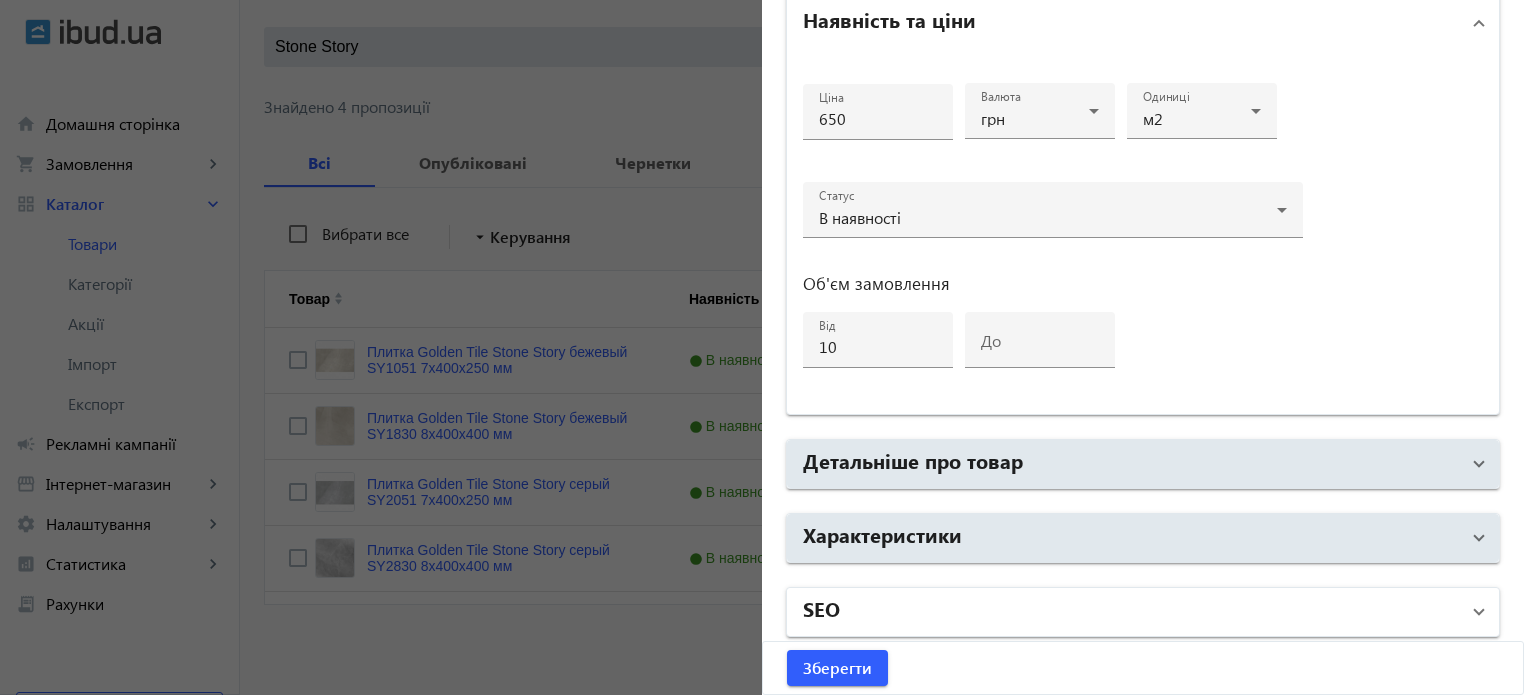 click on "SEO" at bounding box center (1143, 612) 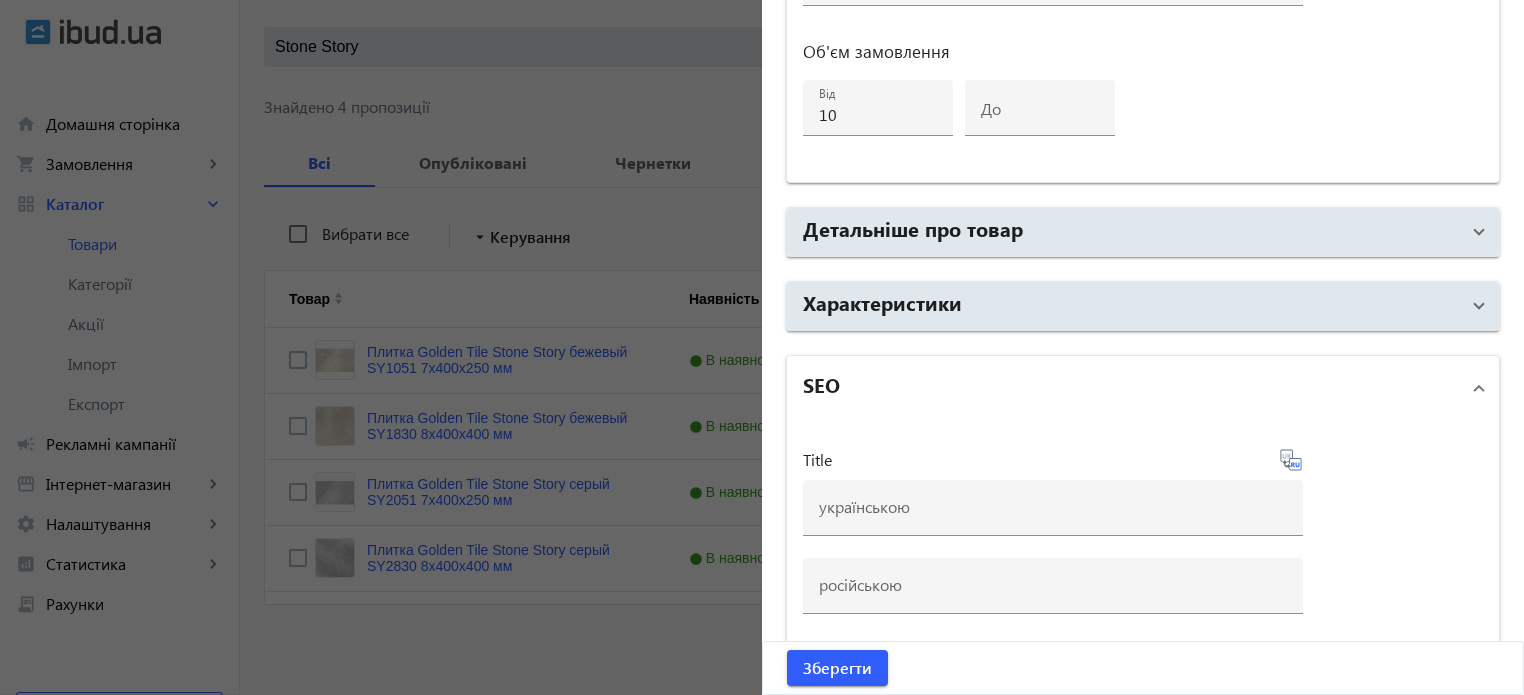 scroll, scrollTop: 1468, scrollLeft: 0, axis: vertical 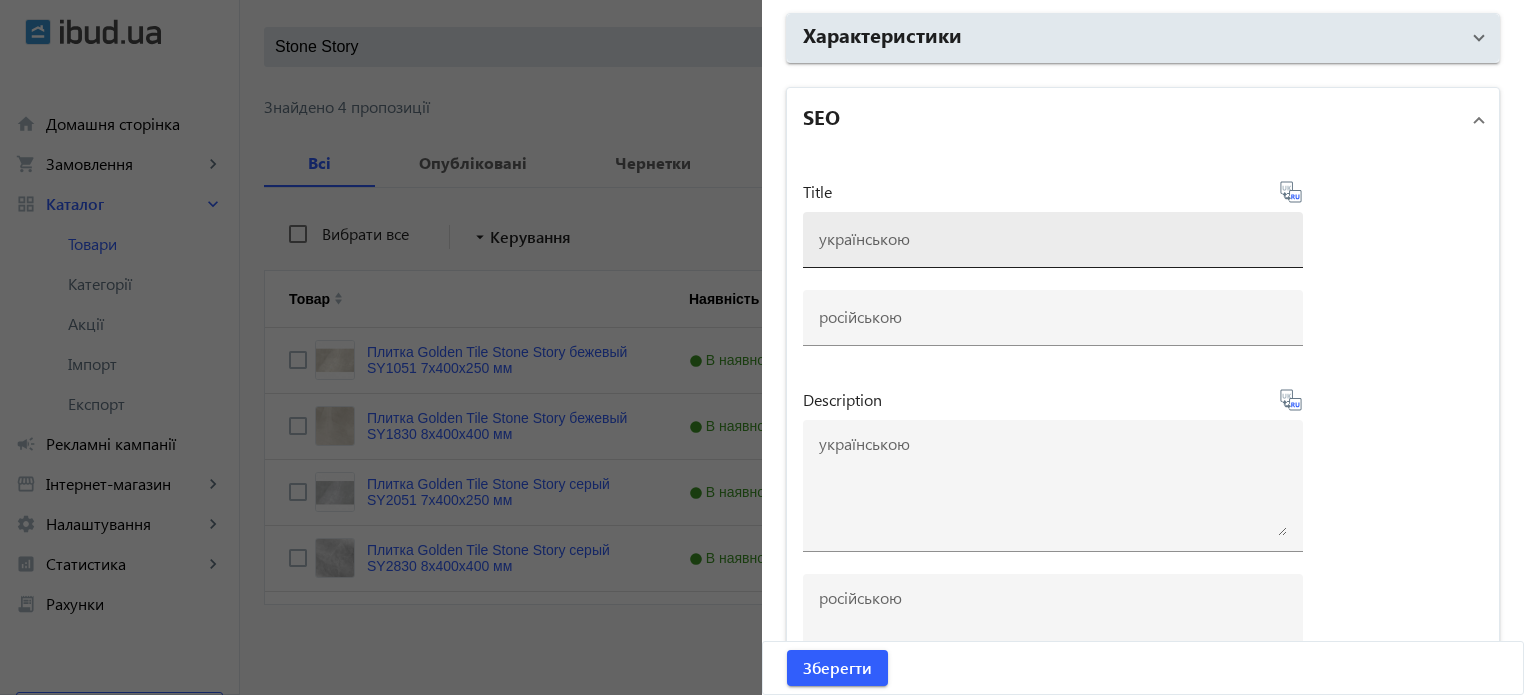 click at bounding box center [1053, 240] 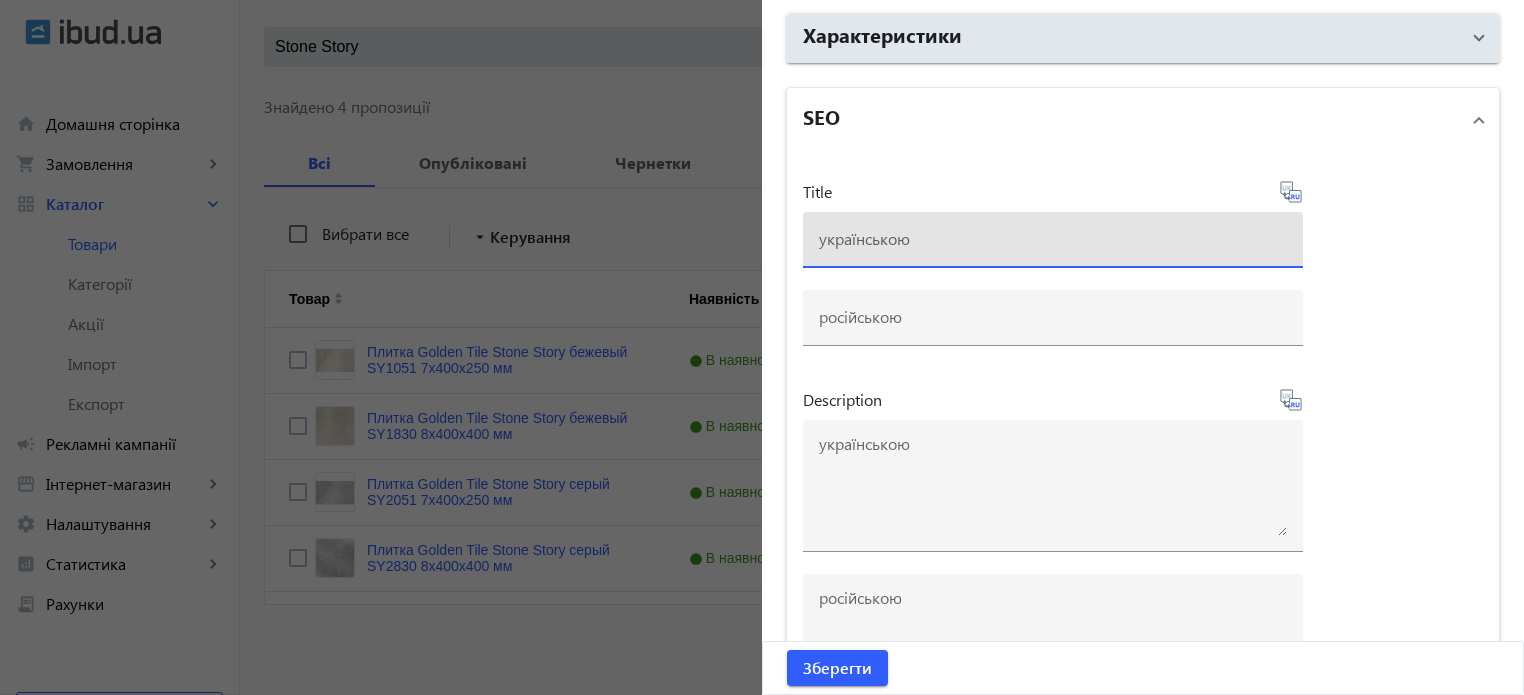 paste on "Плитка Golden Tile Stone Story серый SY2051 7х400х250 мм" 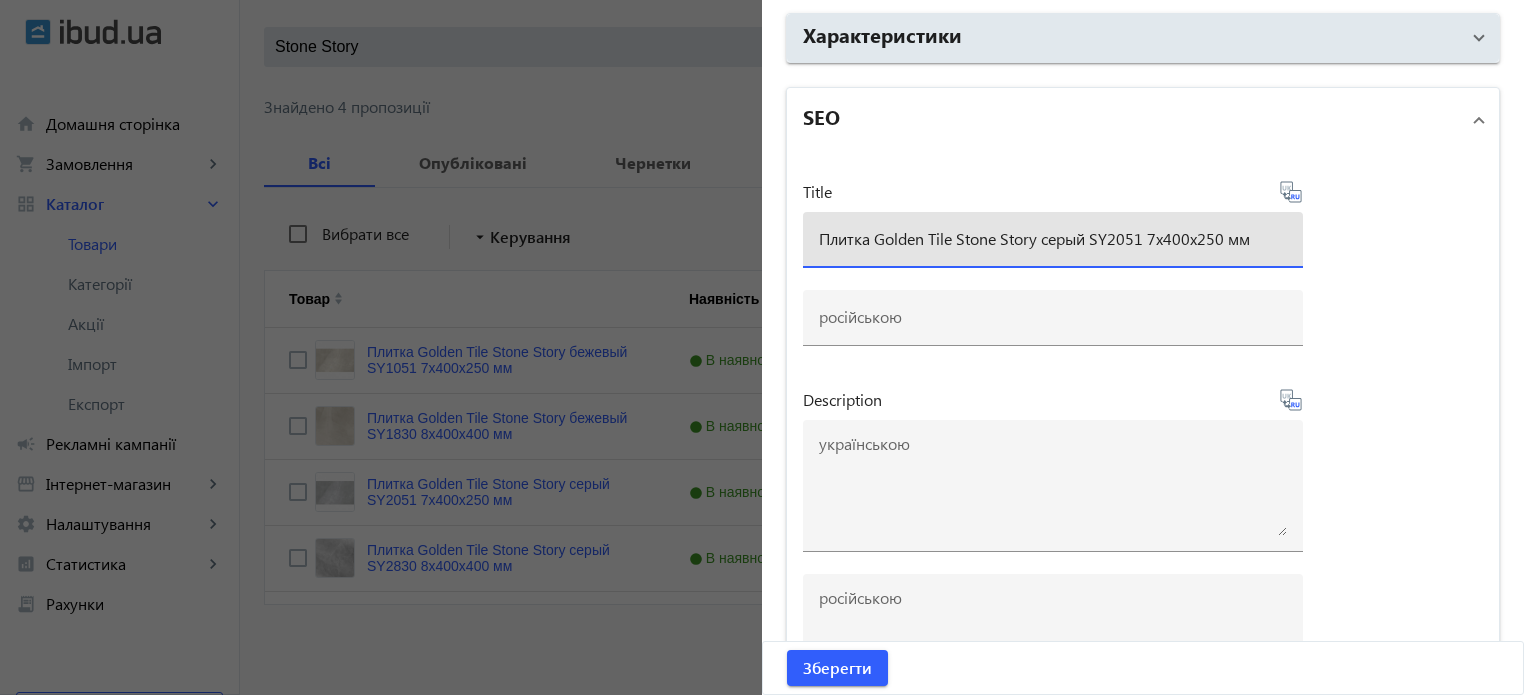 type on "Плитка Golden Tile Stone Story серый SY2051 7х400х250 мм" 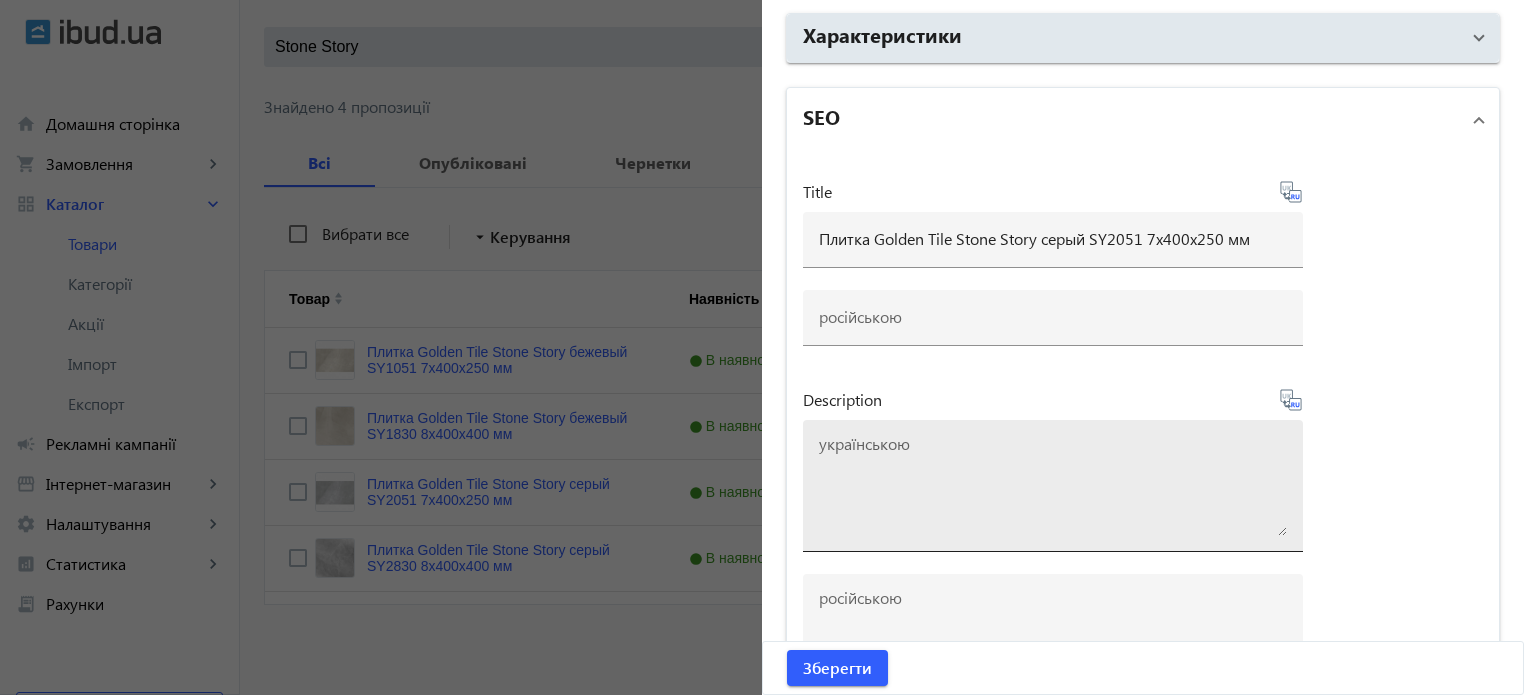 type on "Плитка Golden Tile Stone Story серая SY2051 7х400х250 мм" 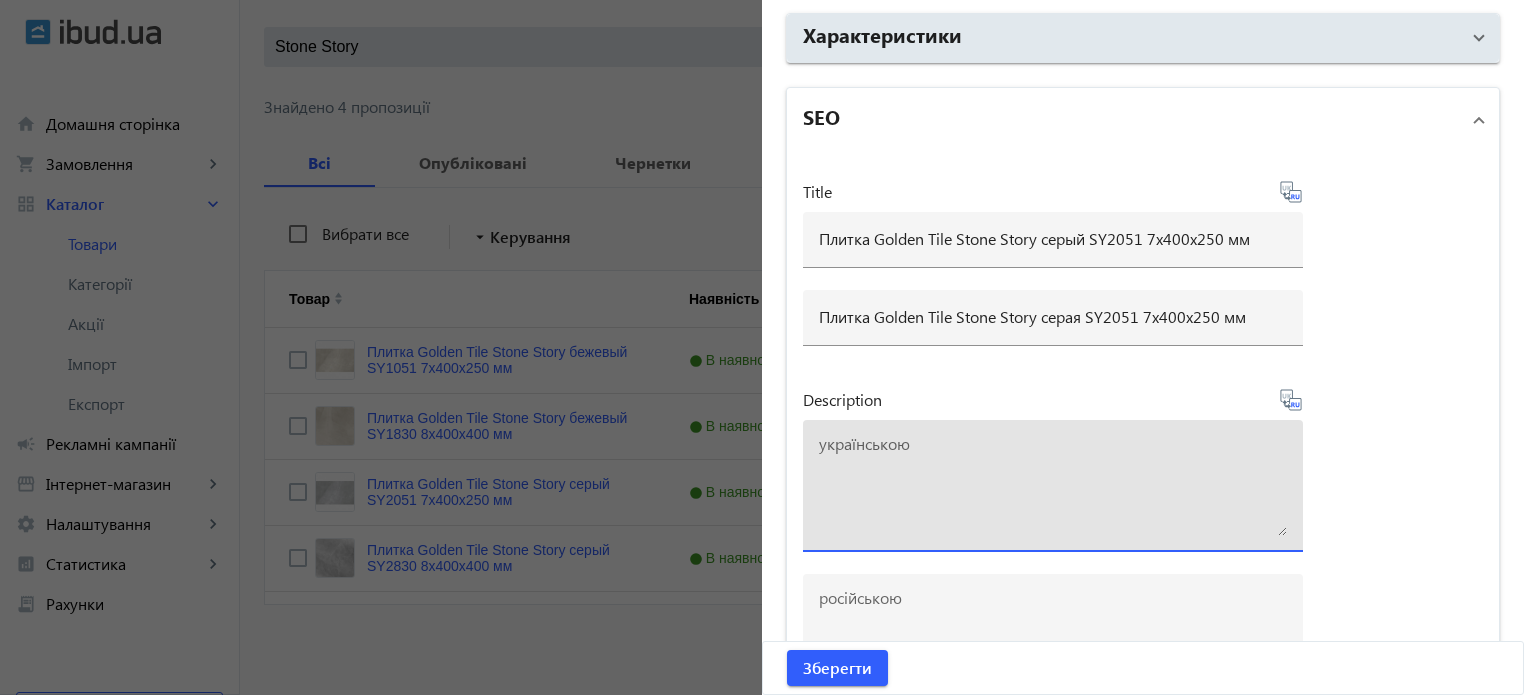 click at bounding box center (1053, 486) 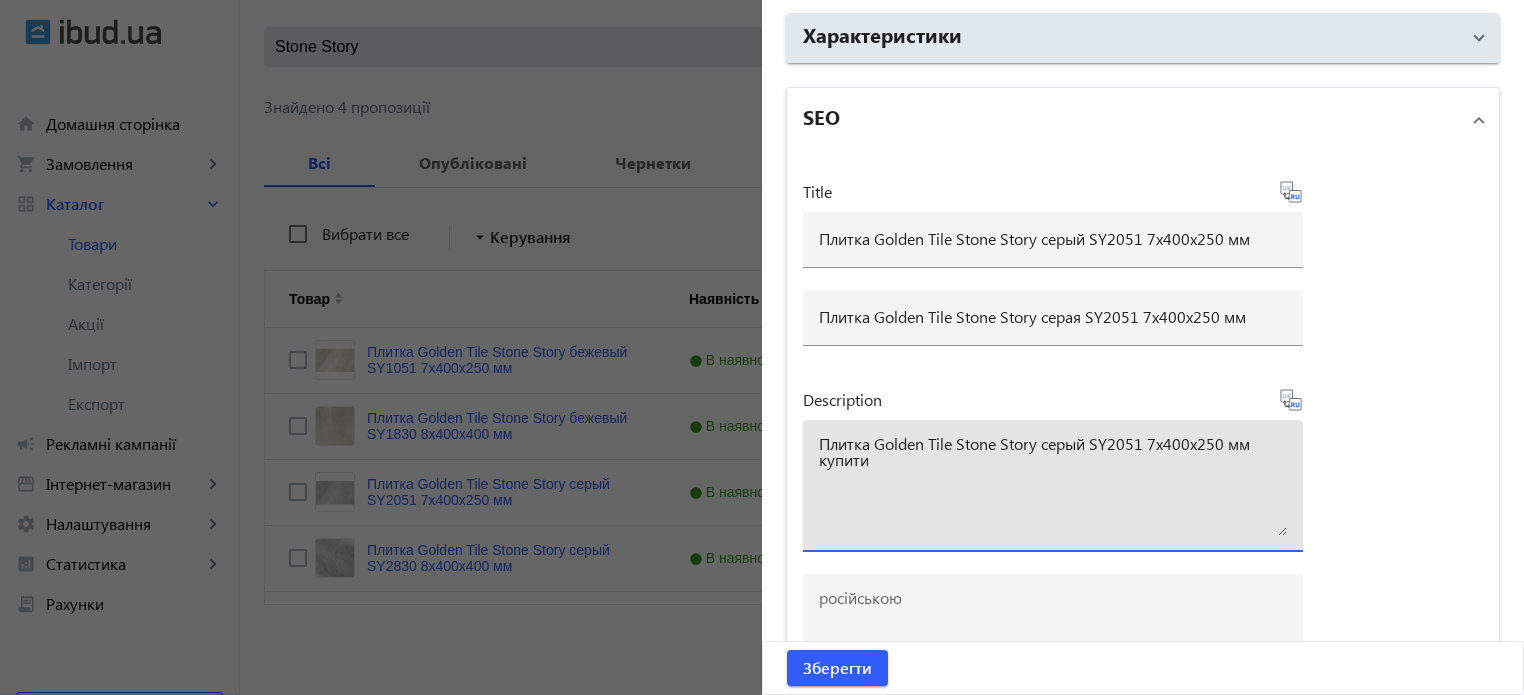 type on "Плитка Golden Tile Stone Story серый SY2051 7х400х250 мм купити" 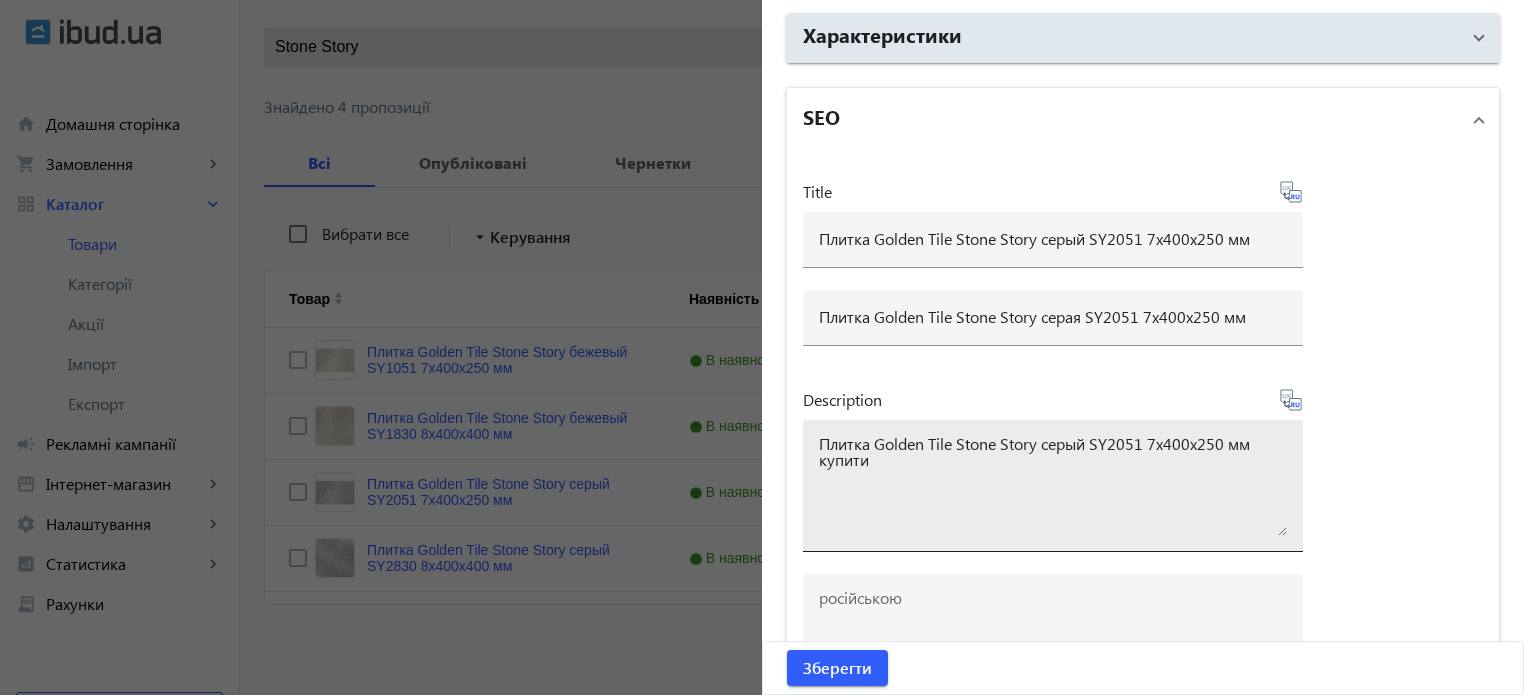 type on "Плитка Golden Tile Stone Story серая SY2051 7х400х250 мм купить" 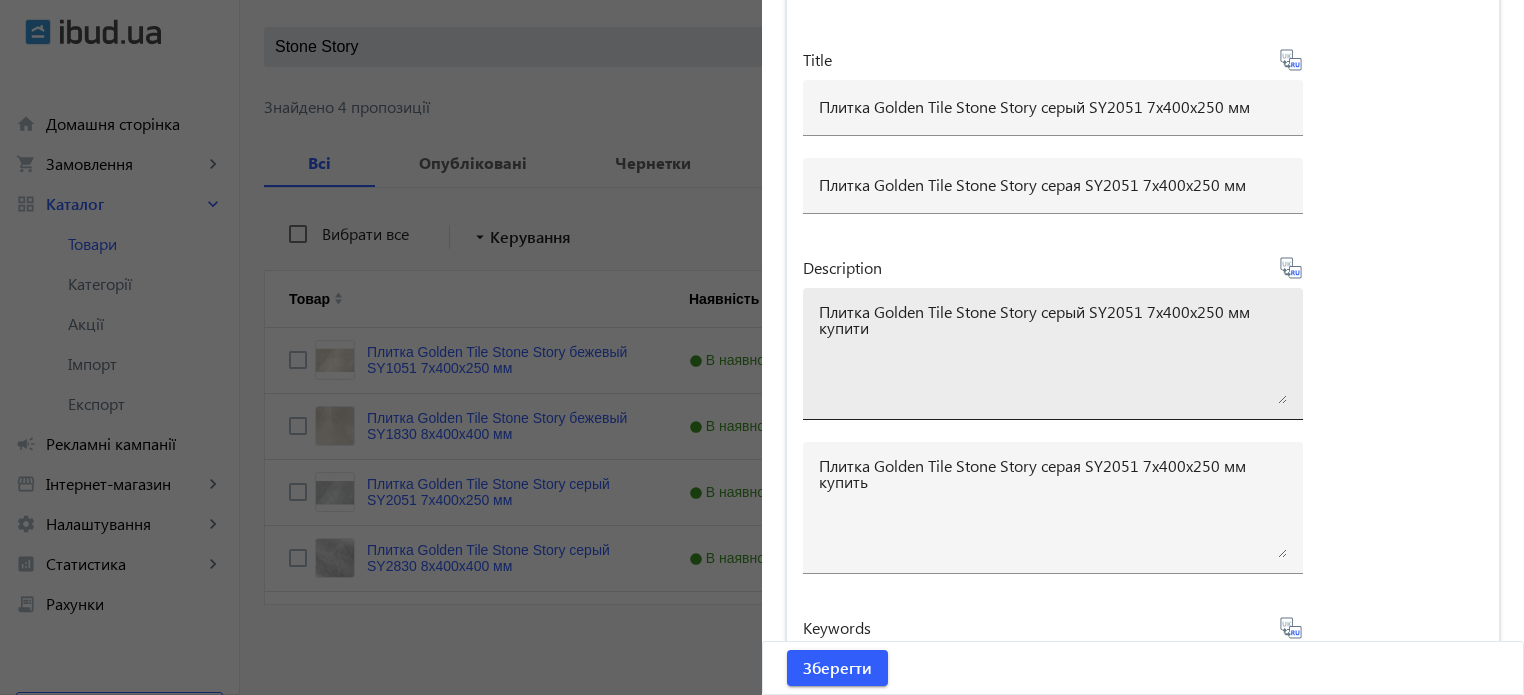 scroll, scrollTop: 1766, scrollLeft: 0, axis: vertical 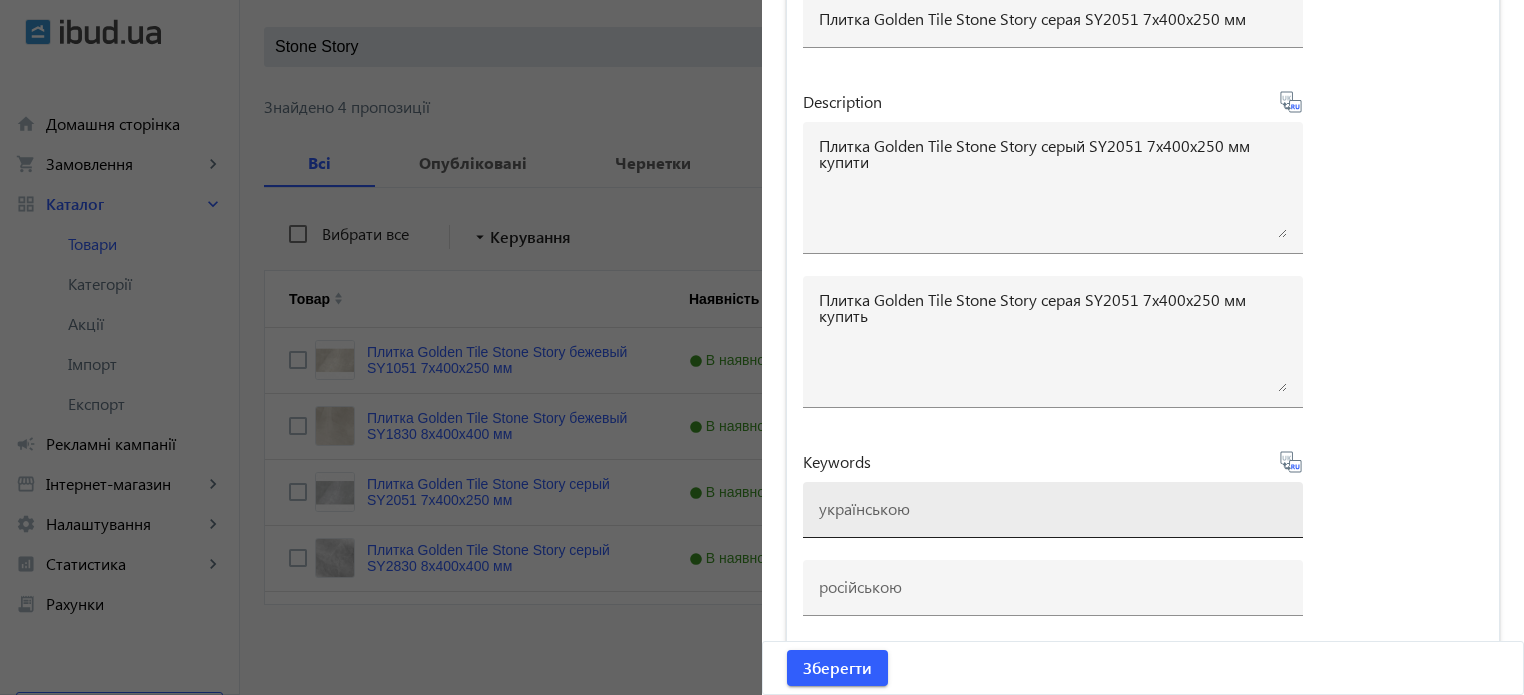 click at bounding box center (1053, 508) 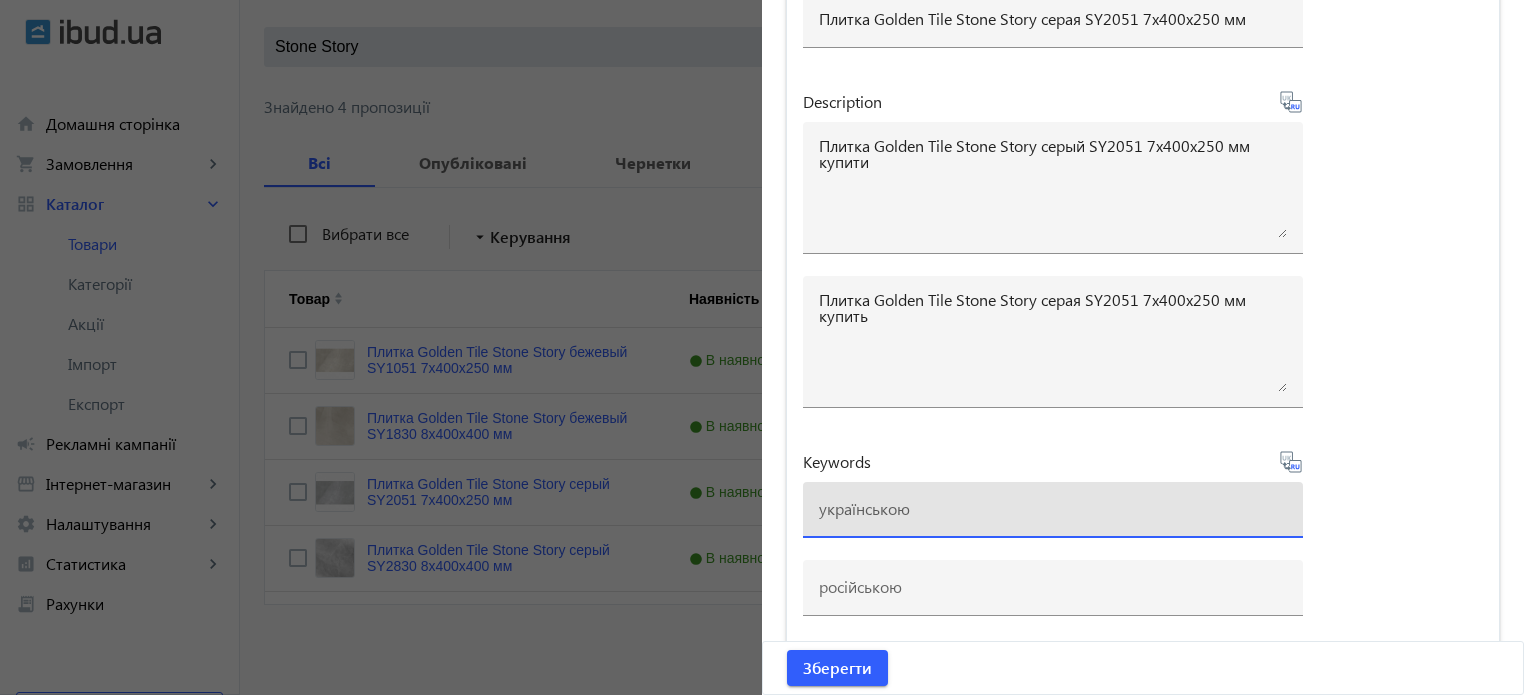 paste on "плитка golden tile stone story" 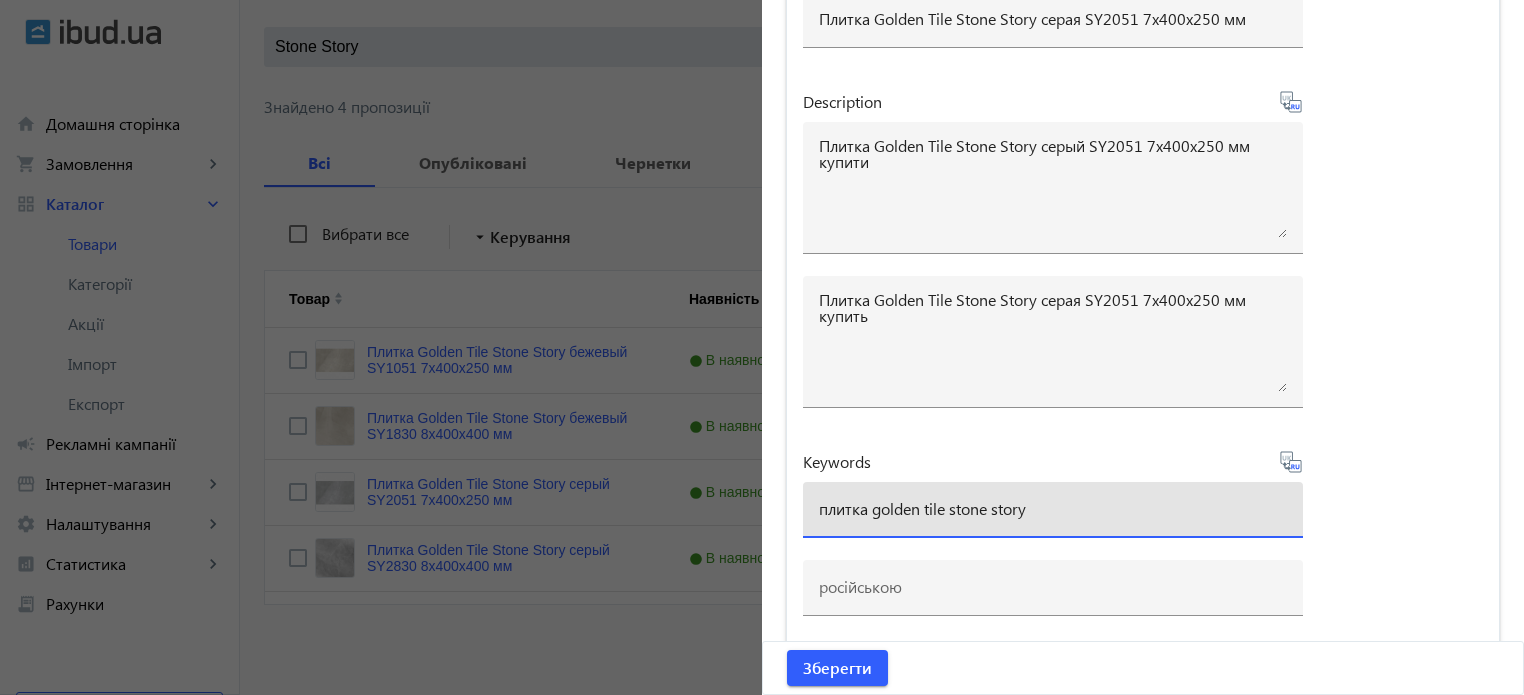 type on "плитка golden tile stone story" 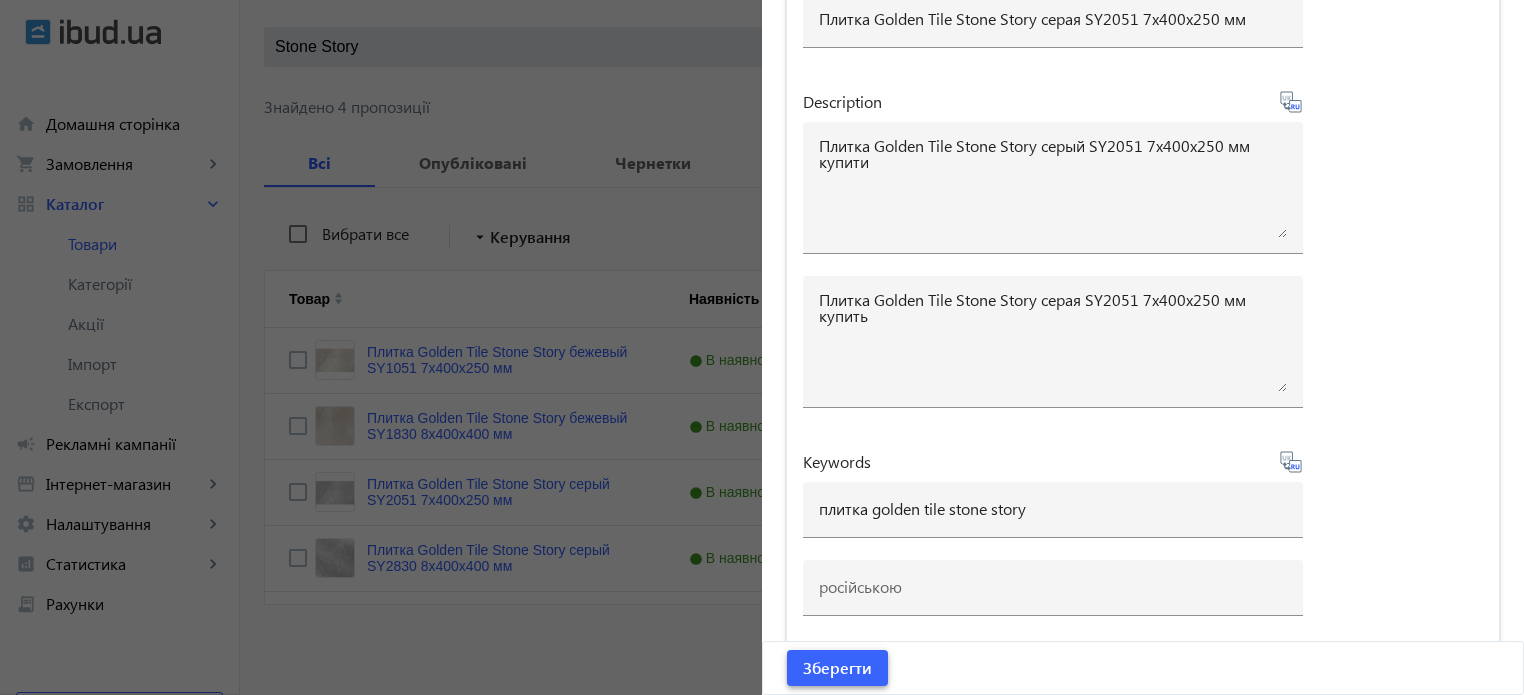 type on "плитка golden tile stone story" 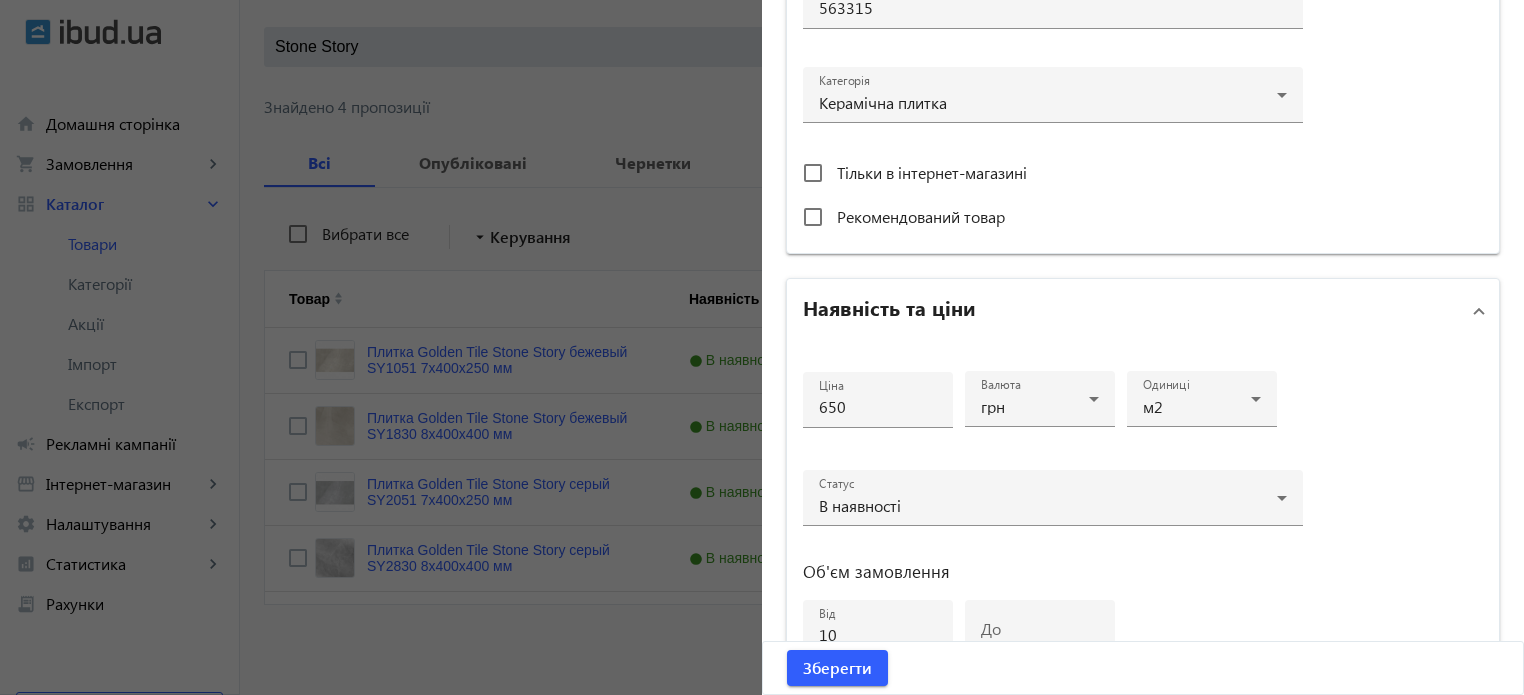 scroll, scrollTop: 766, scrollLeft: 0, axis: vertical 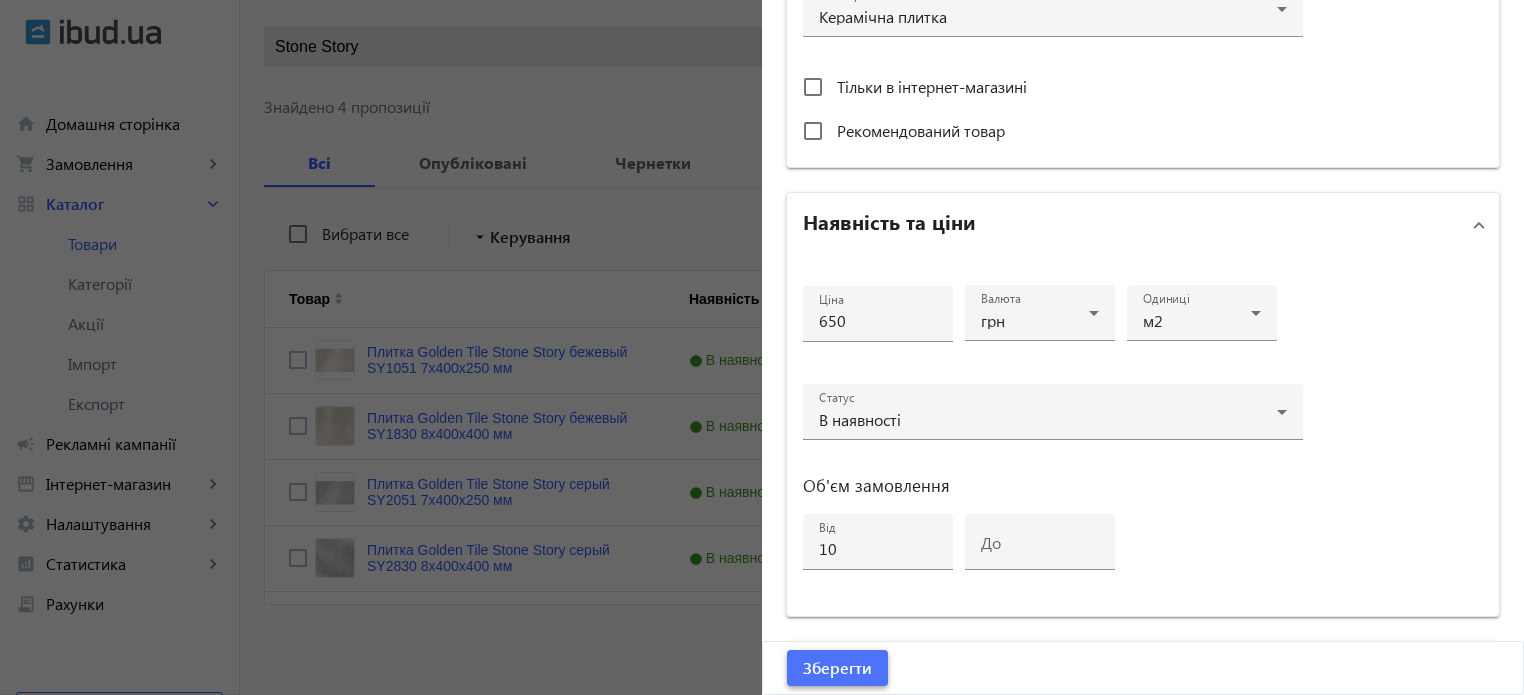 click on "Зберегти" 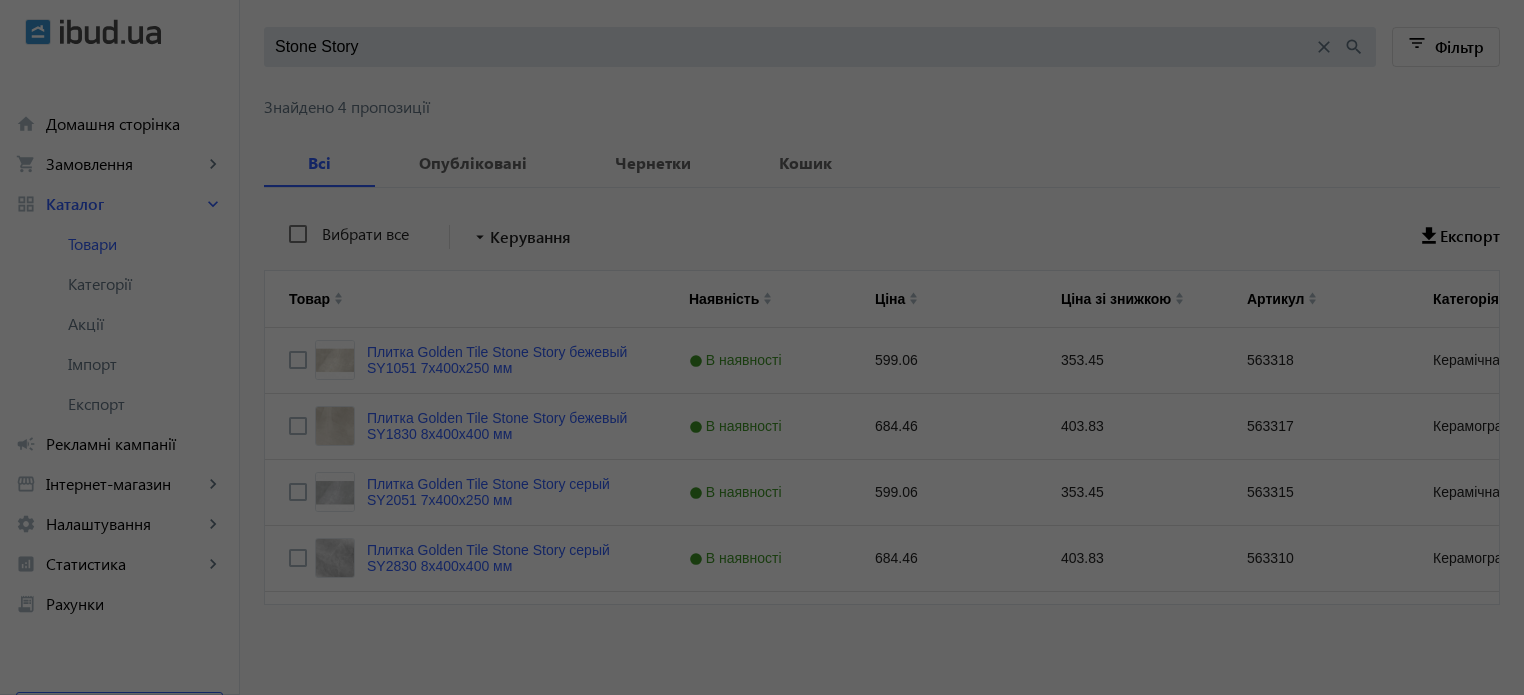 scroll, scrollTop: 0, scrollLeft: 0, axis: both 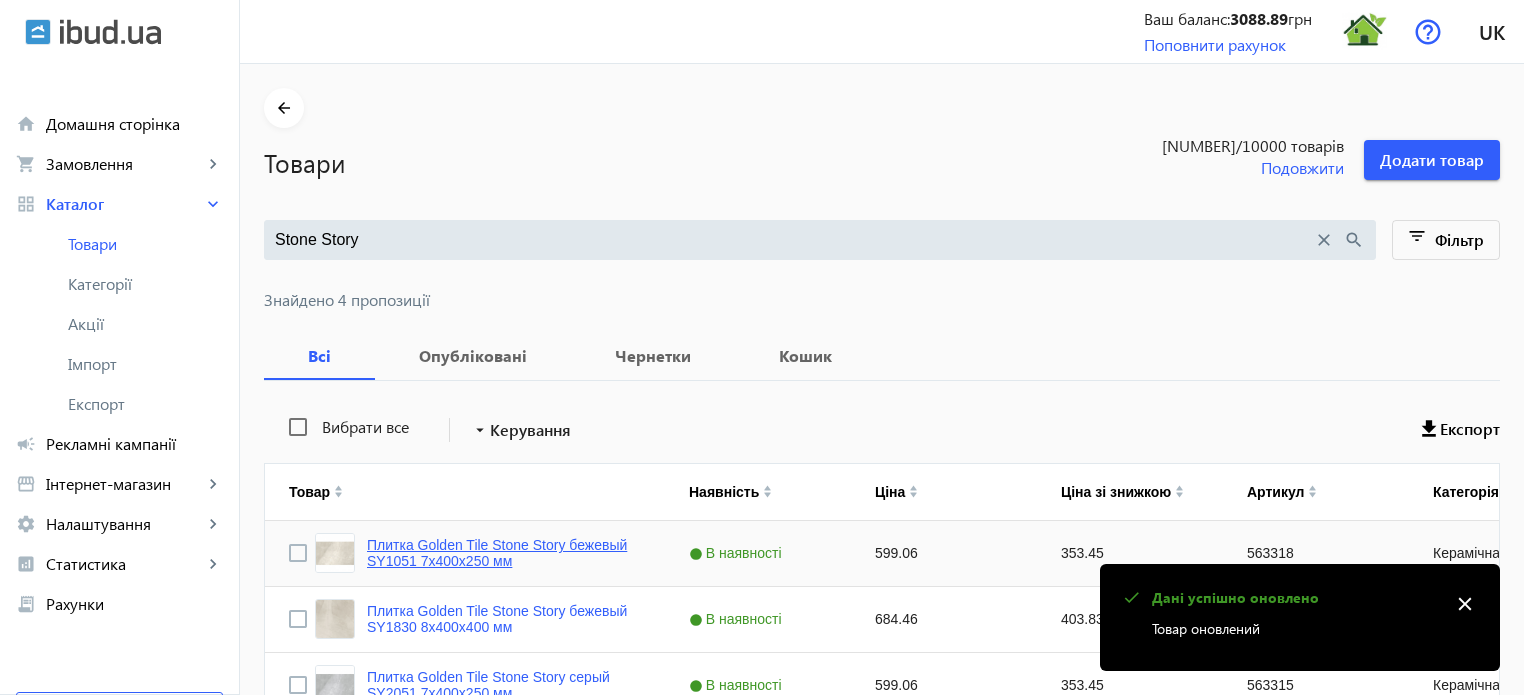click on "Плитка Golden Tile Stone Story бежевый SY1051 7х400х250 мм" 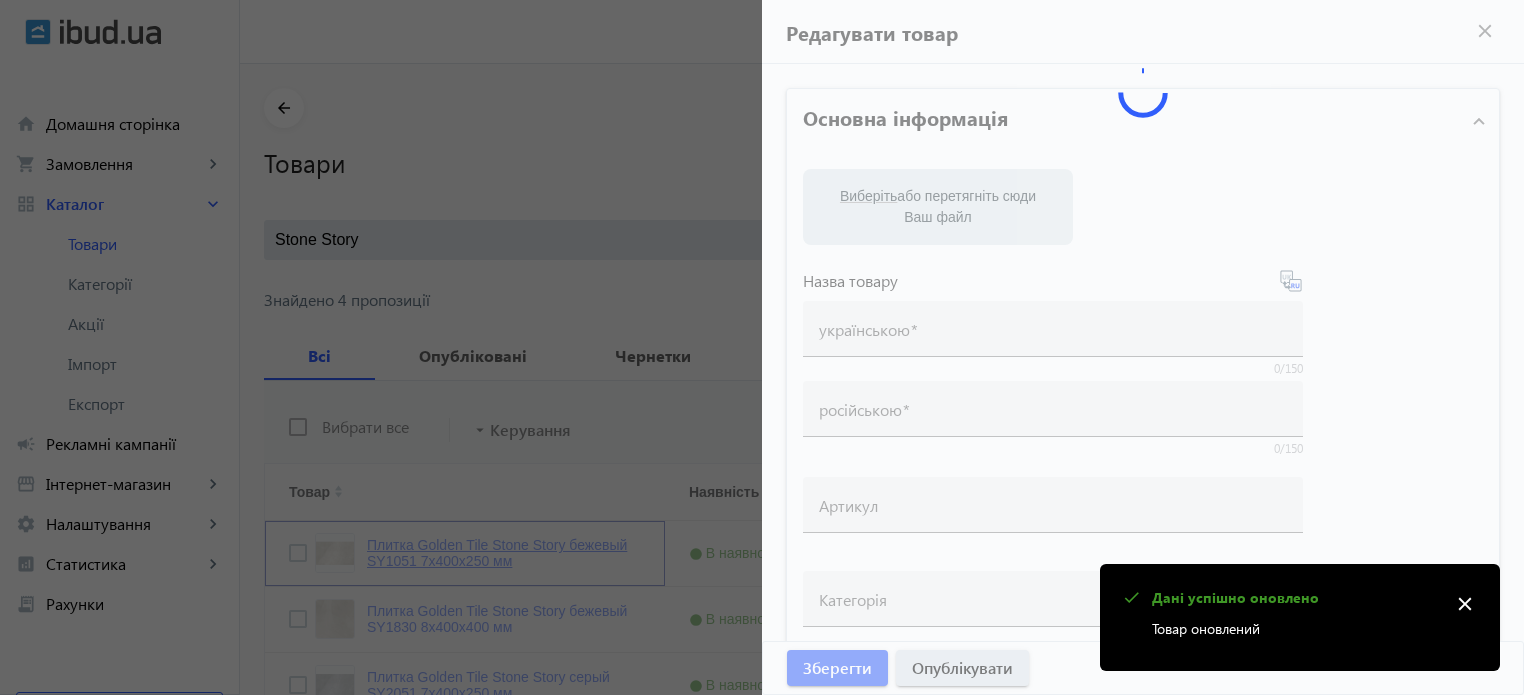 type on "Плитка Golden Tile Stone Story бежевый SY1051 7х400х250 мм" 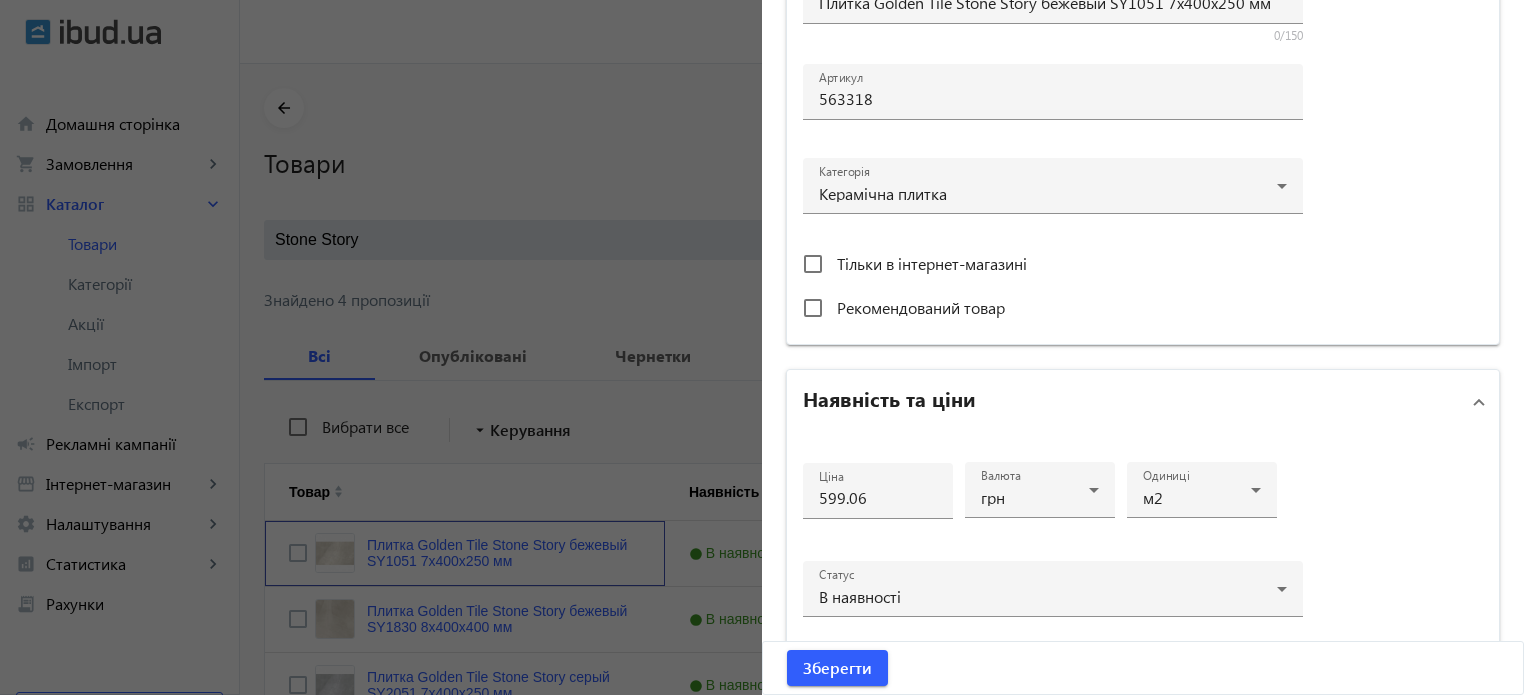 scroll, scrollTop: 700, scrollLeft: 0, axis: vertical 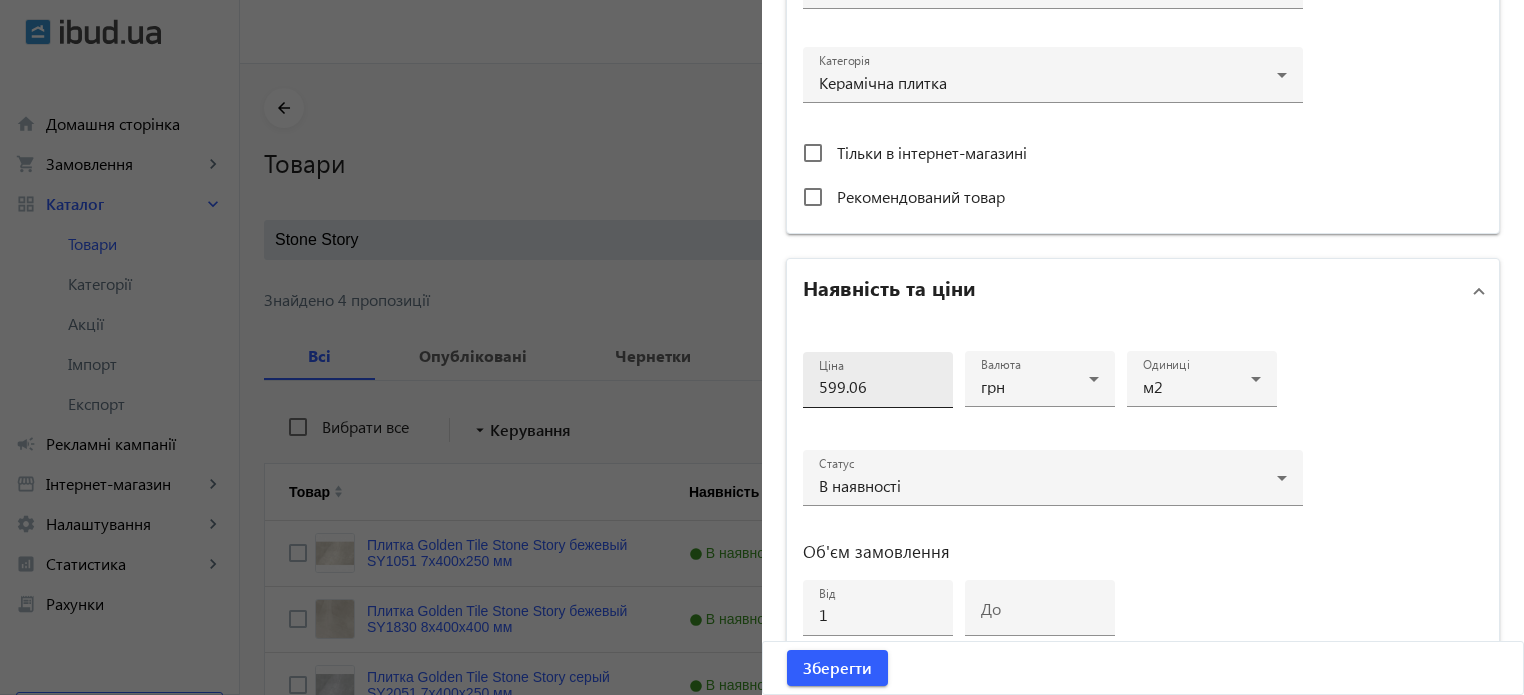 click on "599.06" at bounding box center [878, 386] 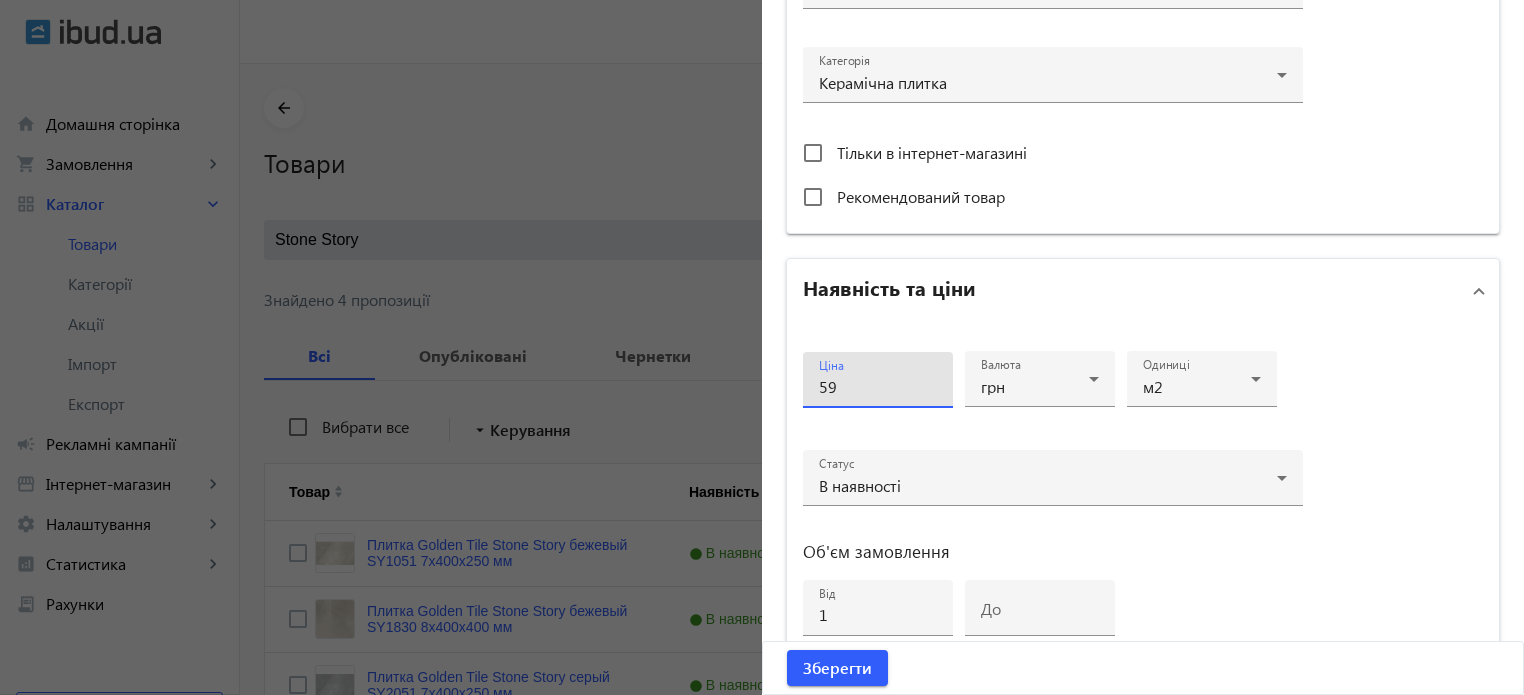 type on "5" 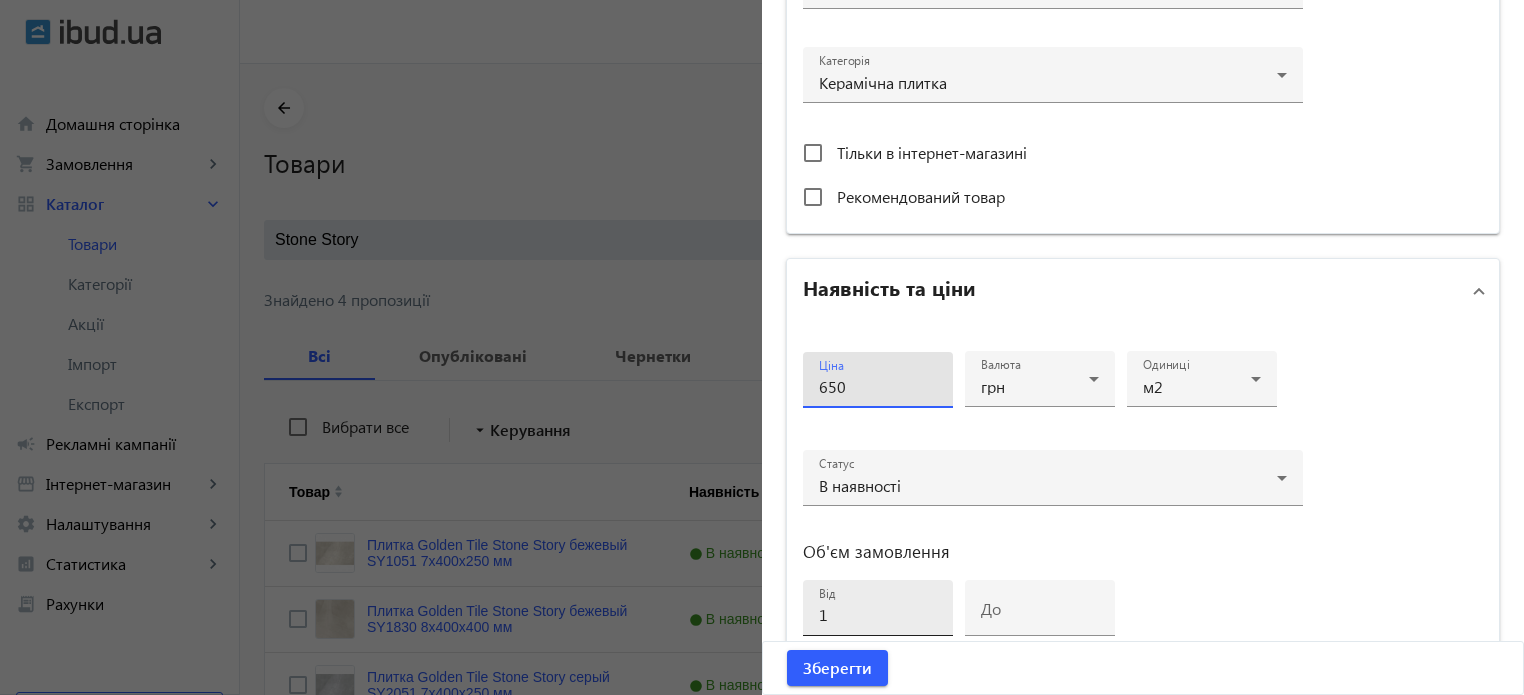 type on "650" 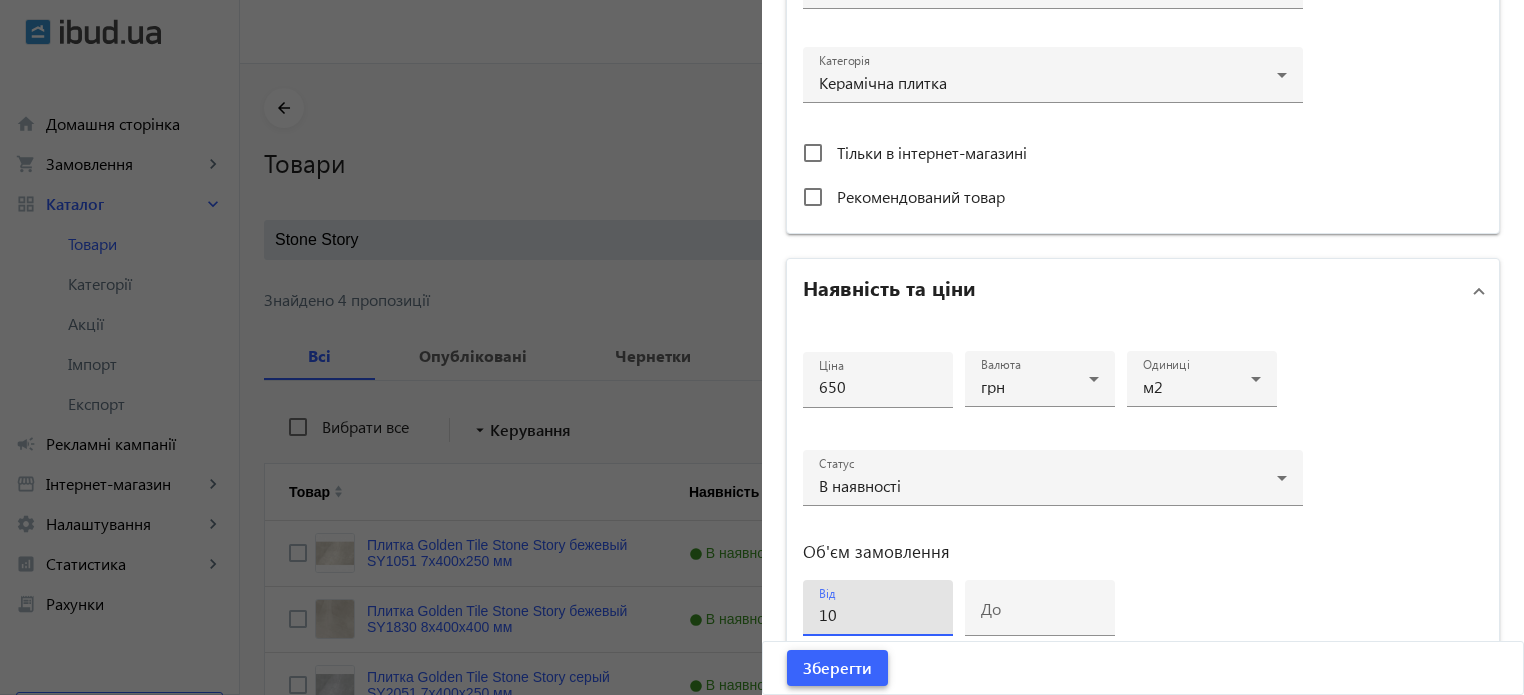 type on "10" 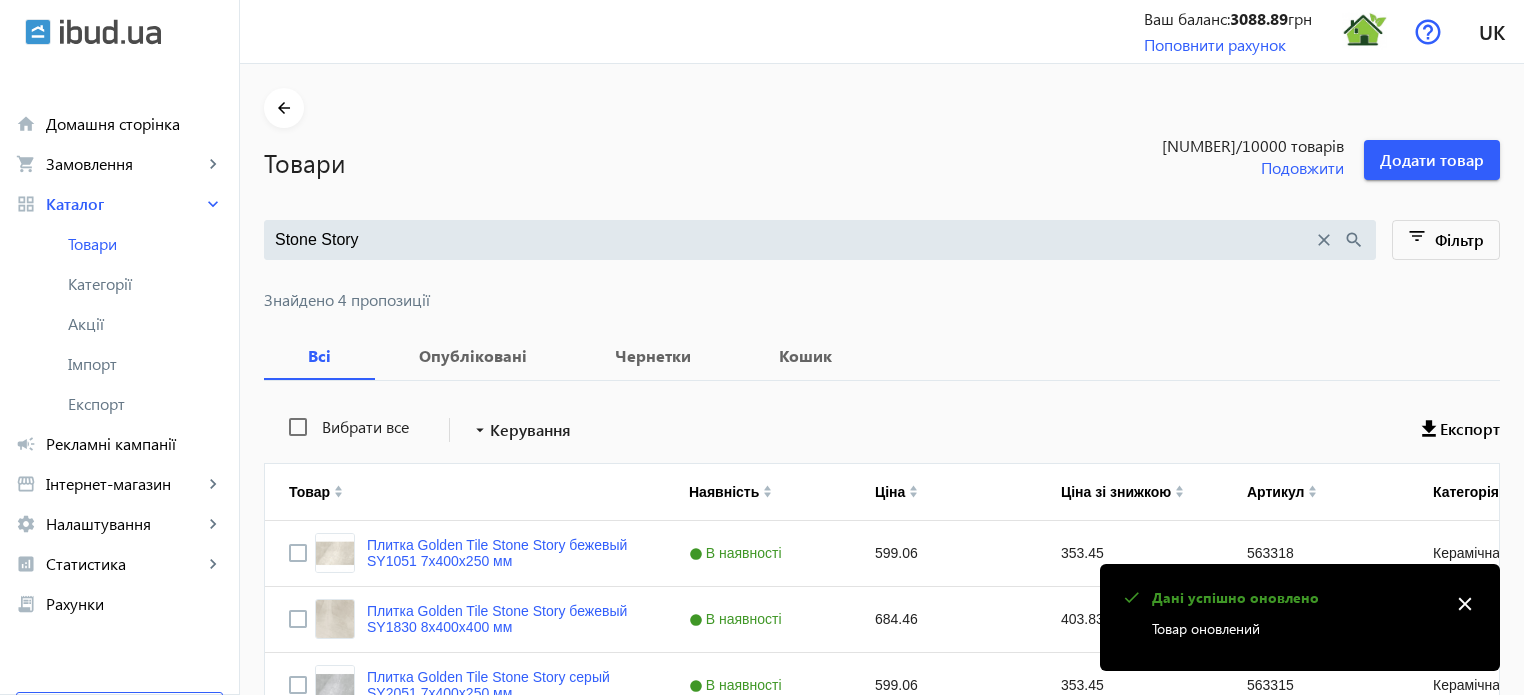 scroll, scrollTop: 0, scrollLeft: 0, axis: both 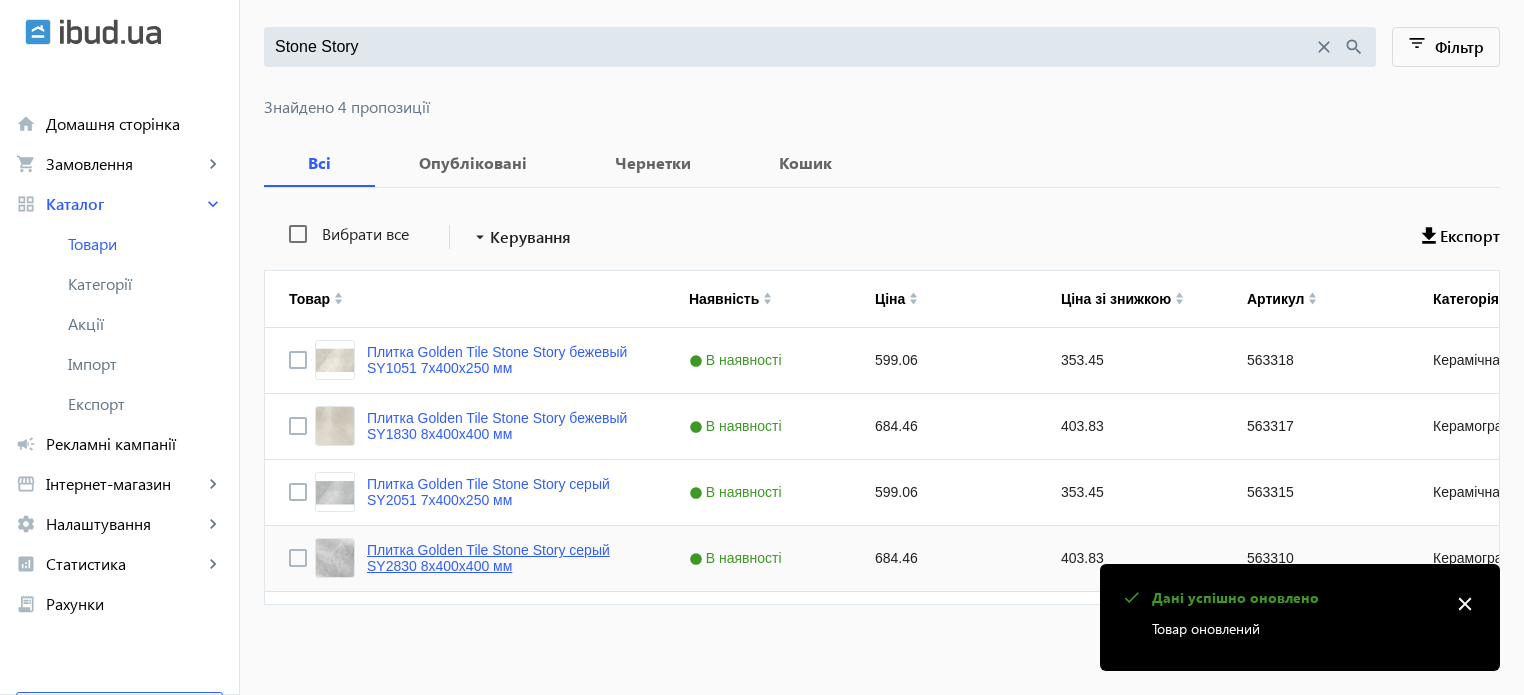 click on "Плитка Golden Tile Stone Story серый SY2830 8х400х400 мм" 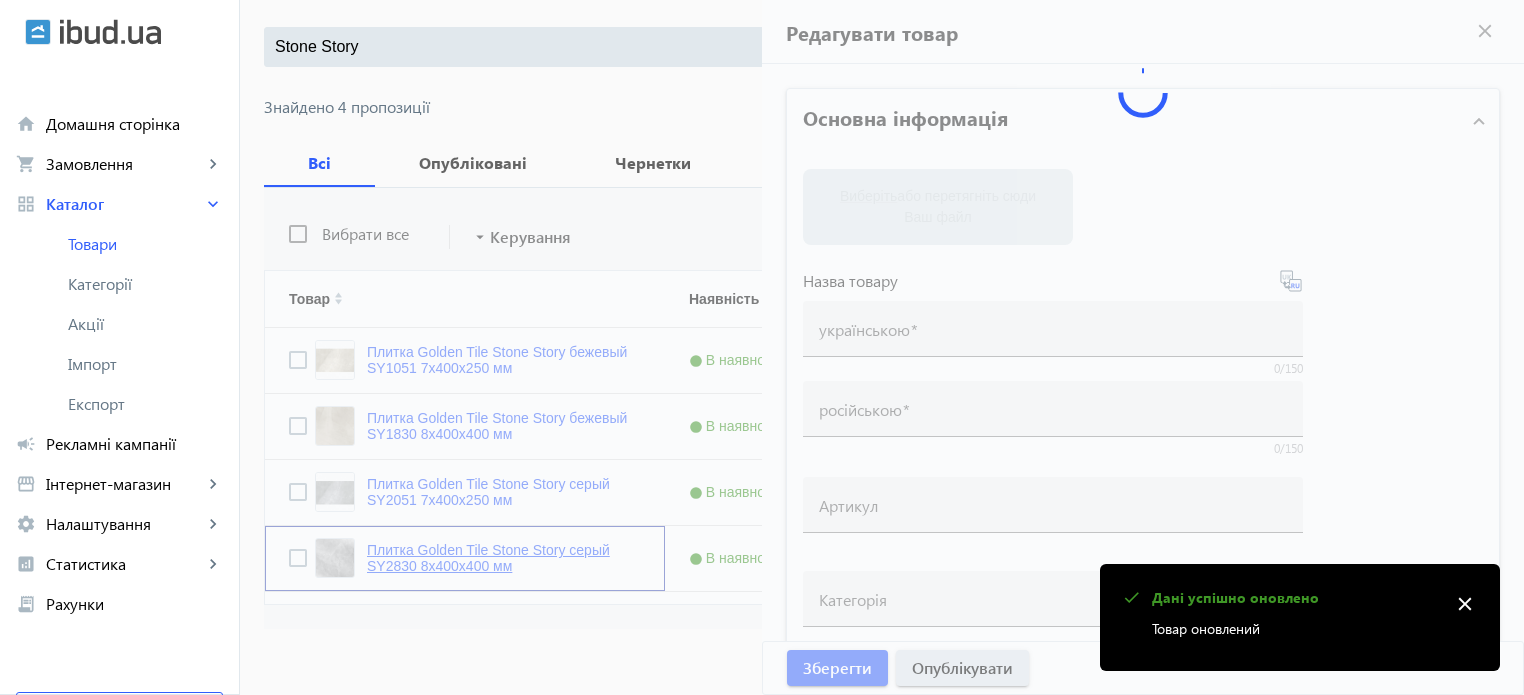 type on "Плитка Golden Tile Stone Story серый SY2830 8х400х400 мм" 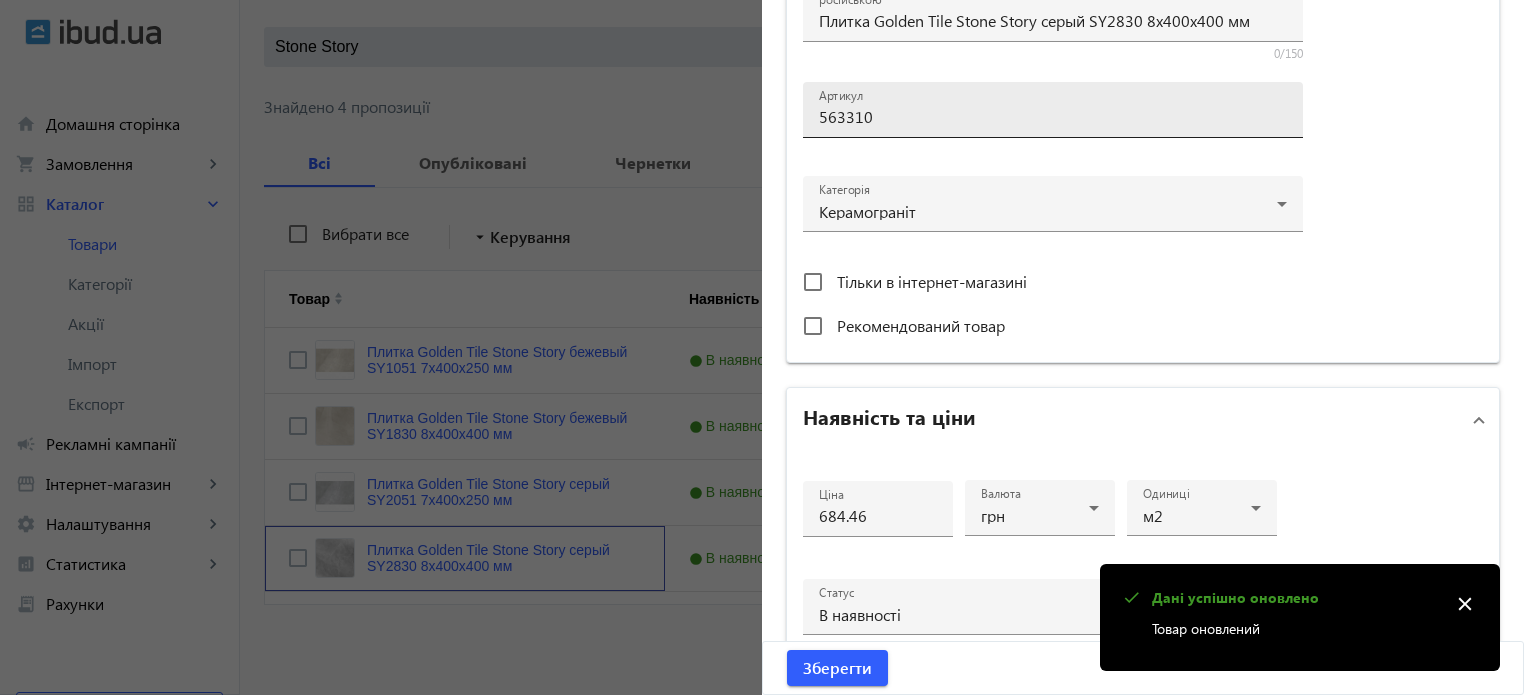 scroll, scrollTop: 600, scrollLeft: 0, axis: vertical 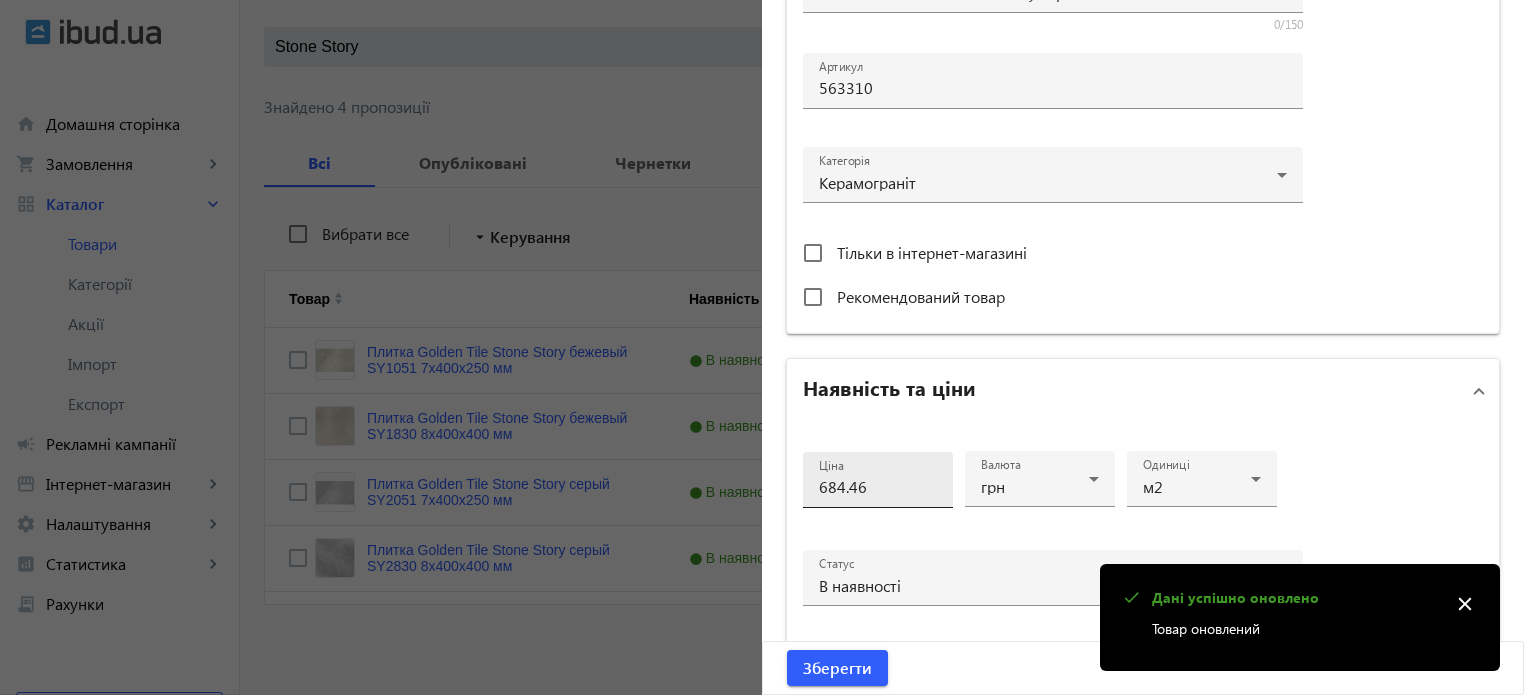 click on "684.46" at bounding box center (878, 486) 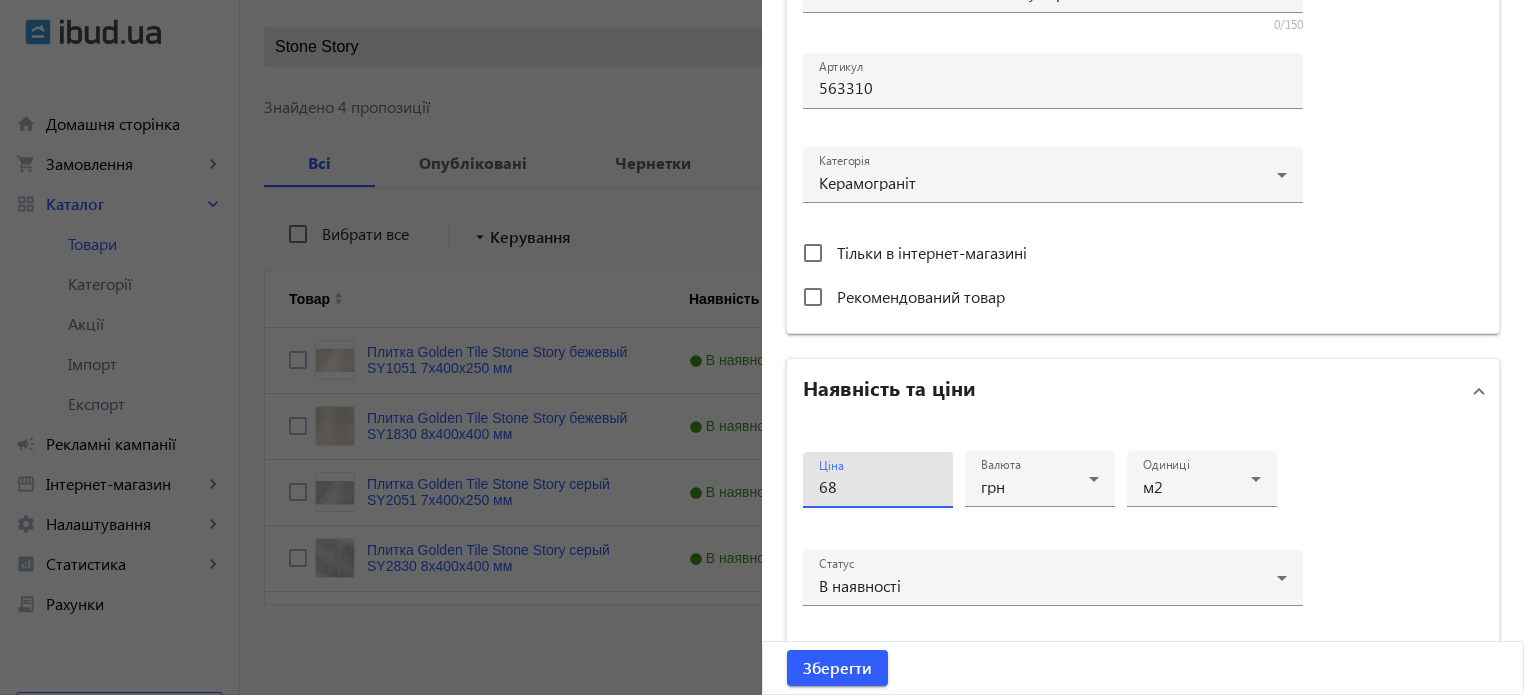 type on "6" 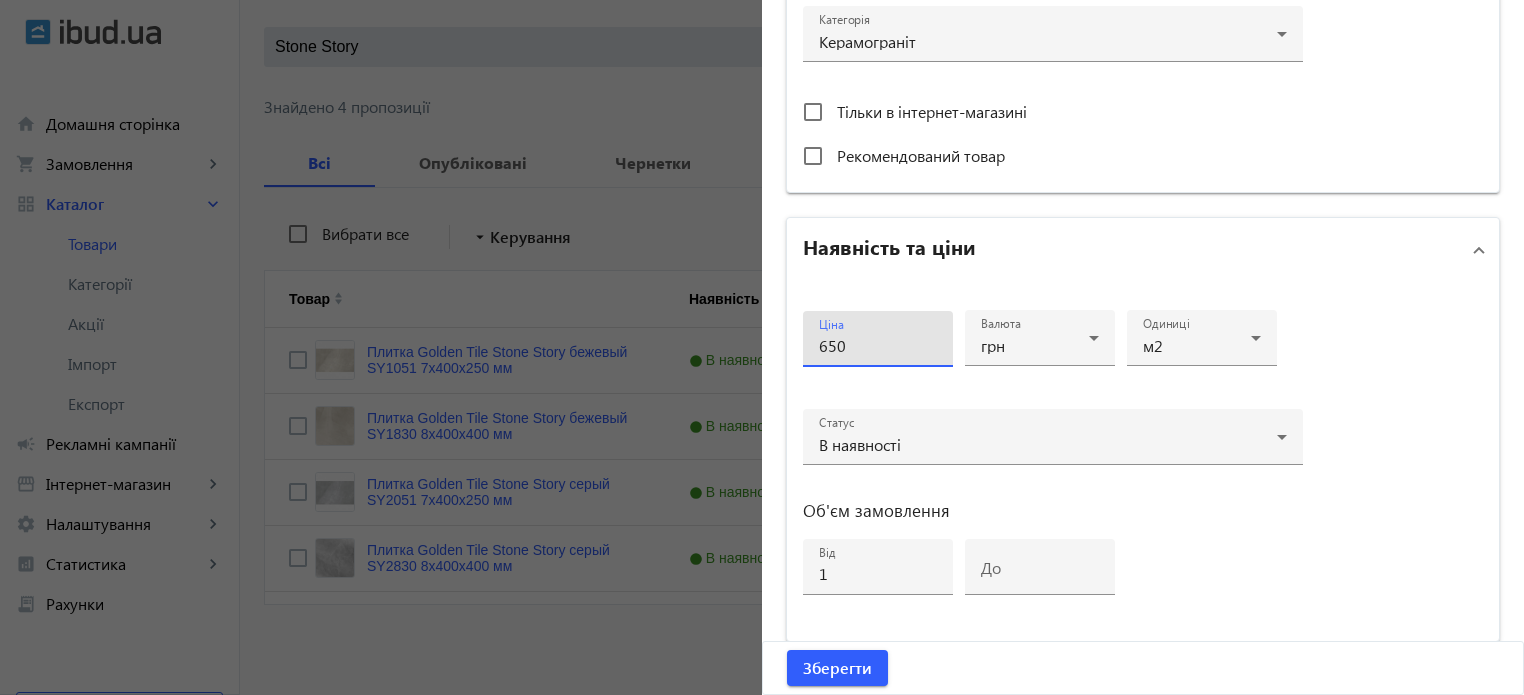 scroll, scrollTop: 900, scrollLeft: 0, axis: vertical 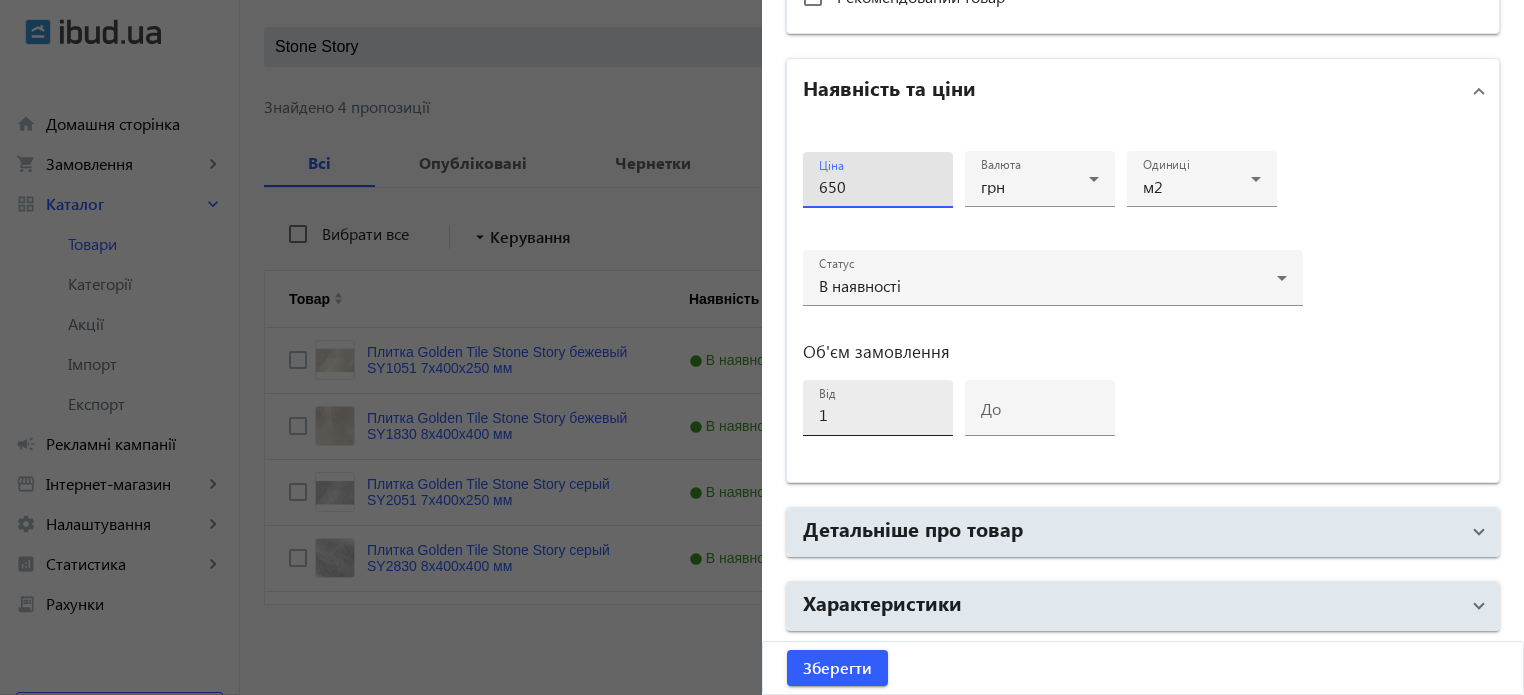 type on "650" 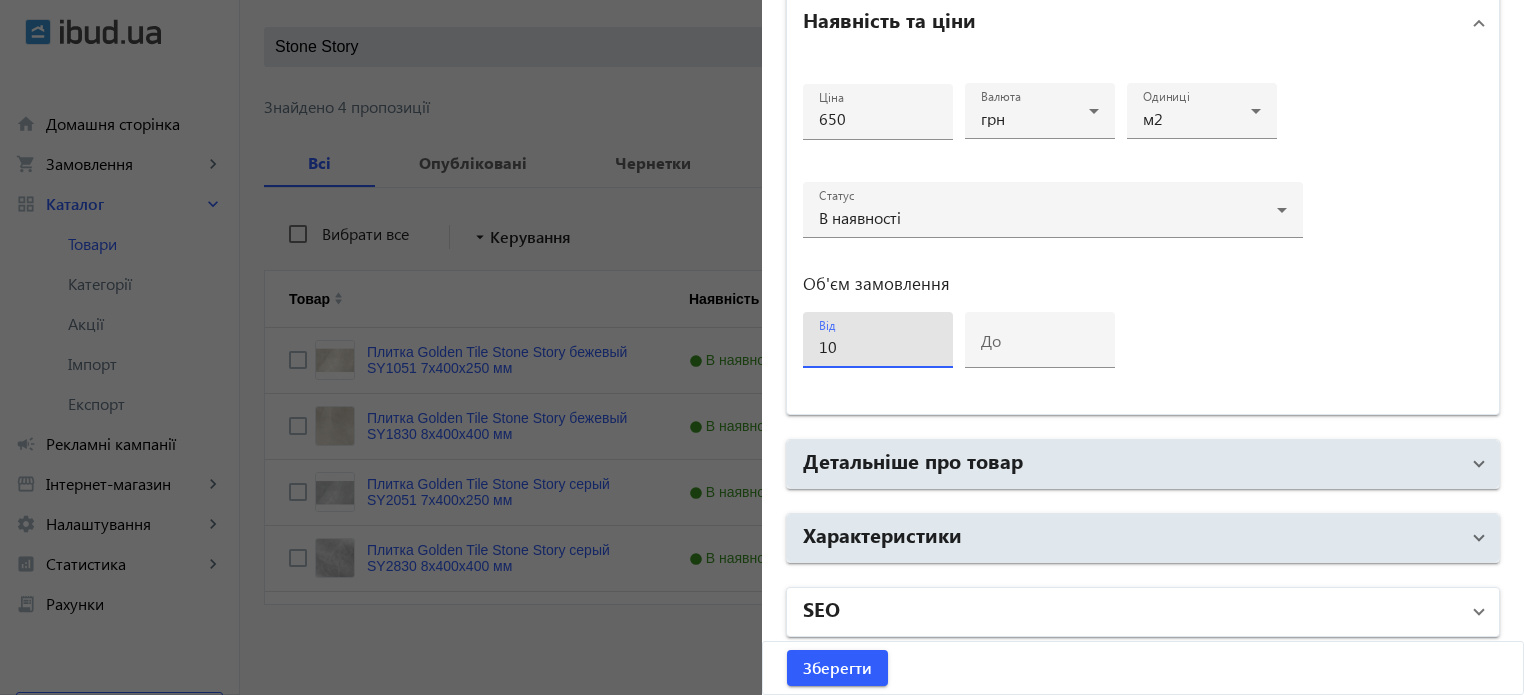 type on "10" 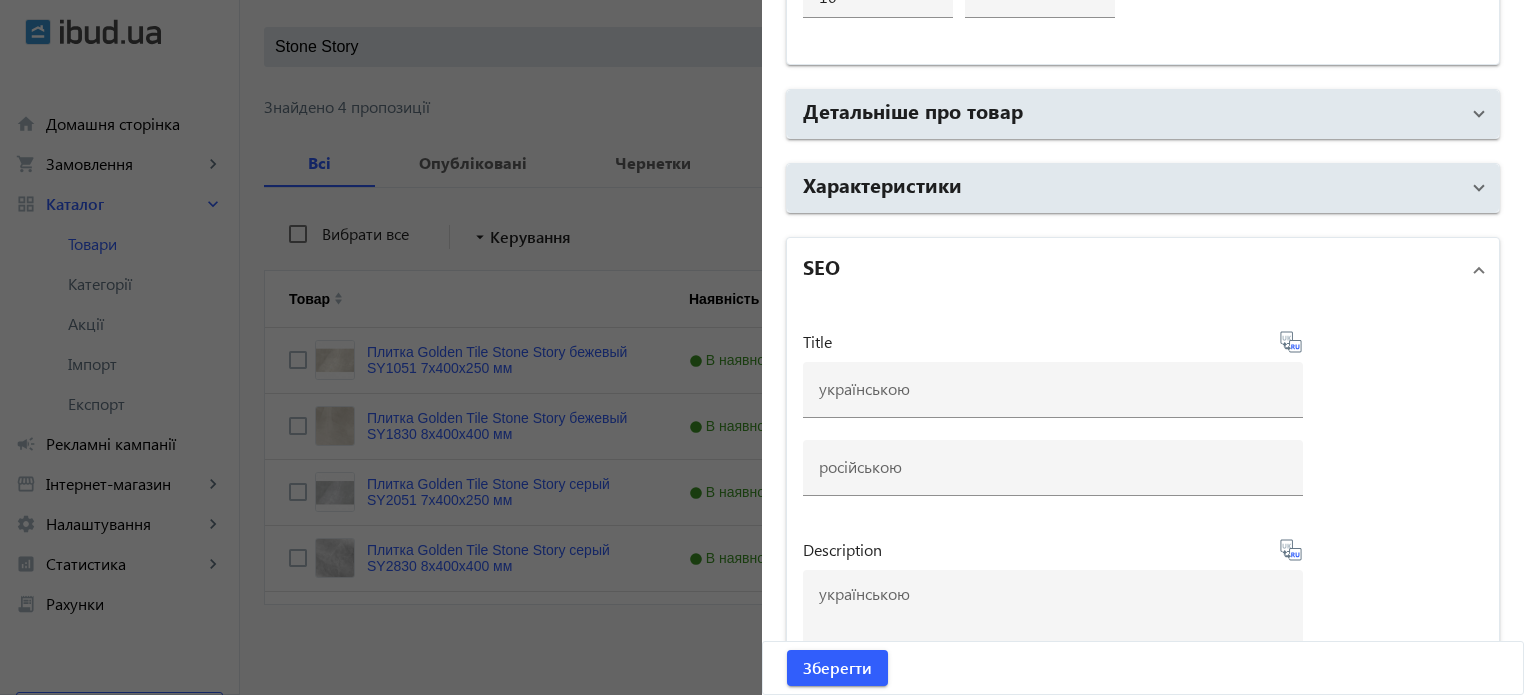 scroll, scrollTop: 1766, scrollLeft: 0, axis: vertical 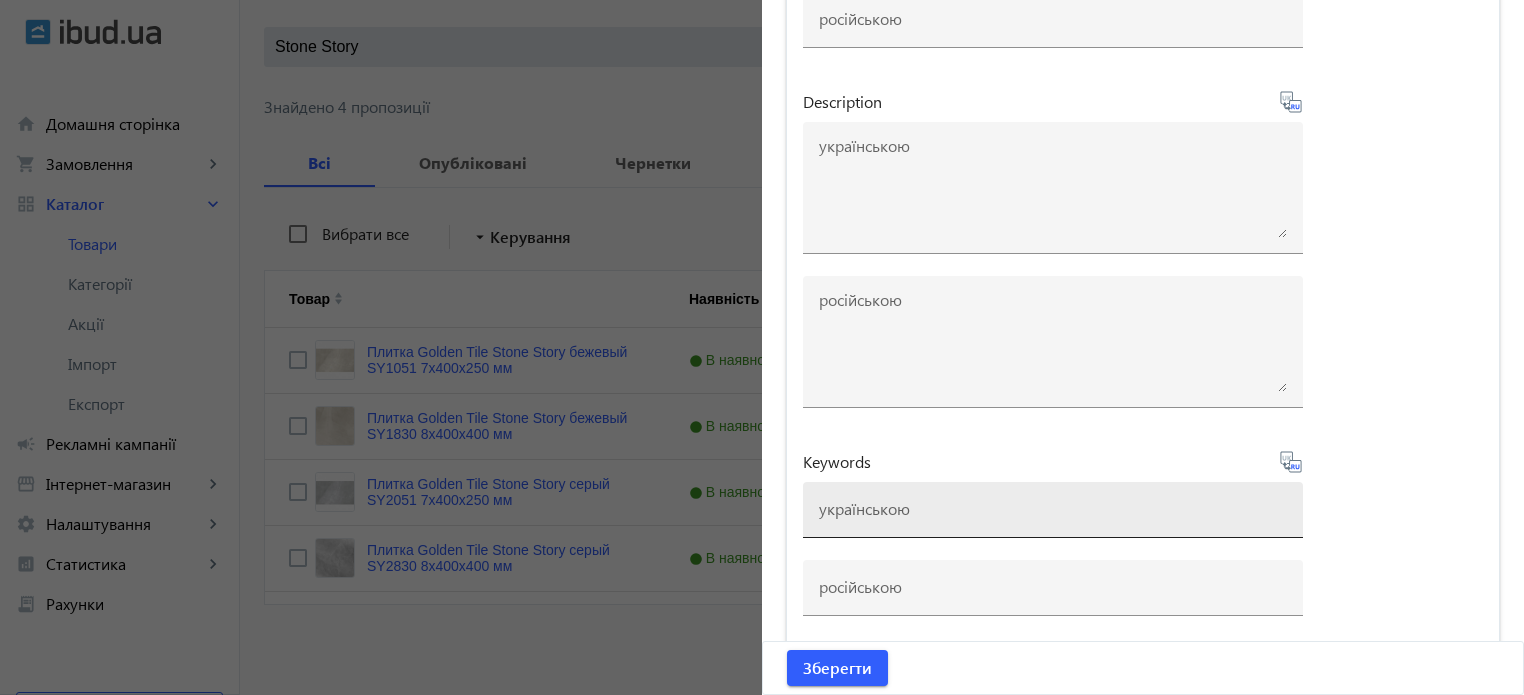 click at bounding box center [1053, 510] 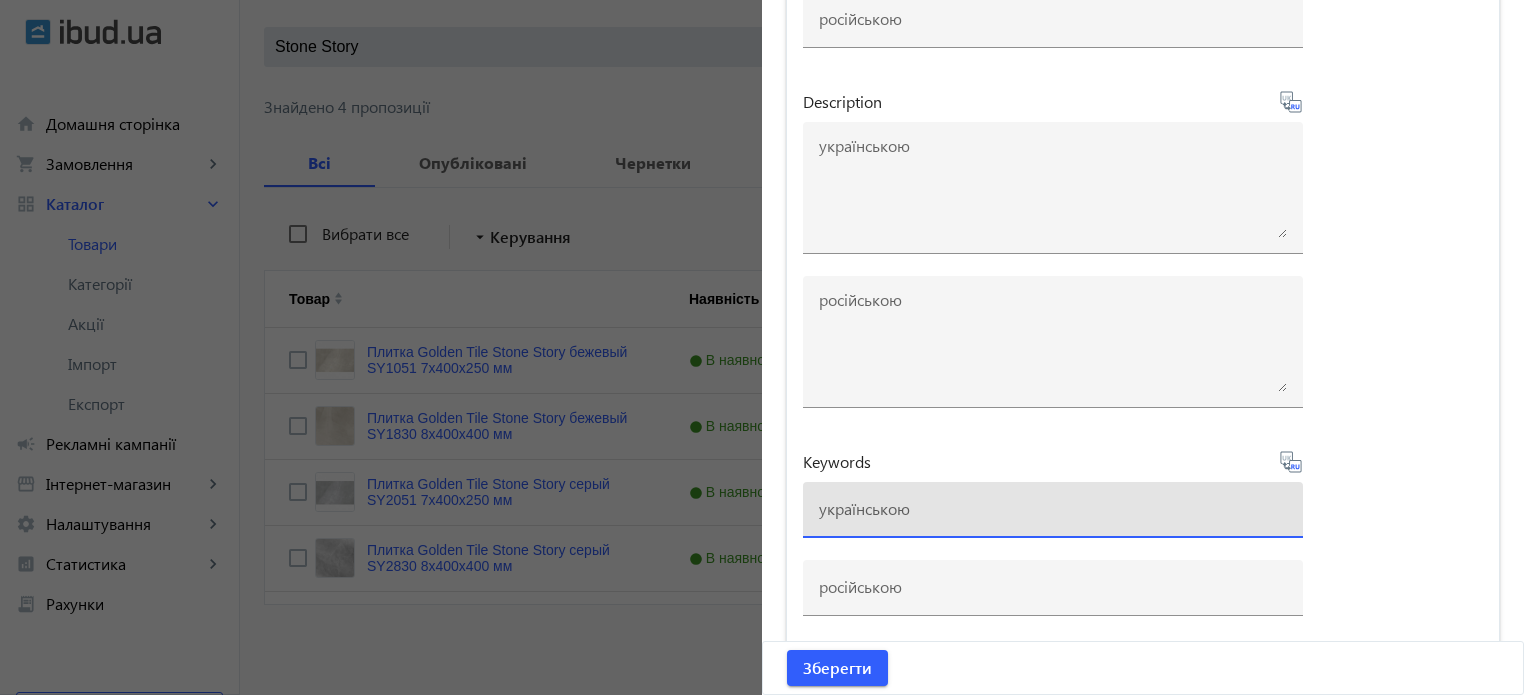paste on "плитка golden tile stone story" 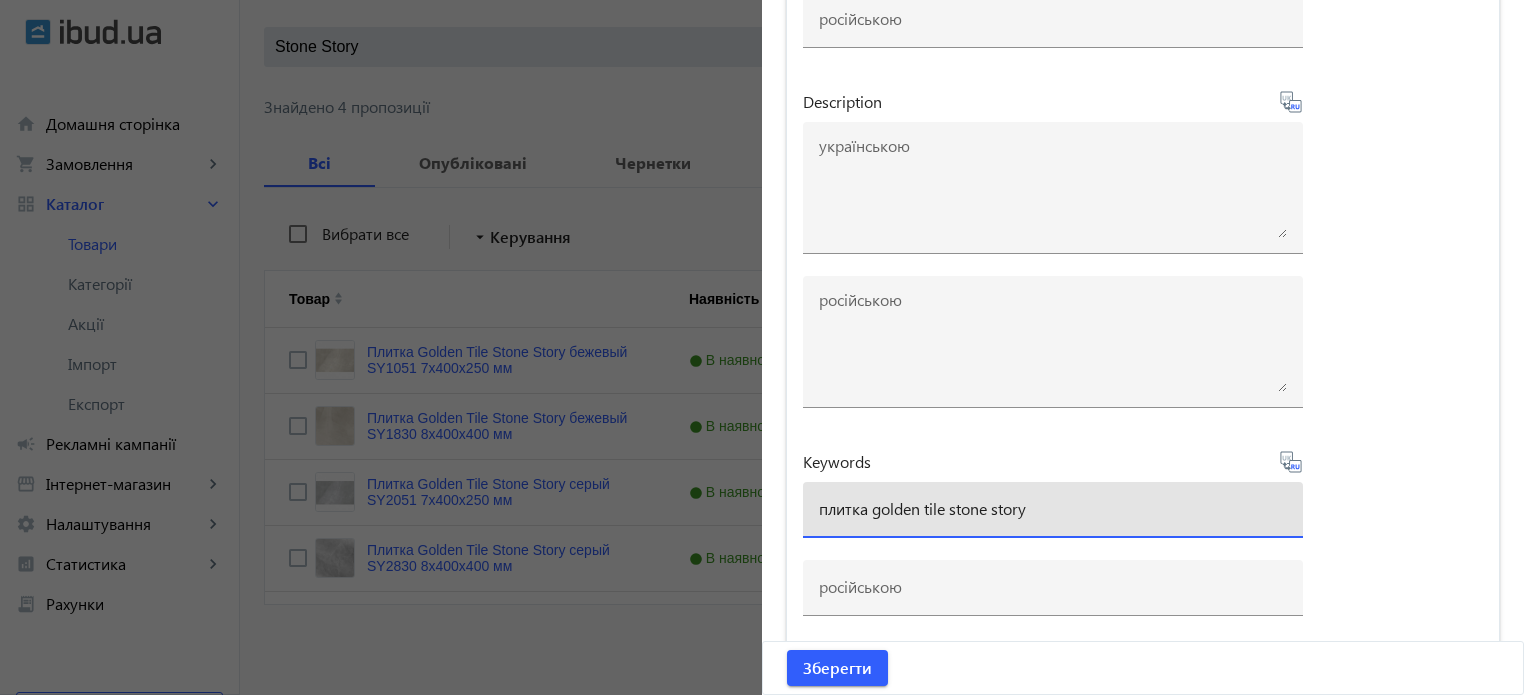 type on "плитка golden tile stone story" 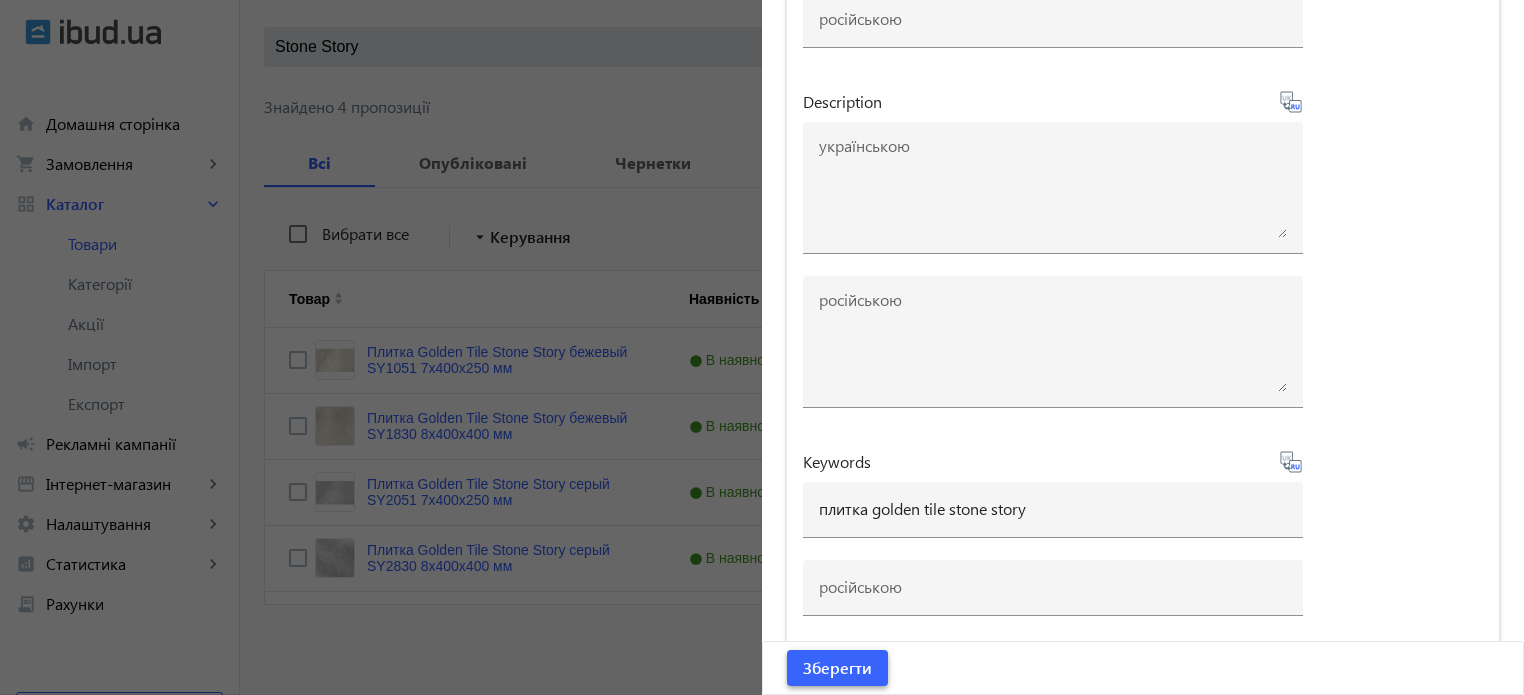 type on "плитка golden tile stone story" 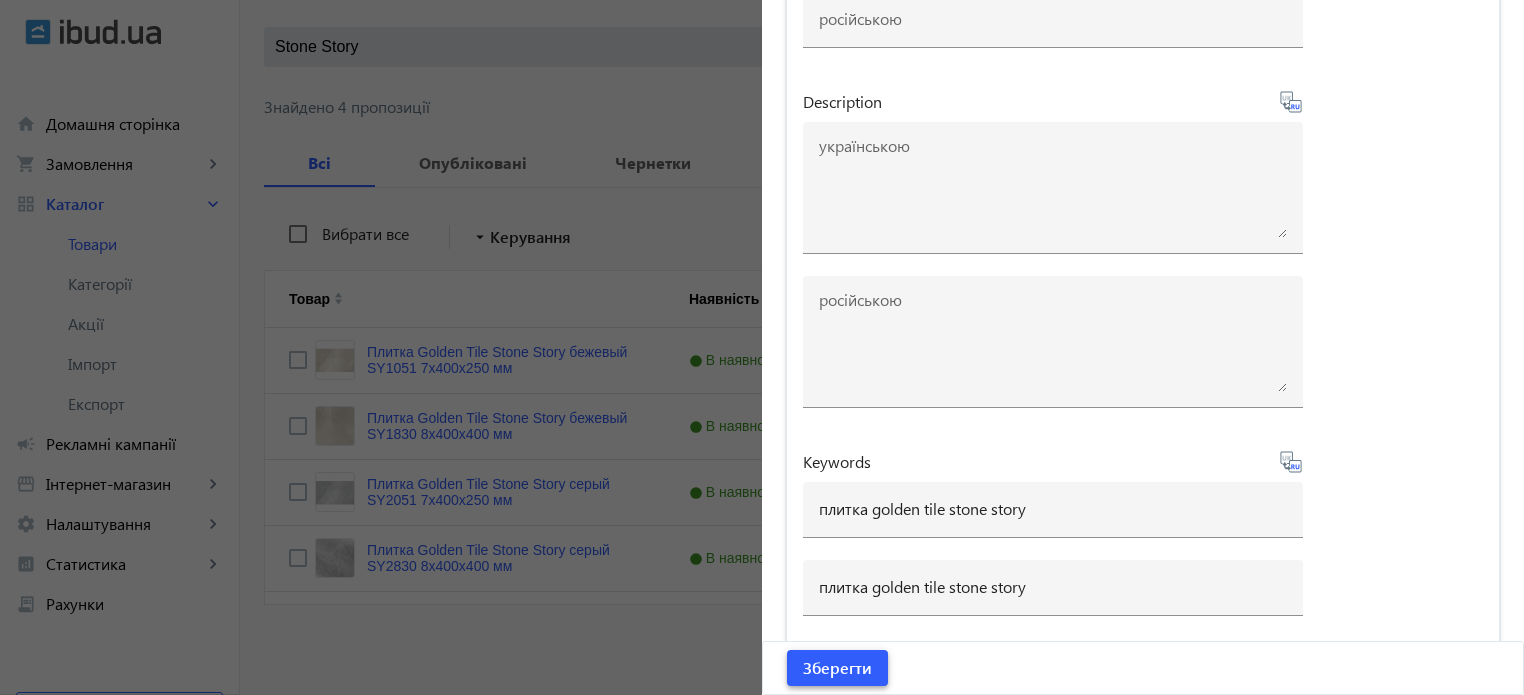 click on "Зберегти" 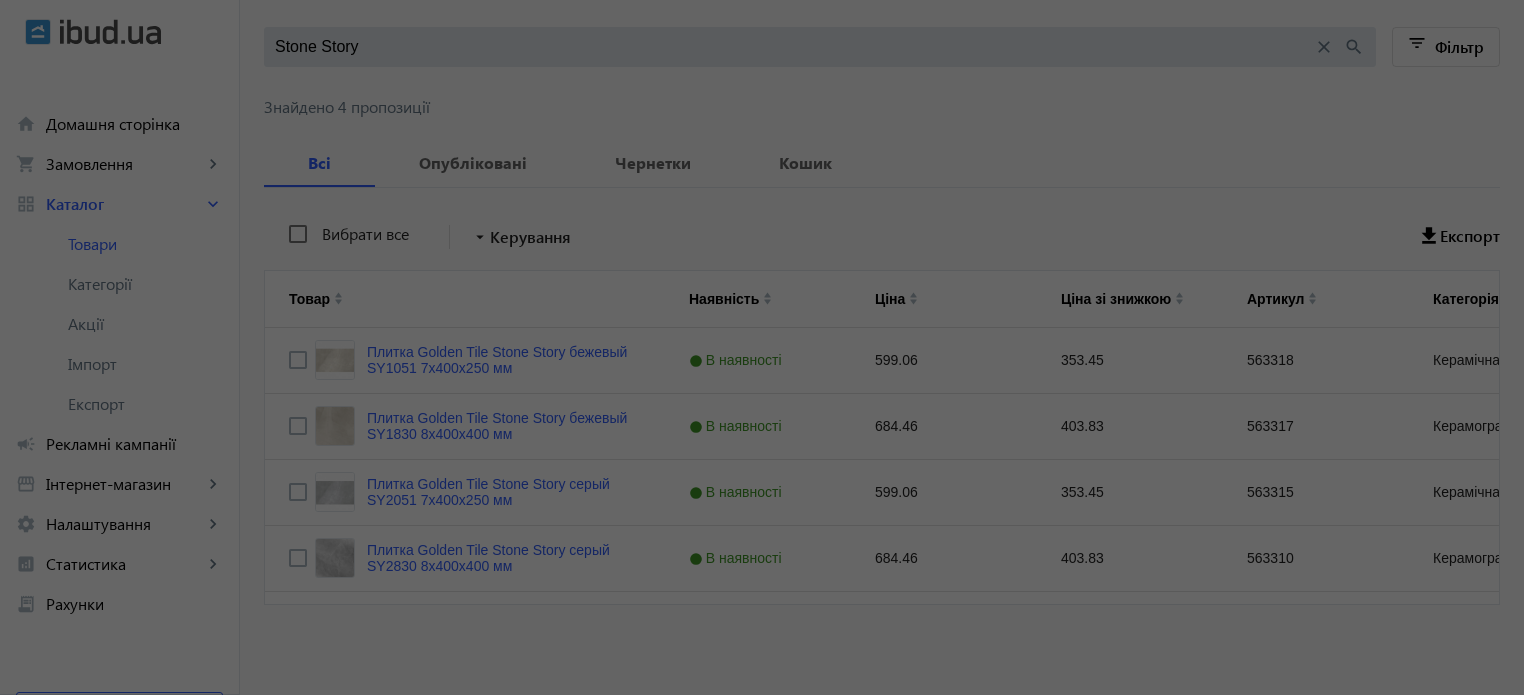 scroll, scrollTop: 0, scrollLeft: 0, axis: both 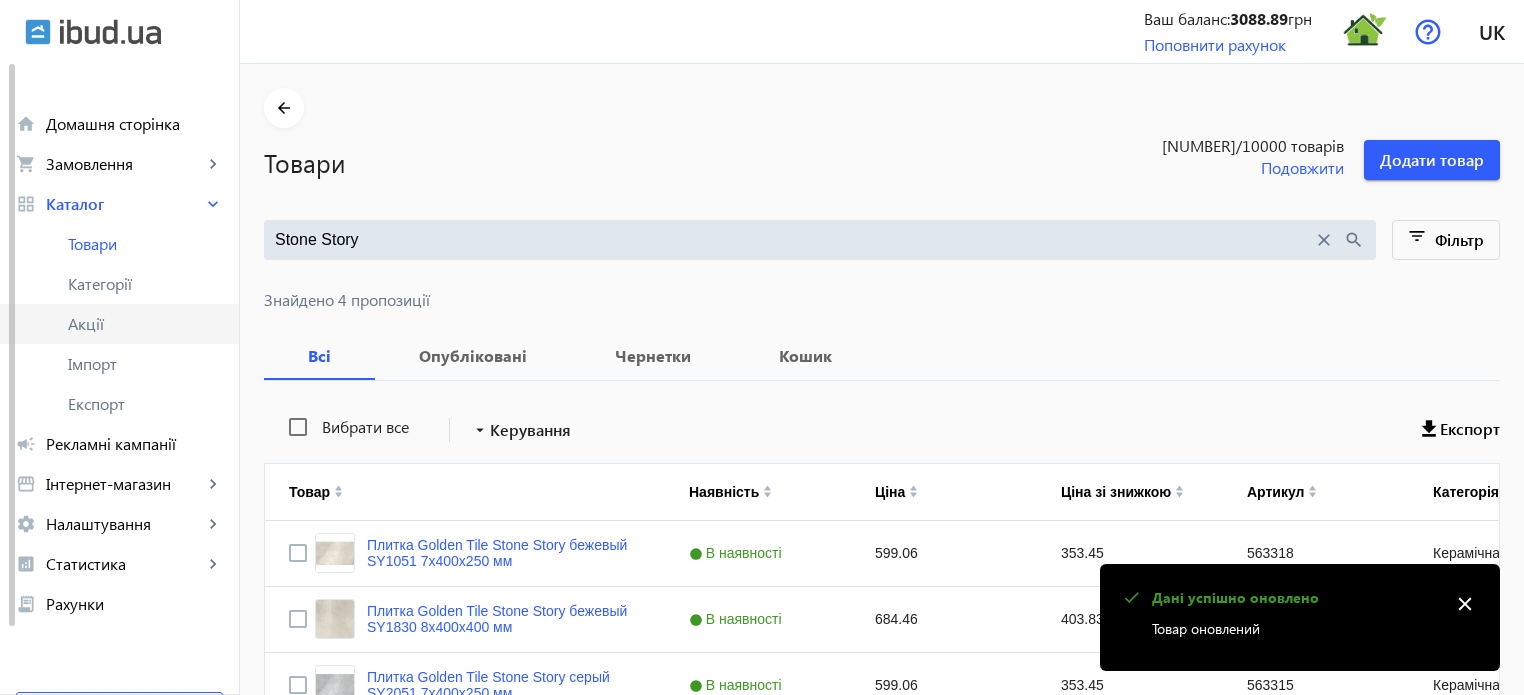 click on "Акції" 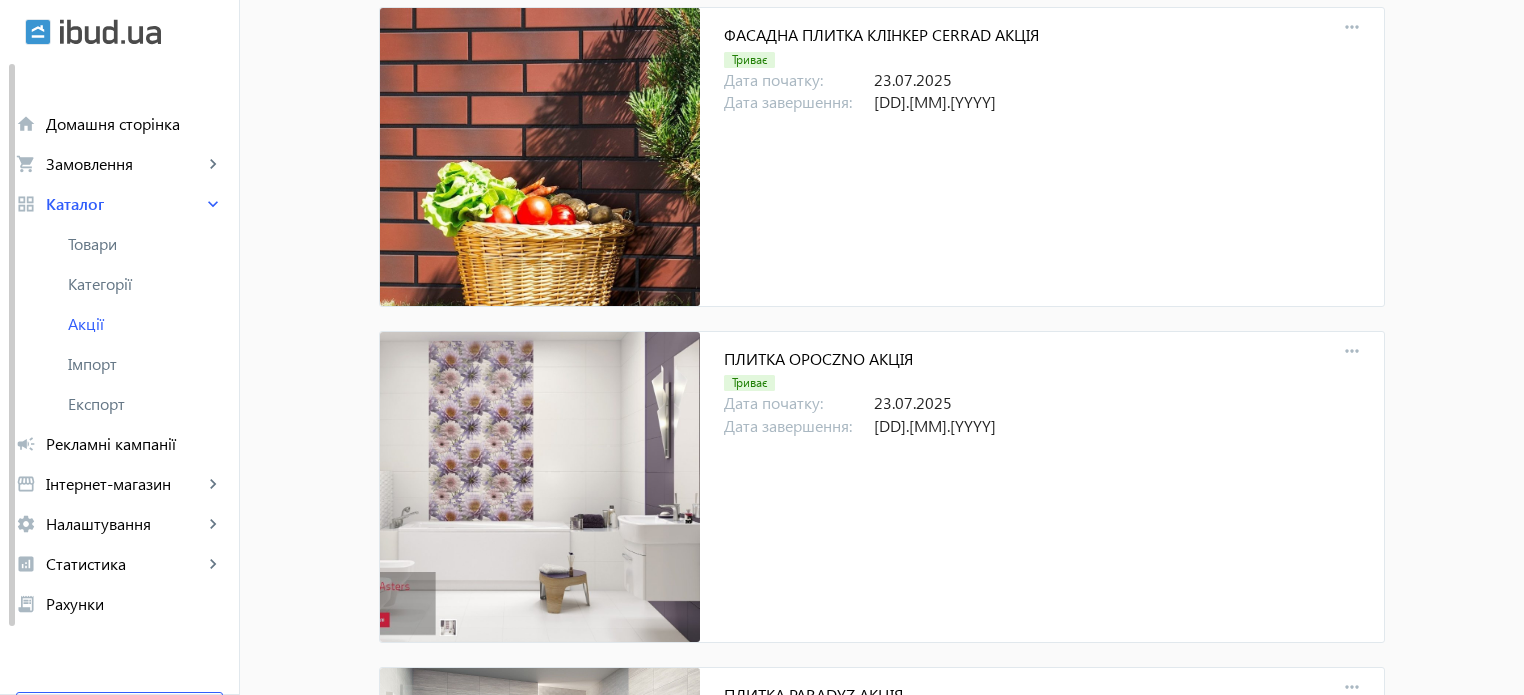 scroll, scrollTop: 3227, scrollLeft: 0, axis: vertical 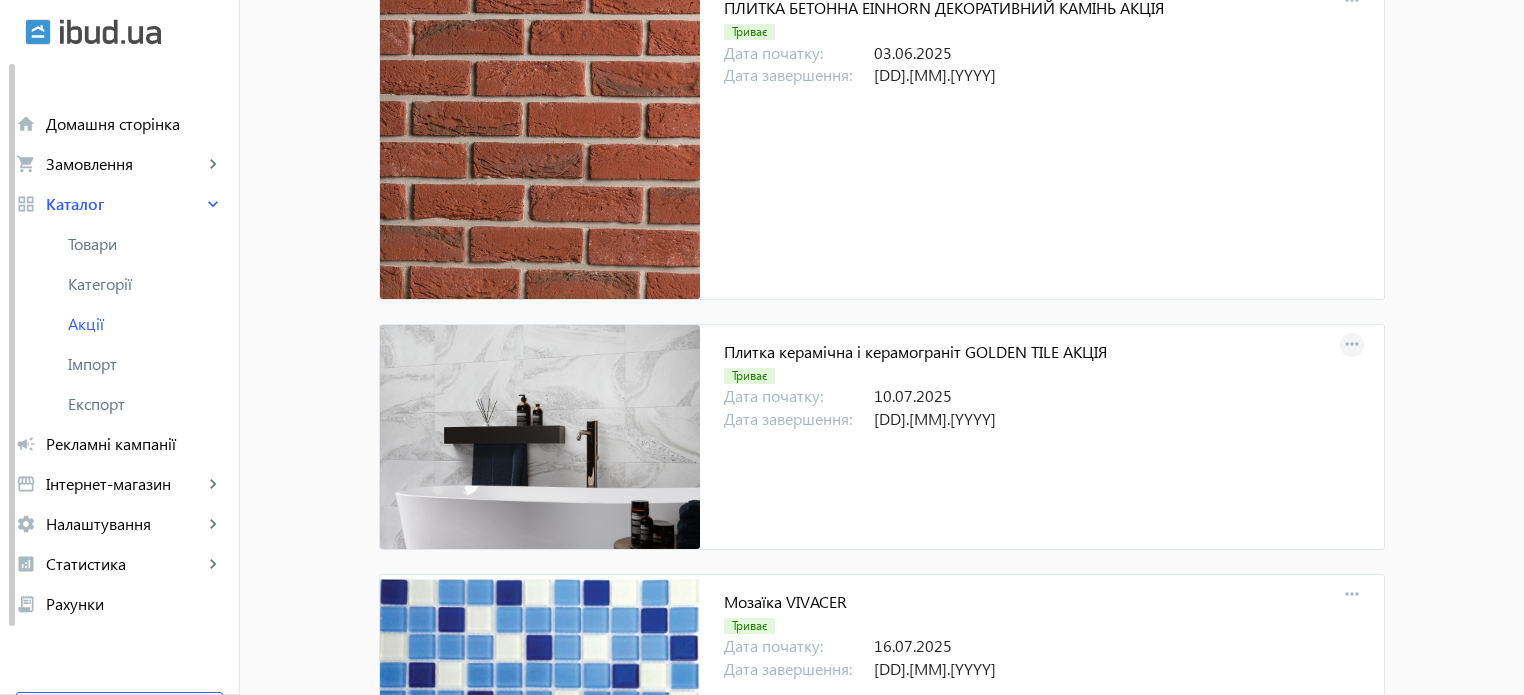 click on "more_horiz" at bounding box center [1352, 345] 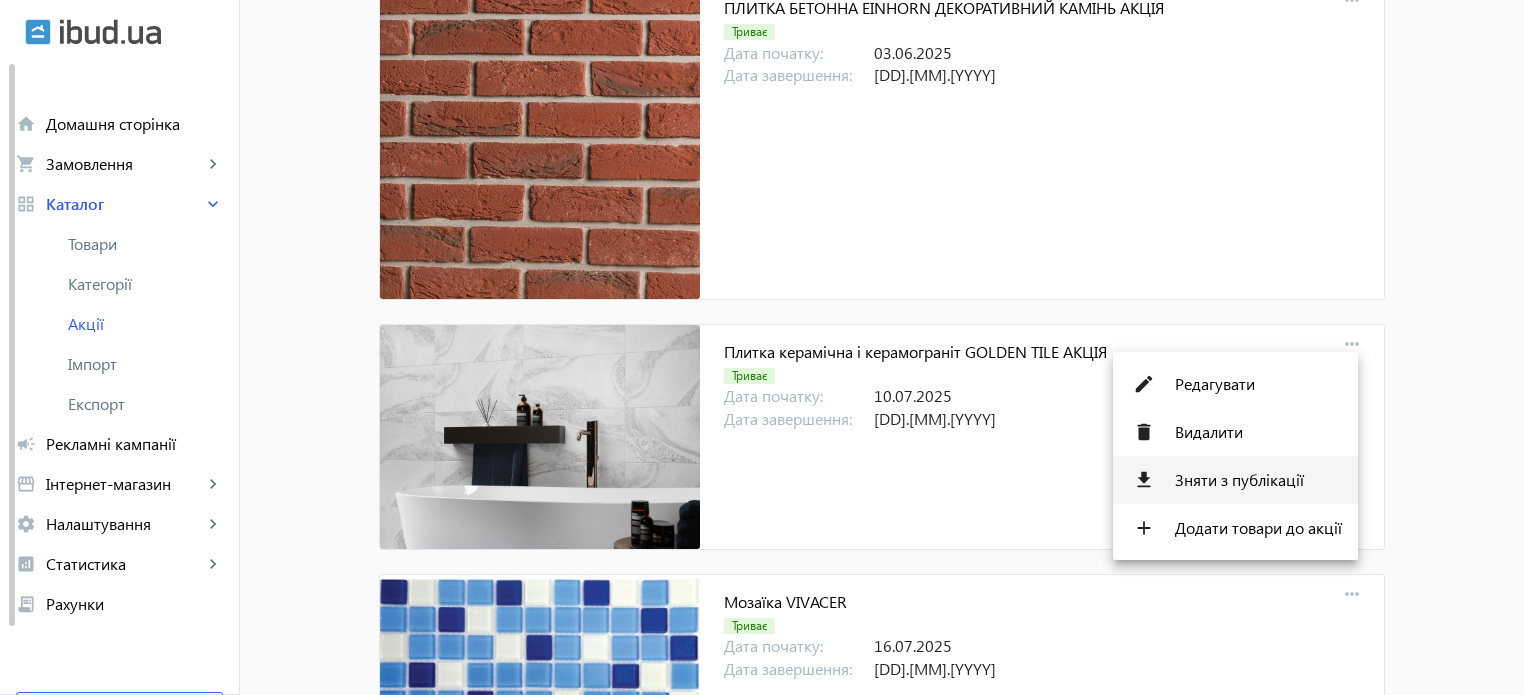 click on "Зняти з публікації" at bounding box center [1258, 480] 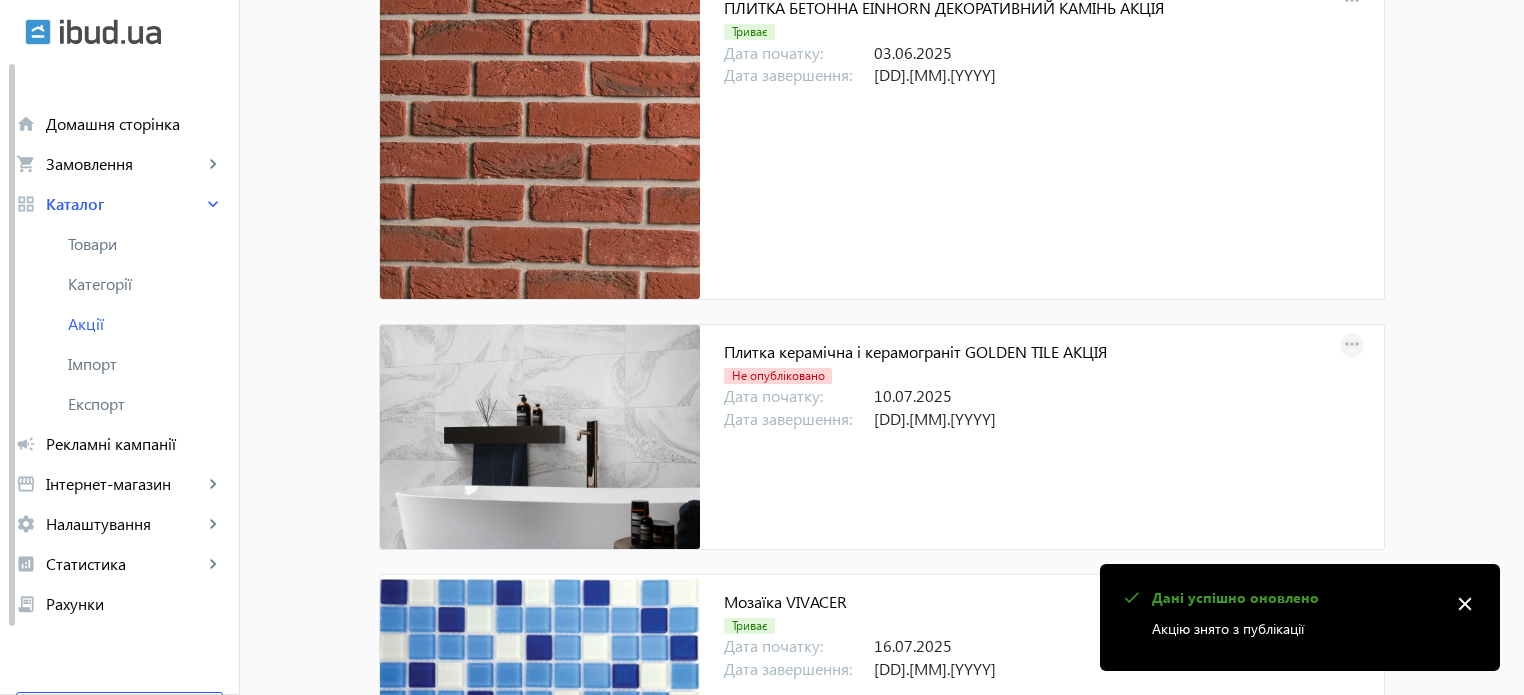 click on "more_horiz" at bounding box center [1352, 345] 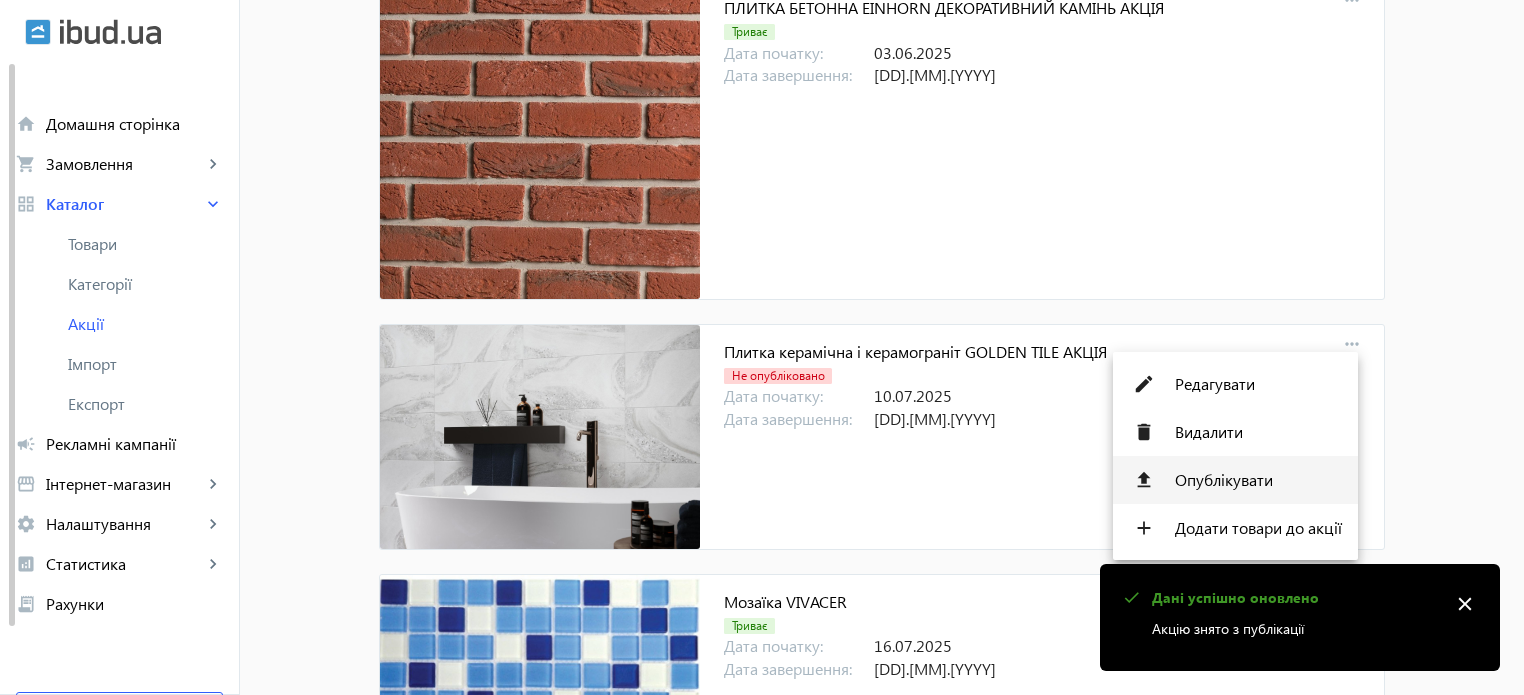 click on "Опублікувати" at bounding box center (1258, 480) 